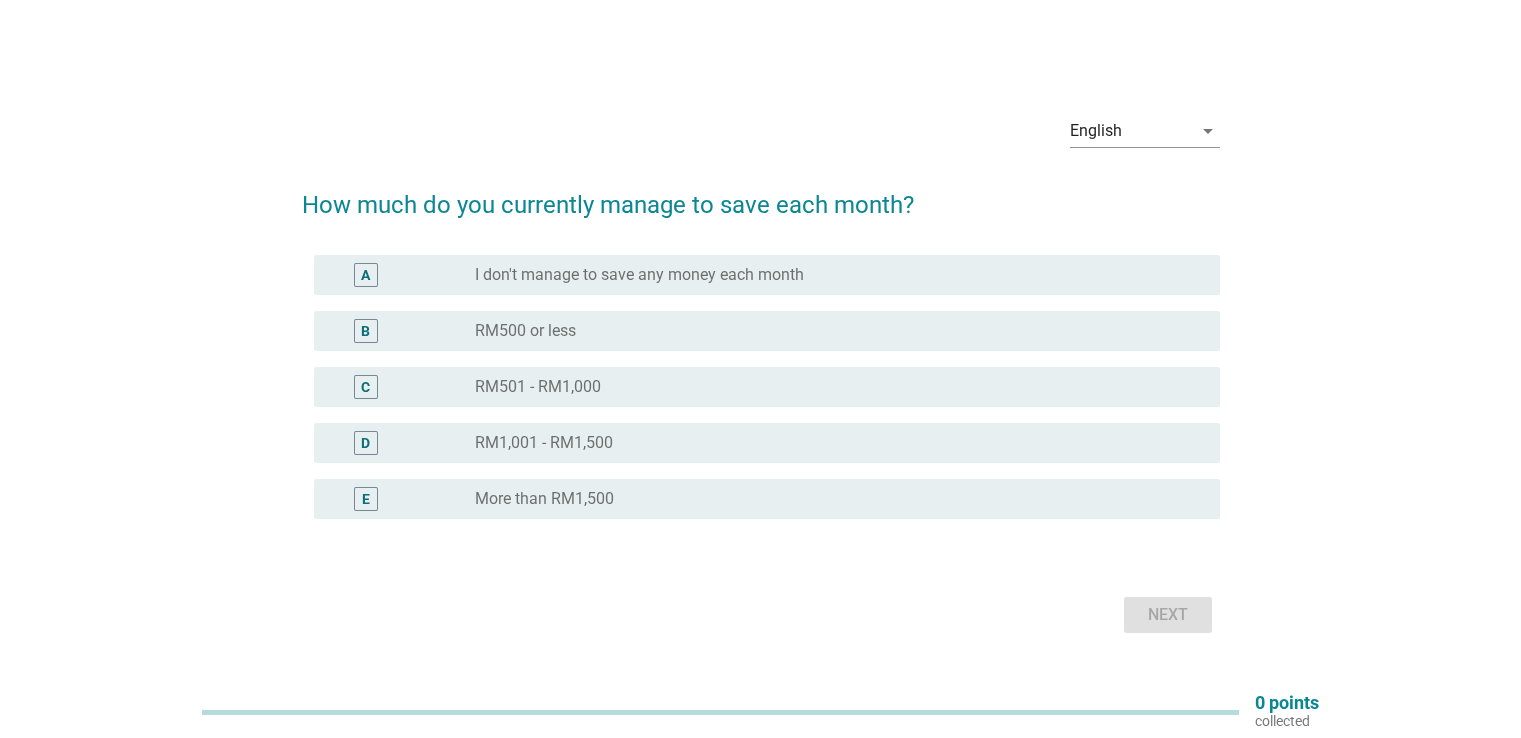 scroll, scrollTop: 0, scrollLeft: 0, axis: both 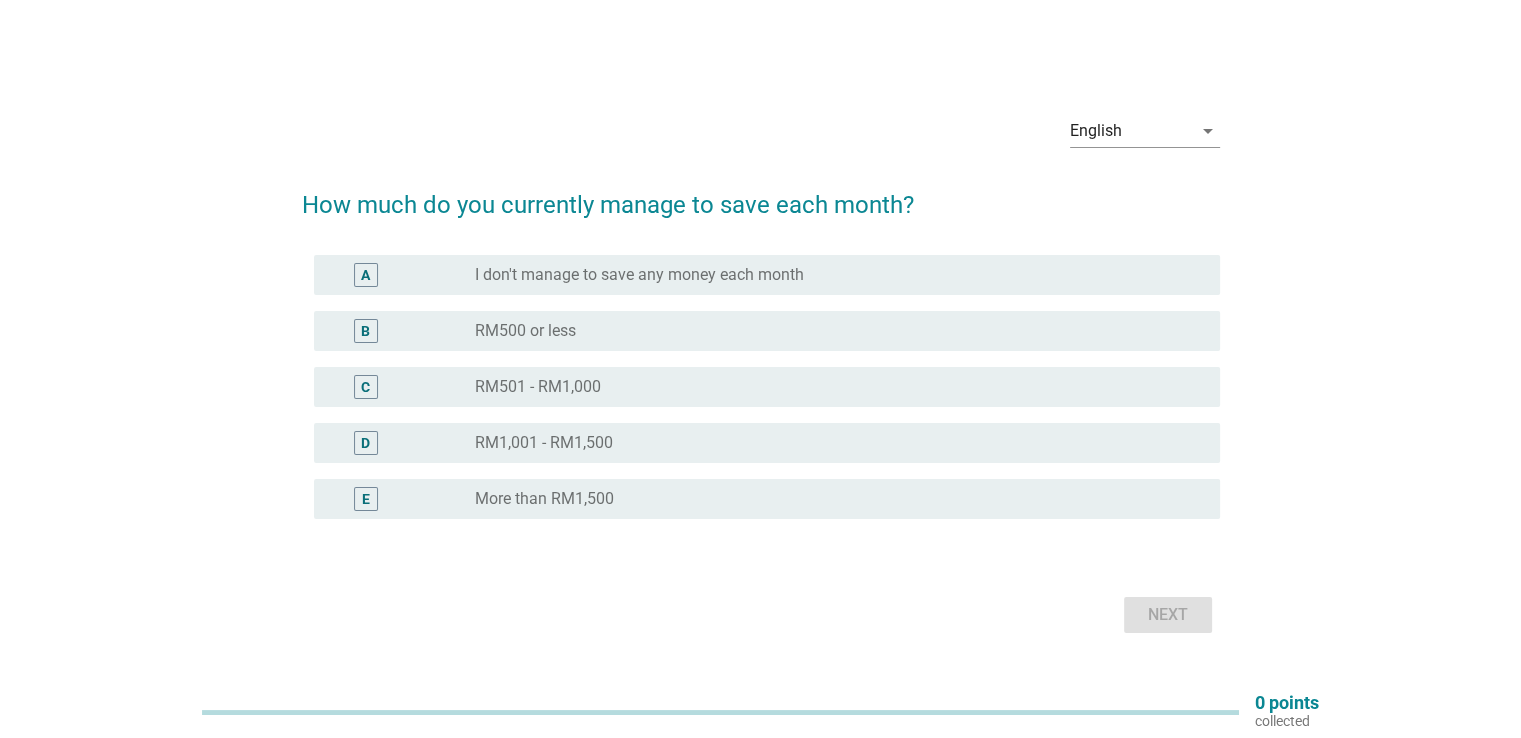 click on "A" at bounding box center [366, 275] 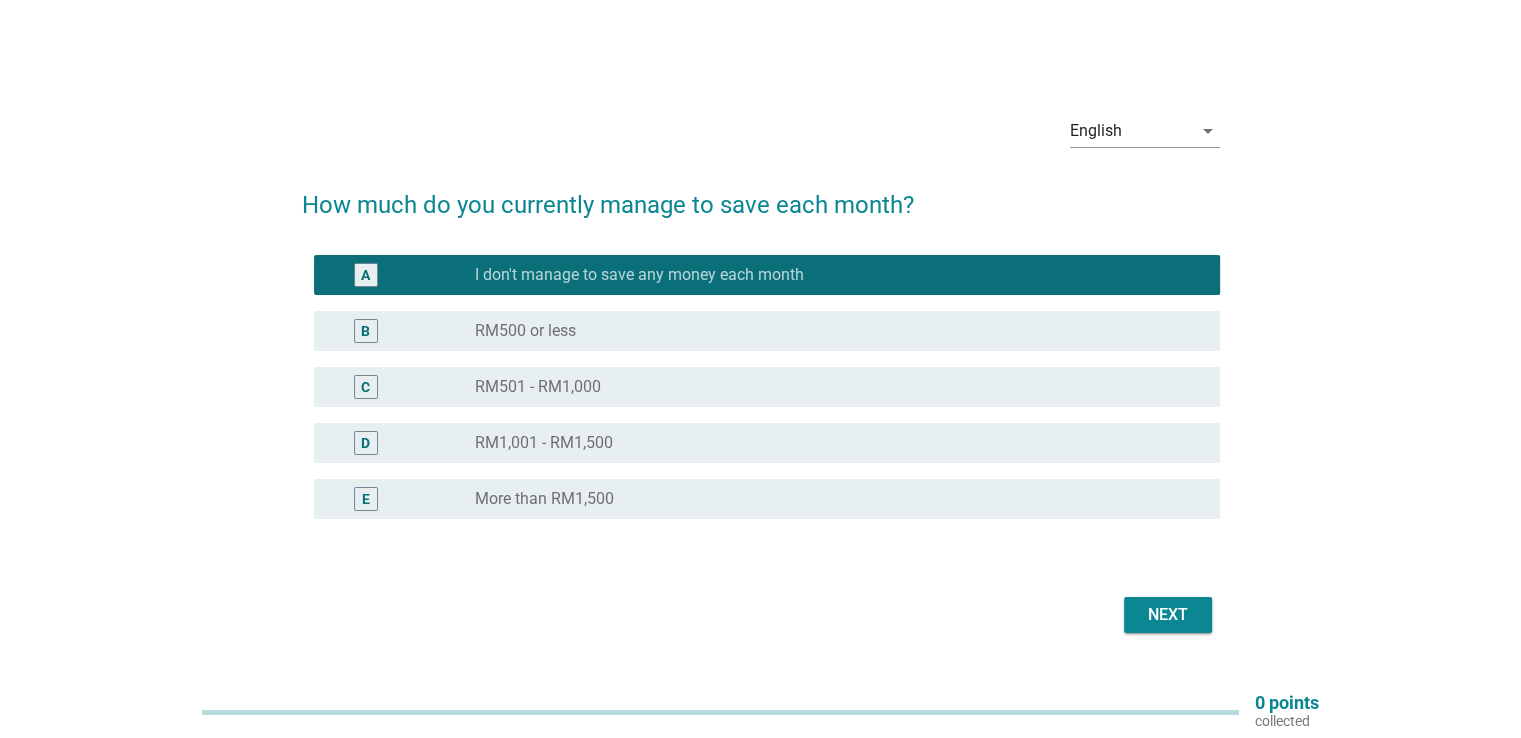 click on "Next" at bounding box center [1168, 615] 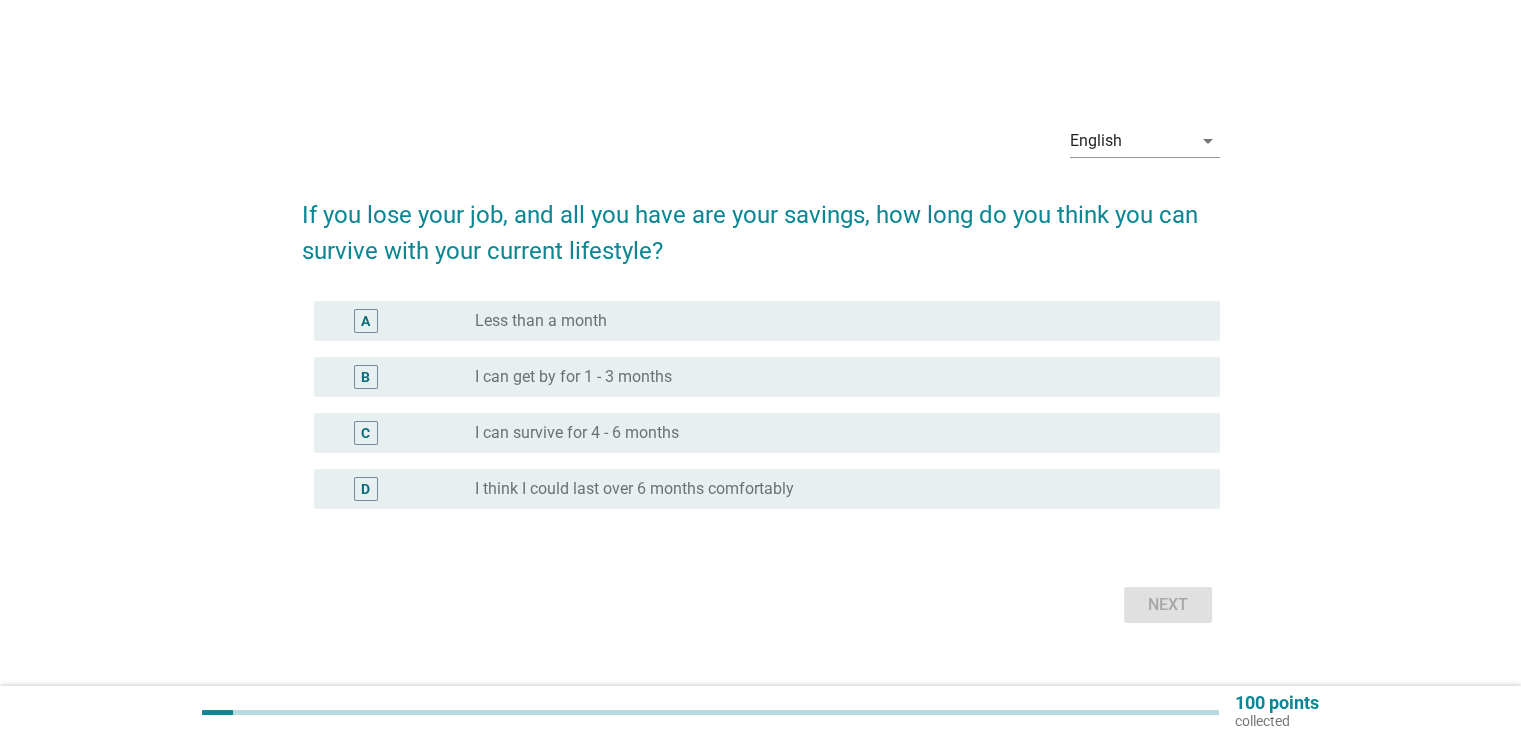 click on "A" at bounding box center [365, 321] 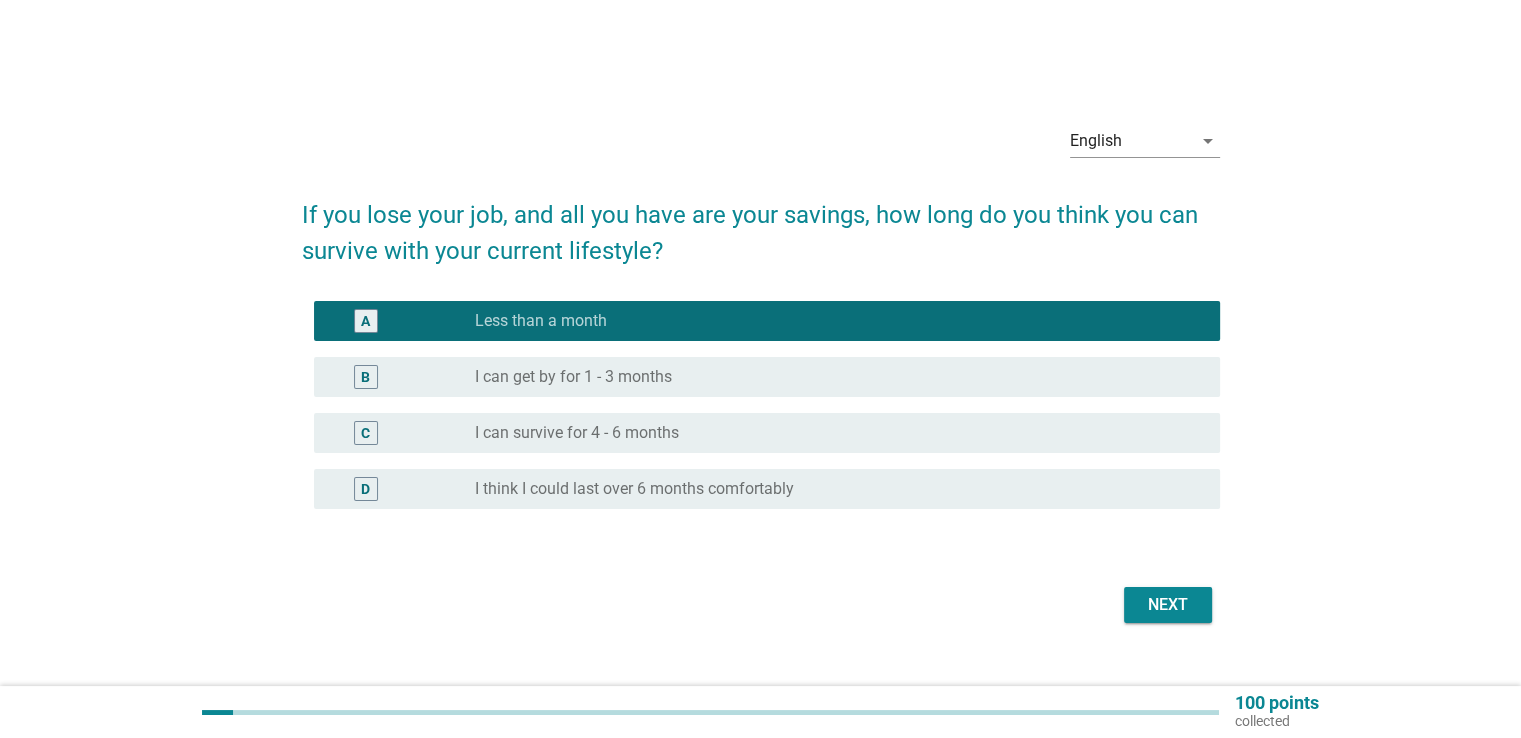 click on "Next" at bounding box center (1168, 605) 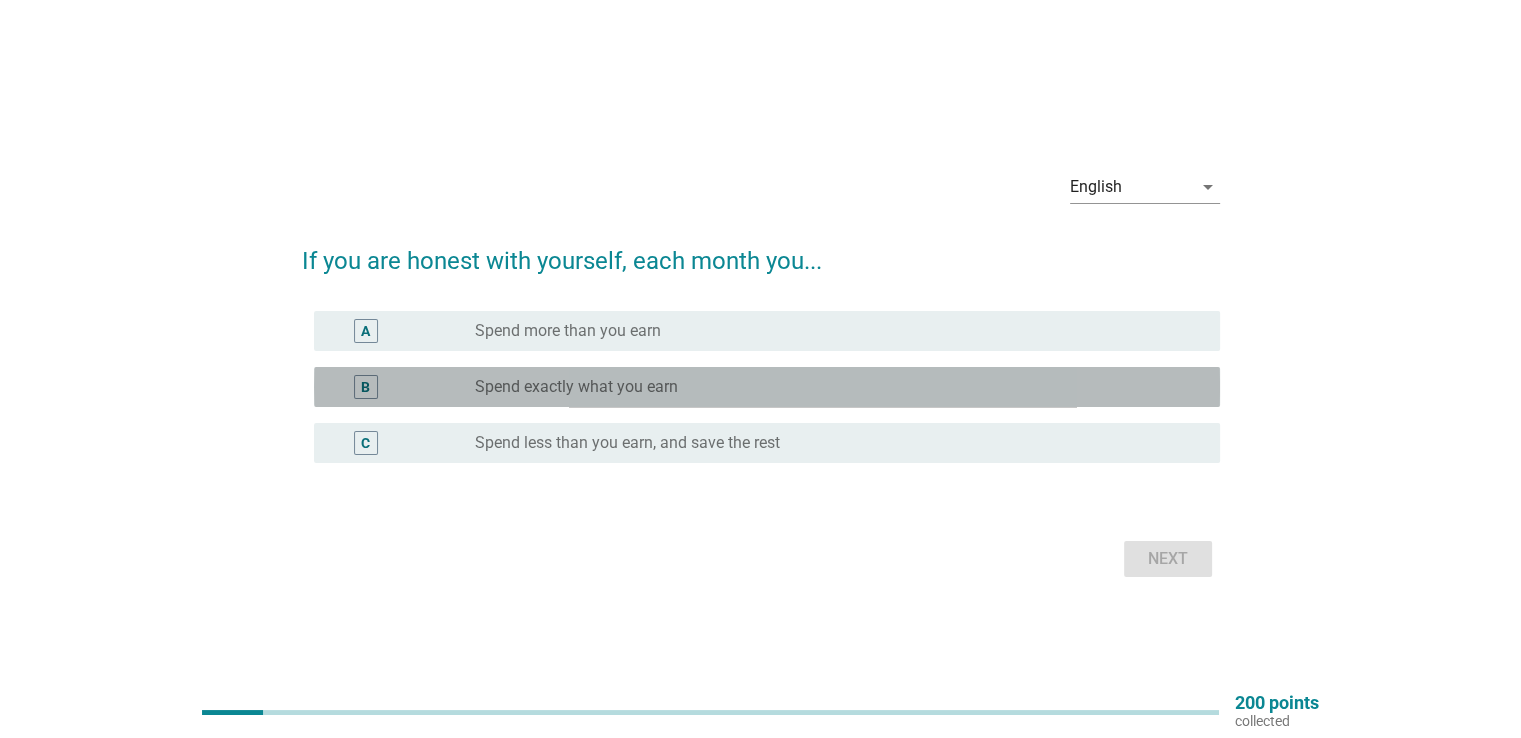 click on "B" at bounding box center (365, 387) 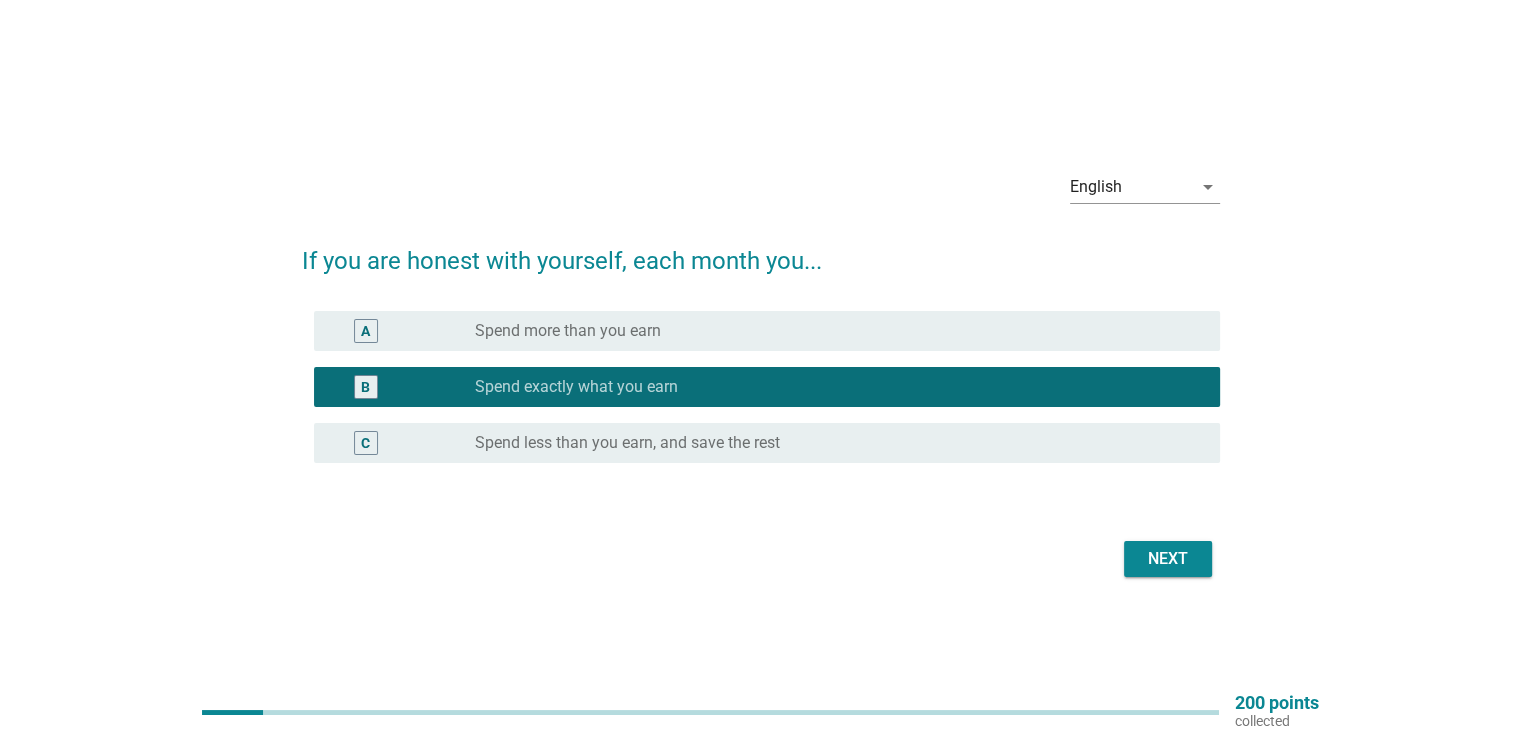 click on "Next" at bounding box center (1168, 559) 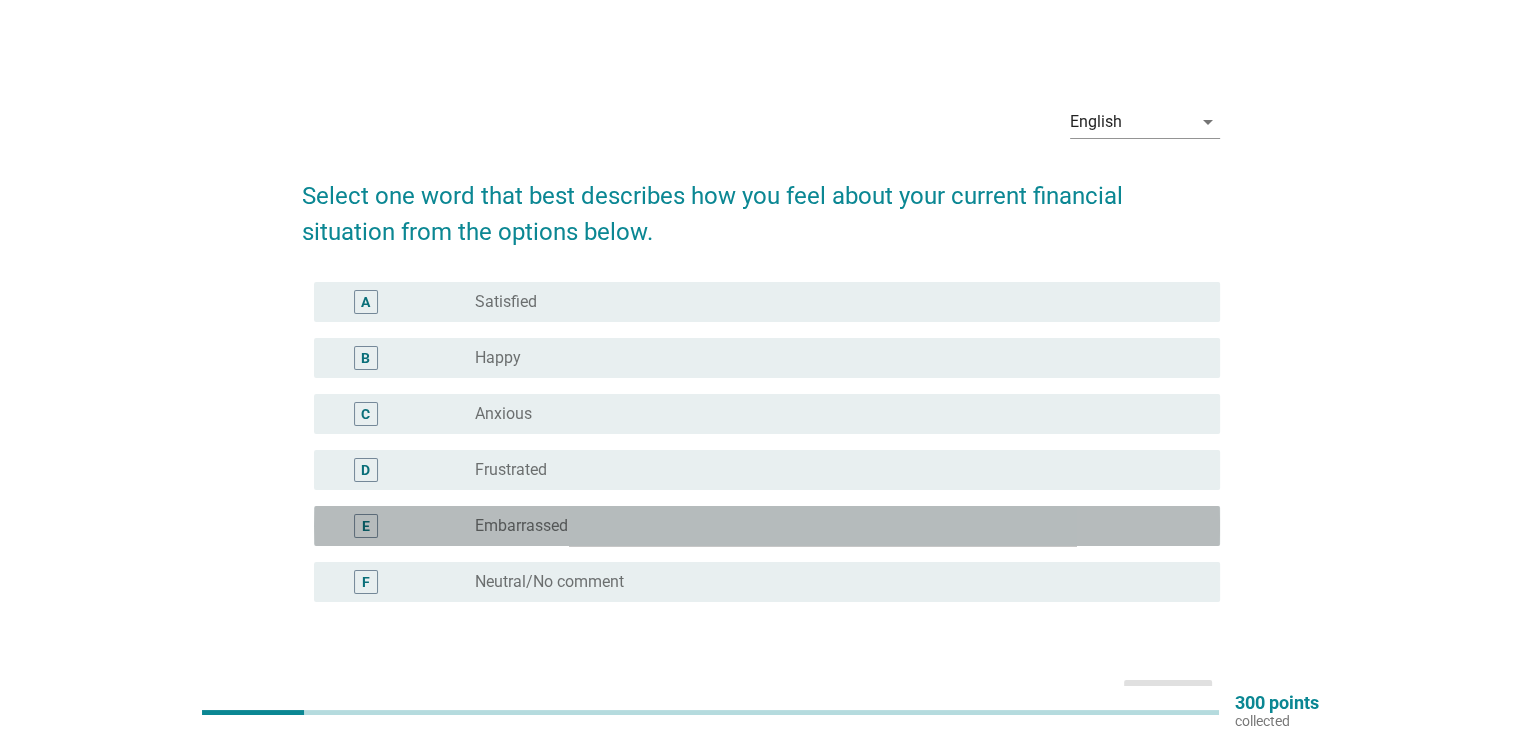 click on "E" at bounding box center [366, 526] 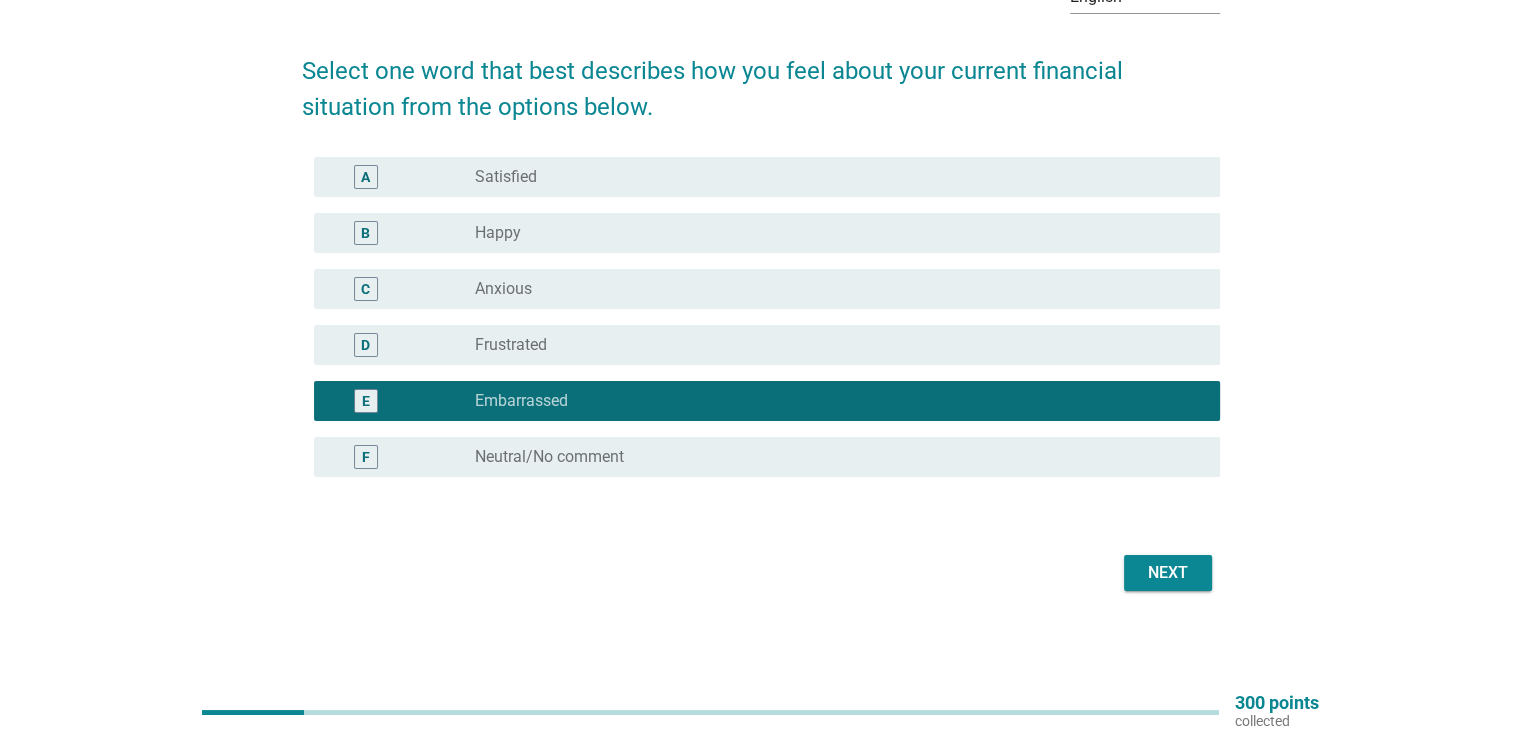 scroll, scrollTop: 126, scrollLeft: 0, axis: vertical 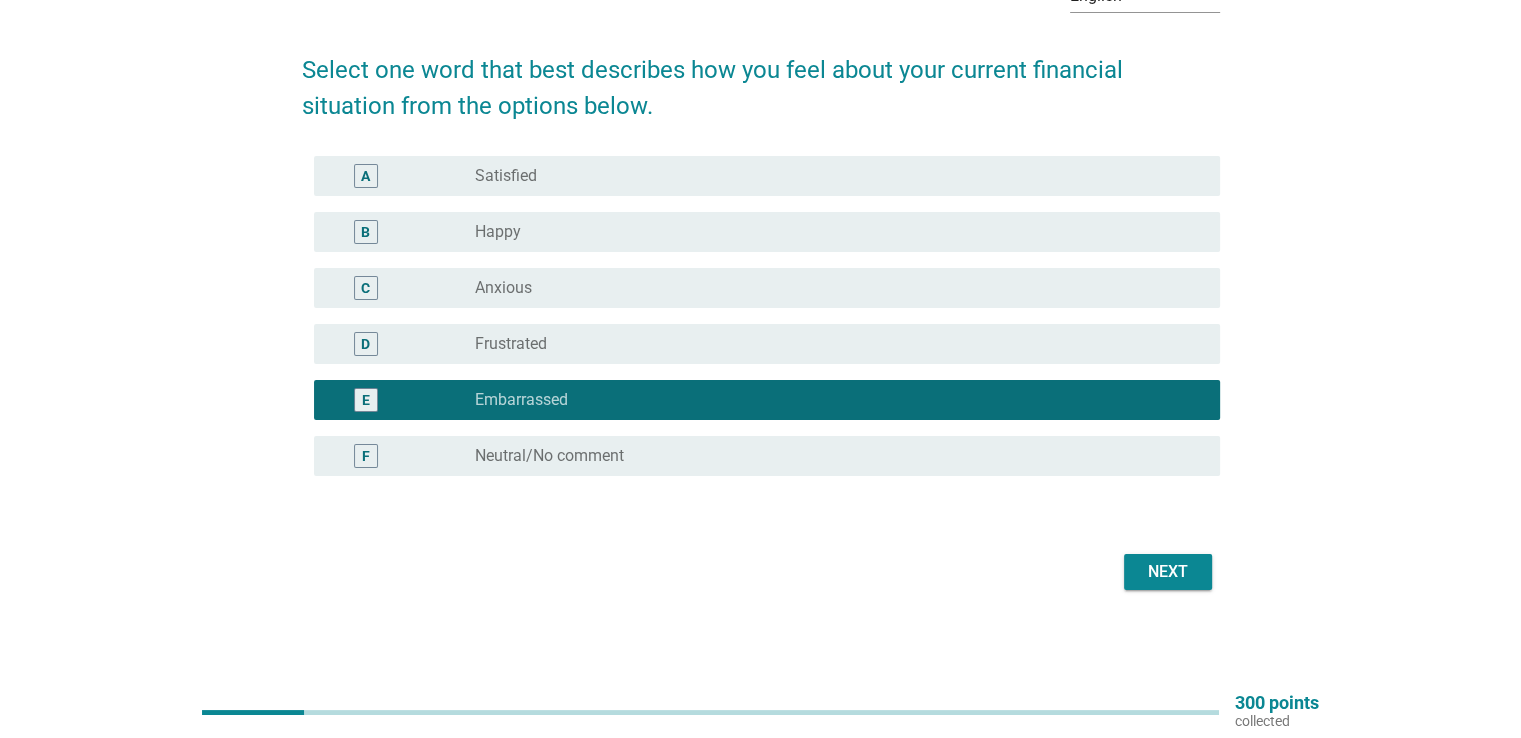 click on "Next" at bounding box center (1168, 572) 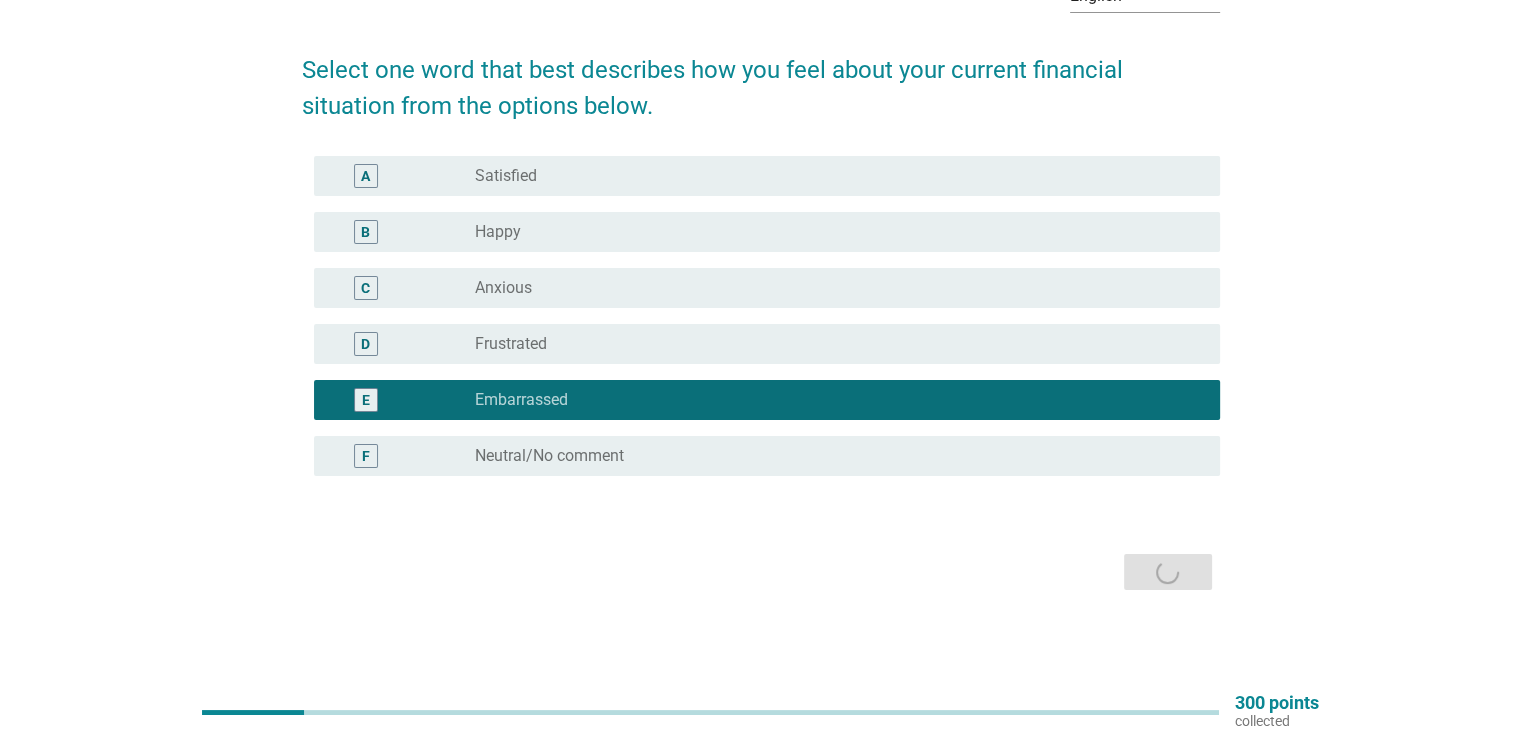 scroll, scrollTop: 0, scrollLeft: 0, axis: both 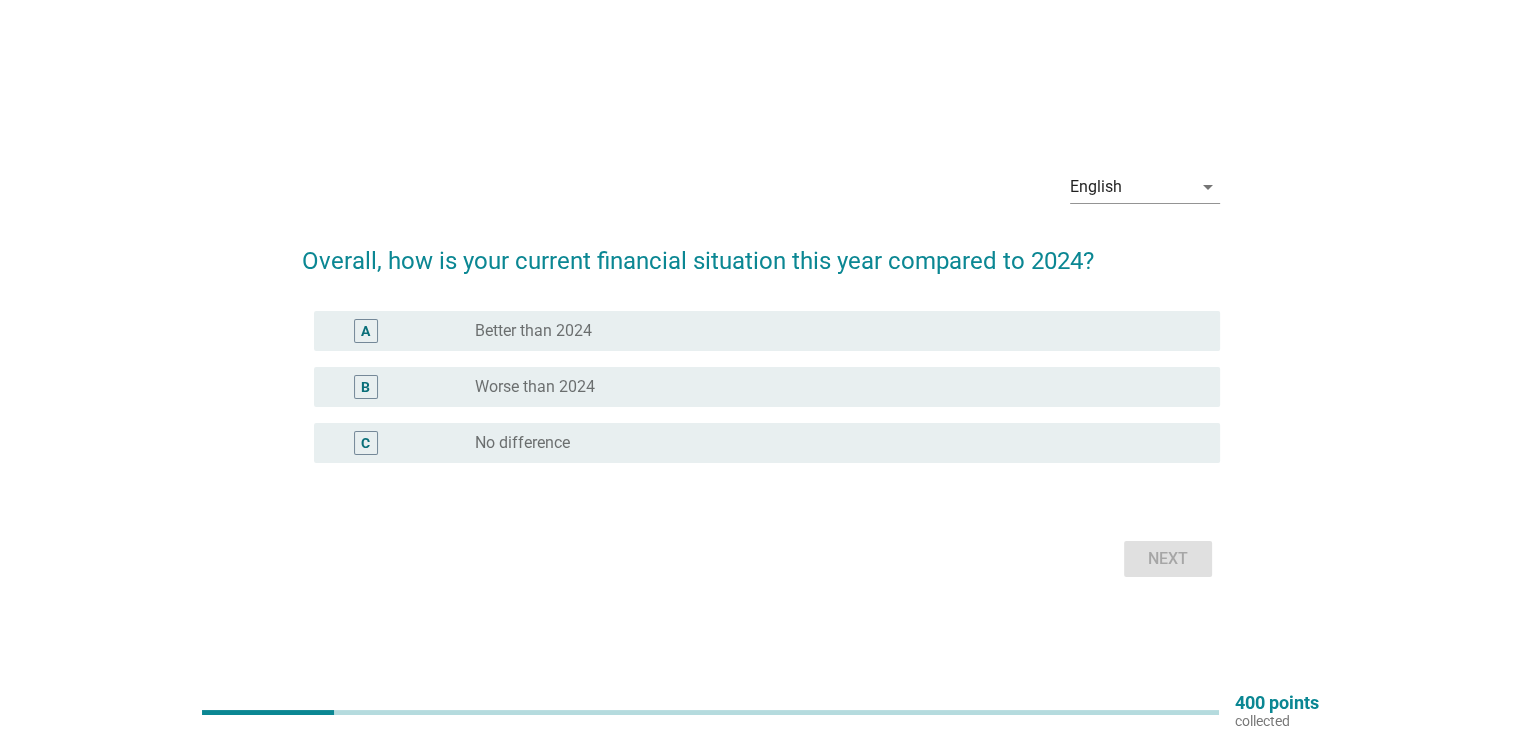 click on "C" at bounding box center [365, 443] 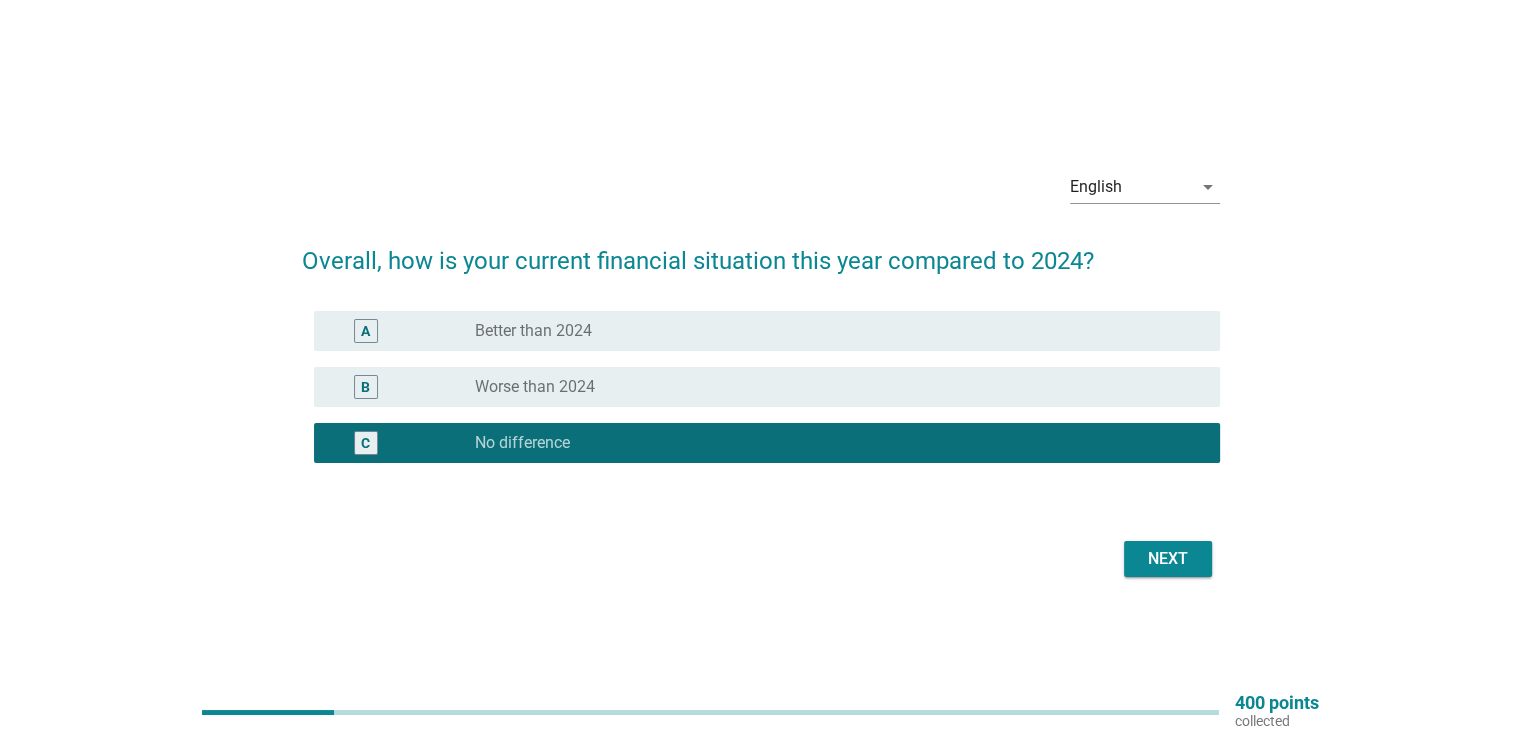 click on "Next" at bounding box center [1168, 559] 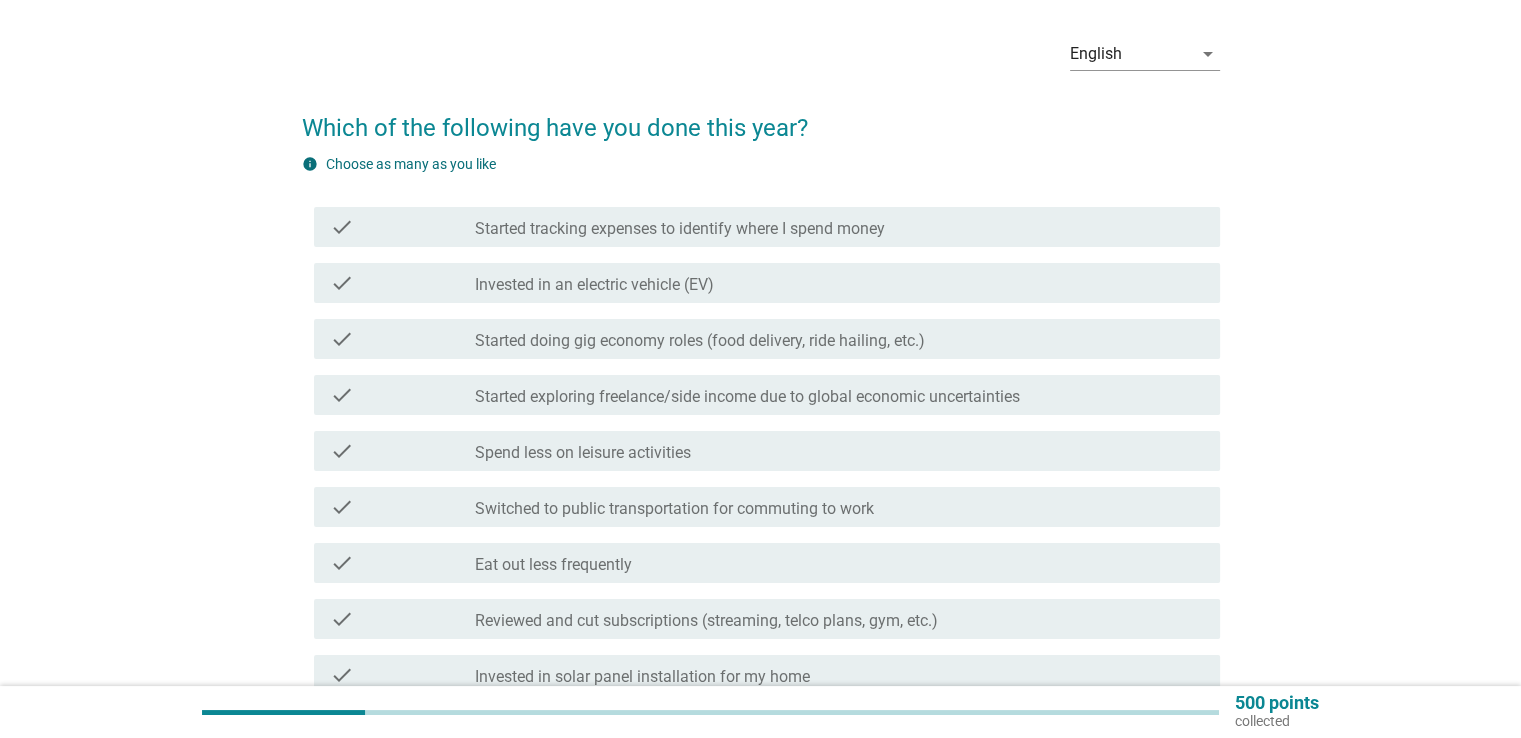 scroll, scrollTop: 100, scrollLeft: 0, axis: vertical 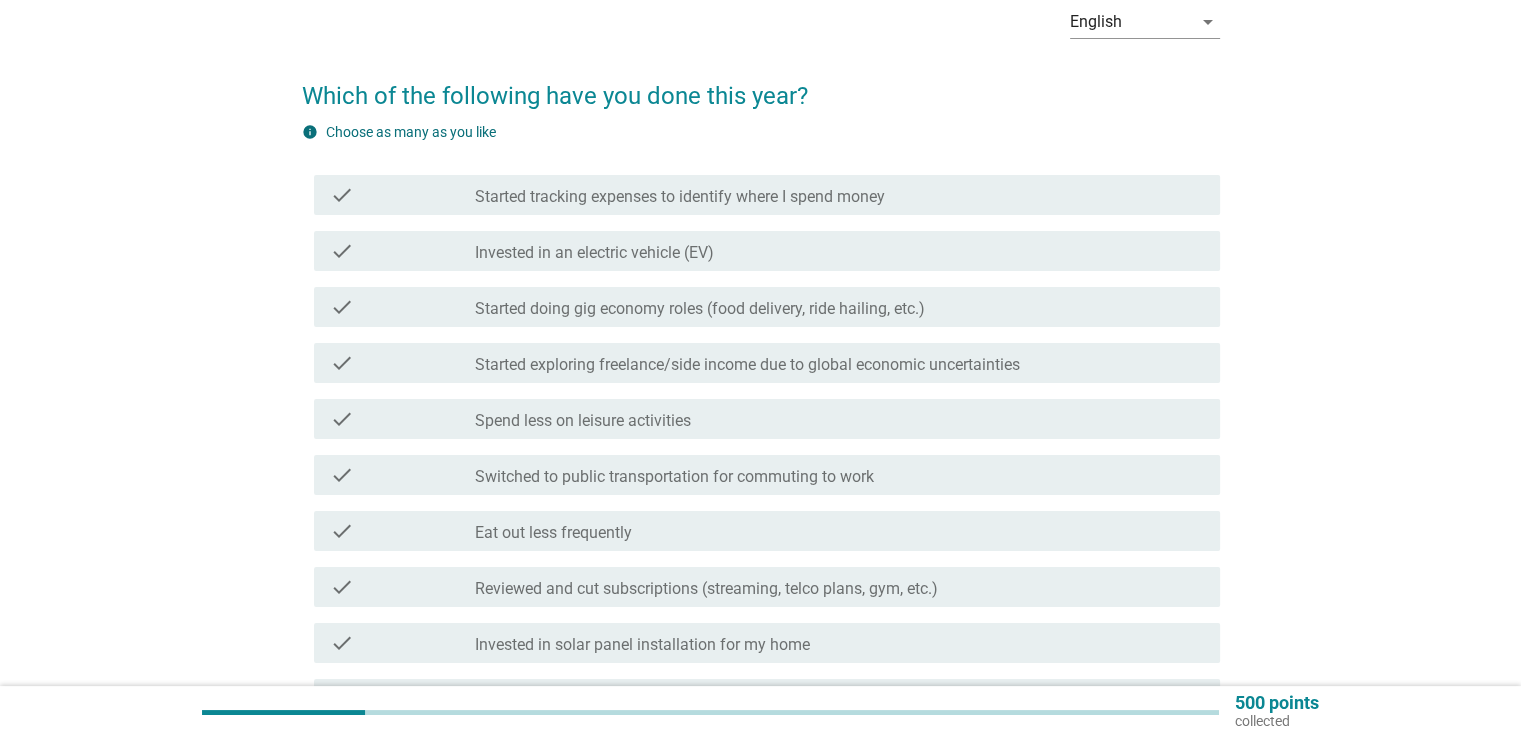 click on "check" at bounding box center [342, 195] 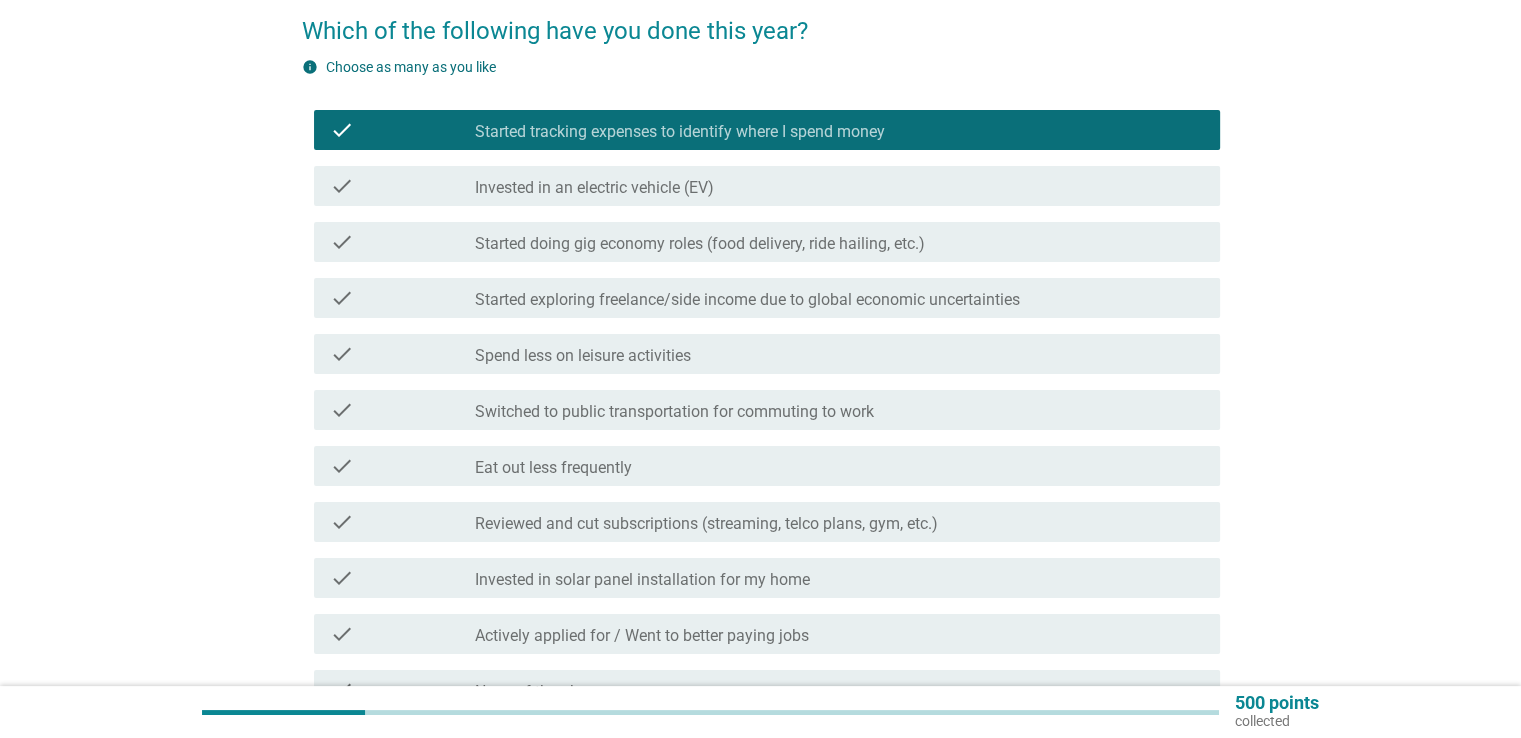 scroll, scrollTop: 200, scrollLeft: 0, axis: vertical 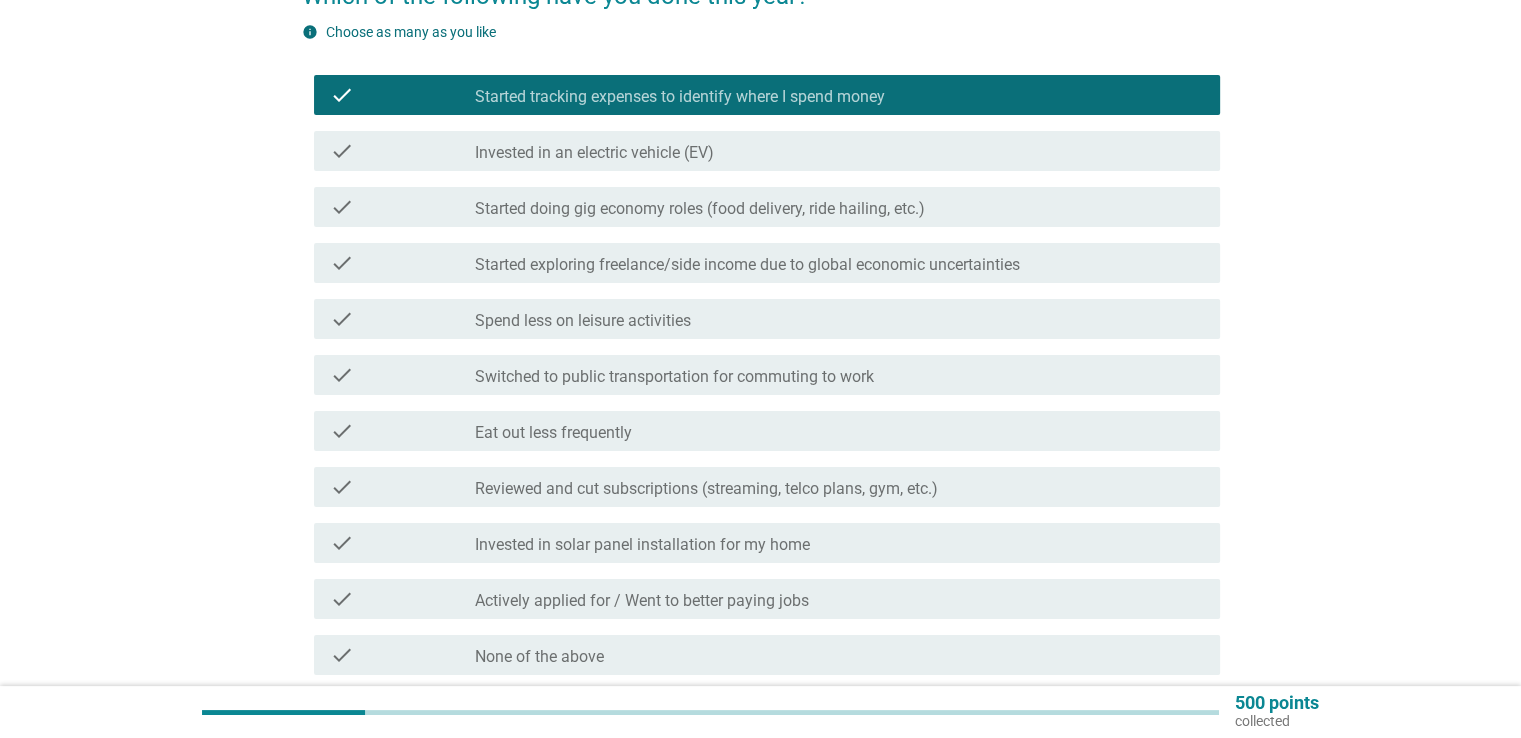 click on "check" at bounding box center (342, 319) 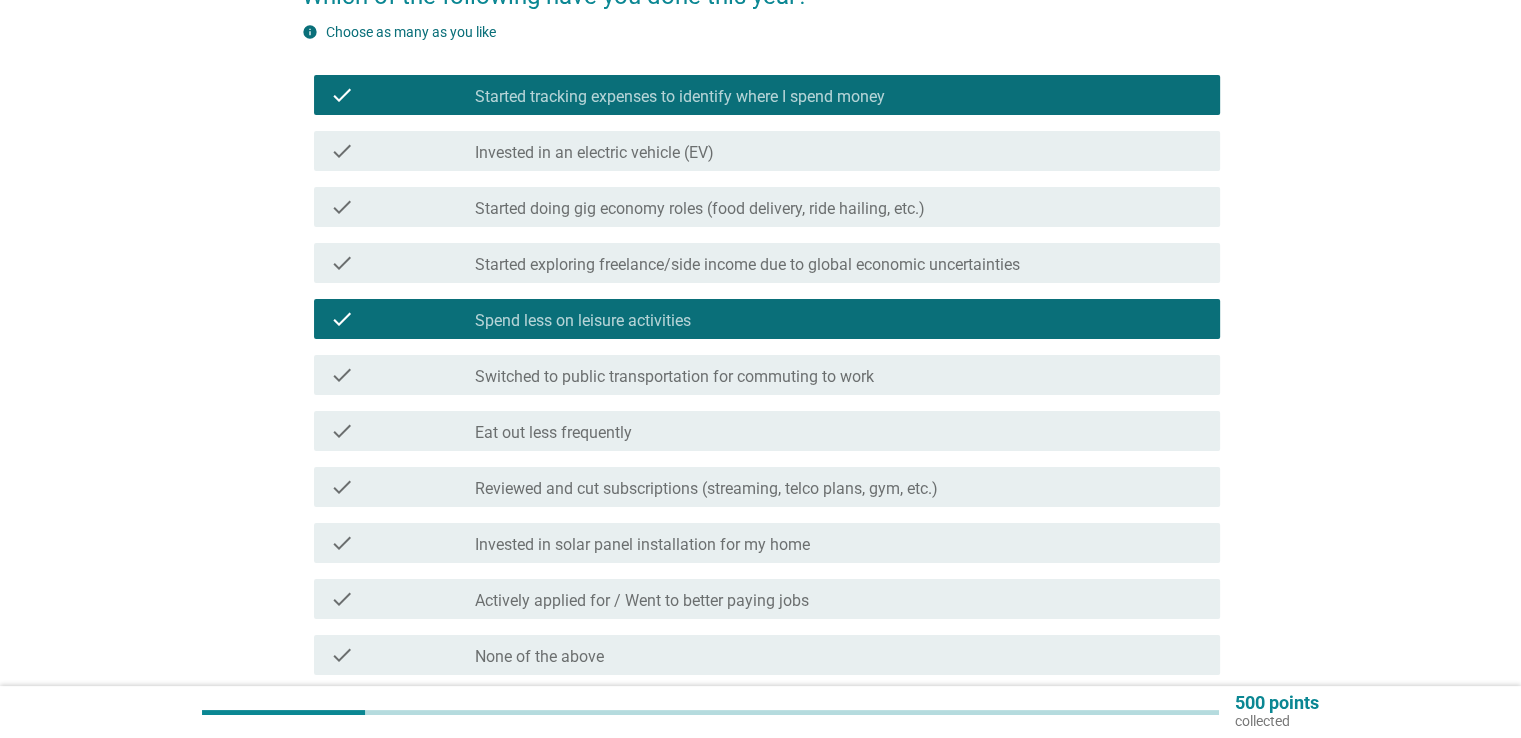 click on "check" at bounding box center [342, 431] 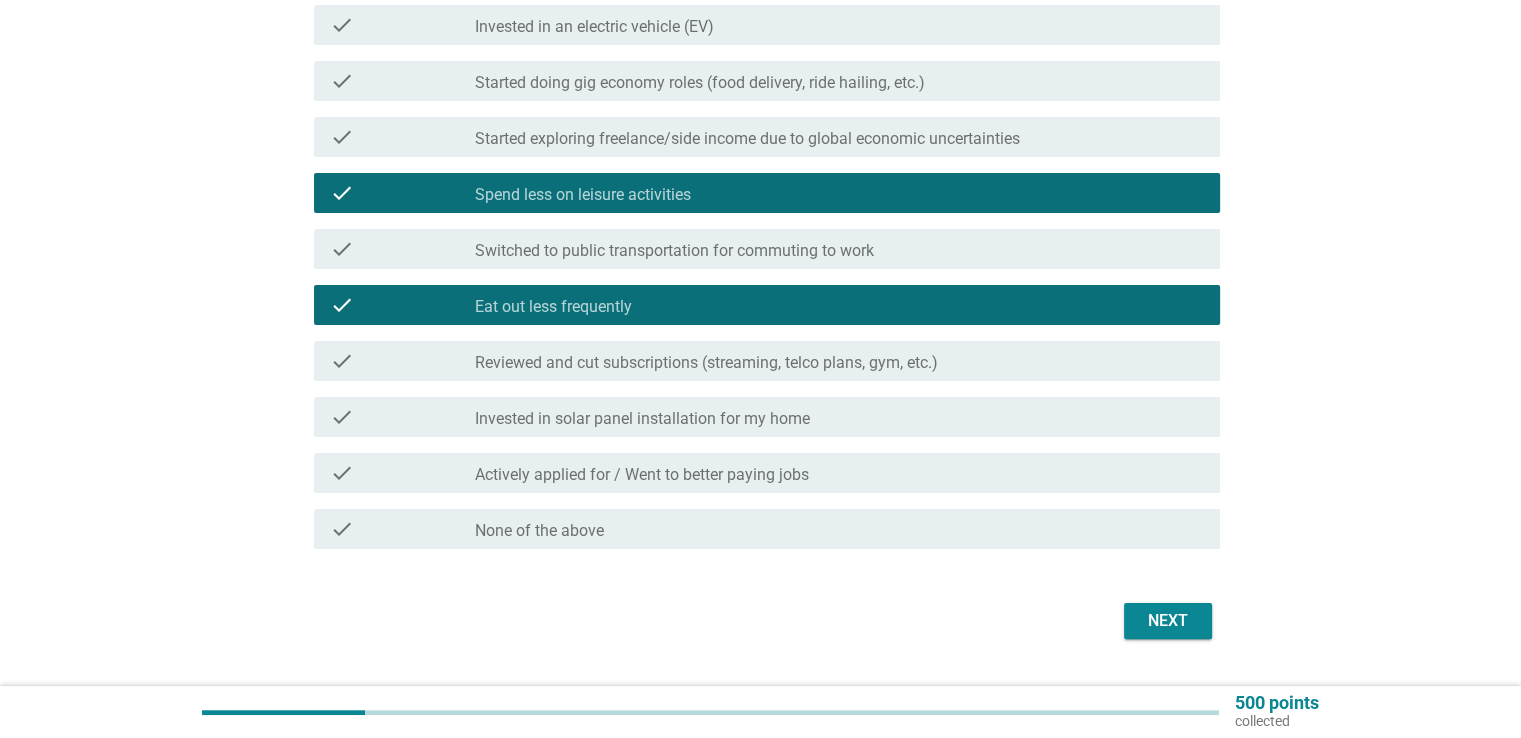 scroll, scrollTop: 375, scrollLeft: 0, axis: vertical 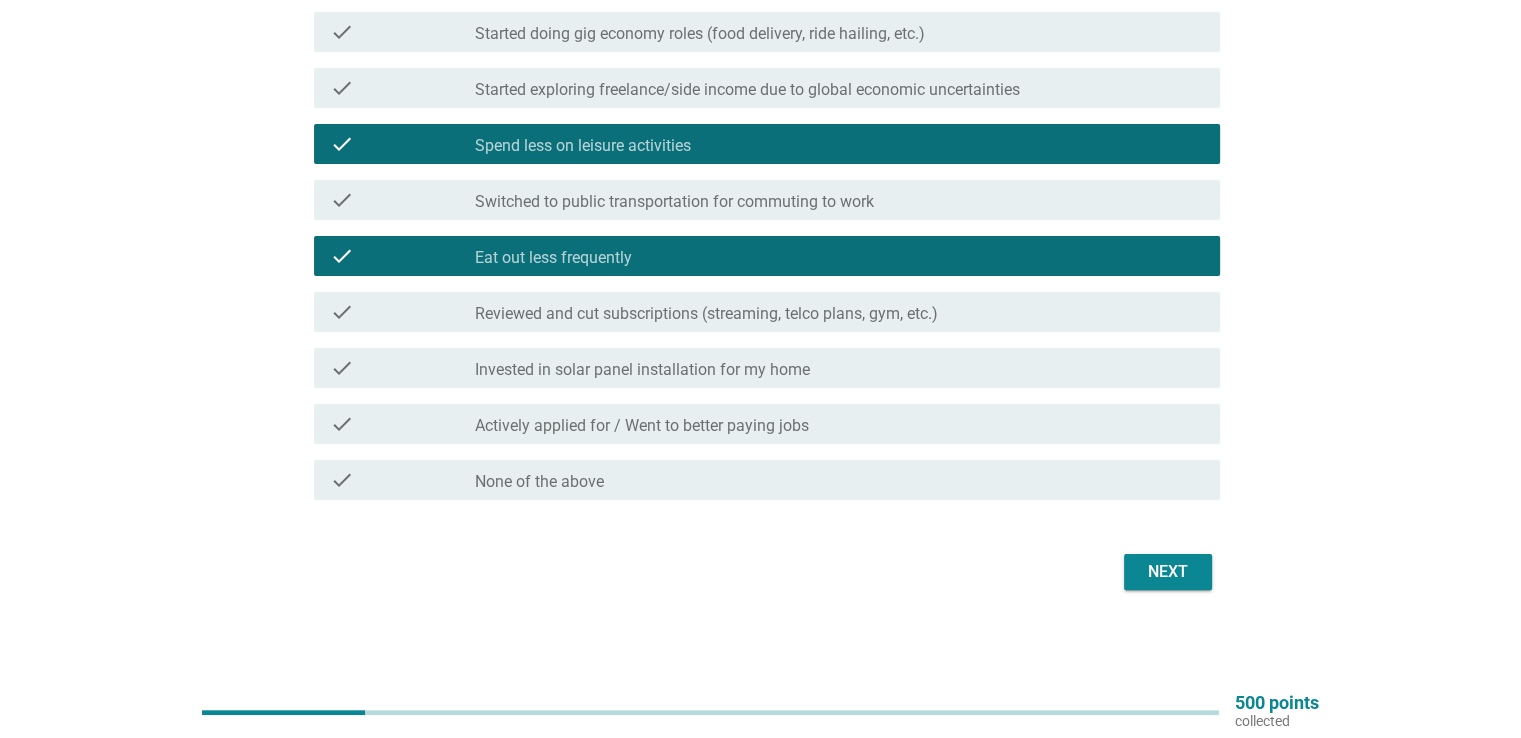 click on "check" at bounding box center [342, 312] 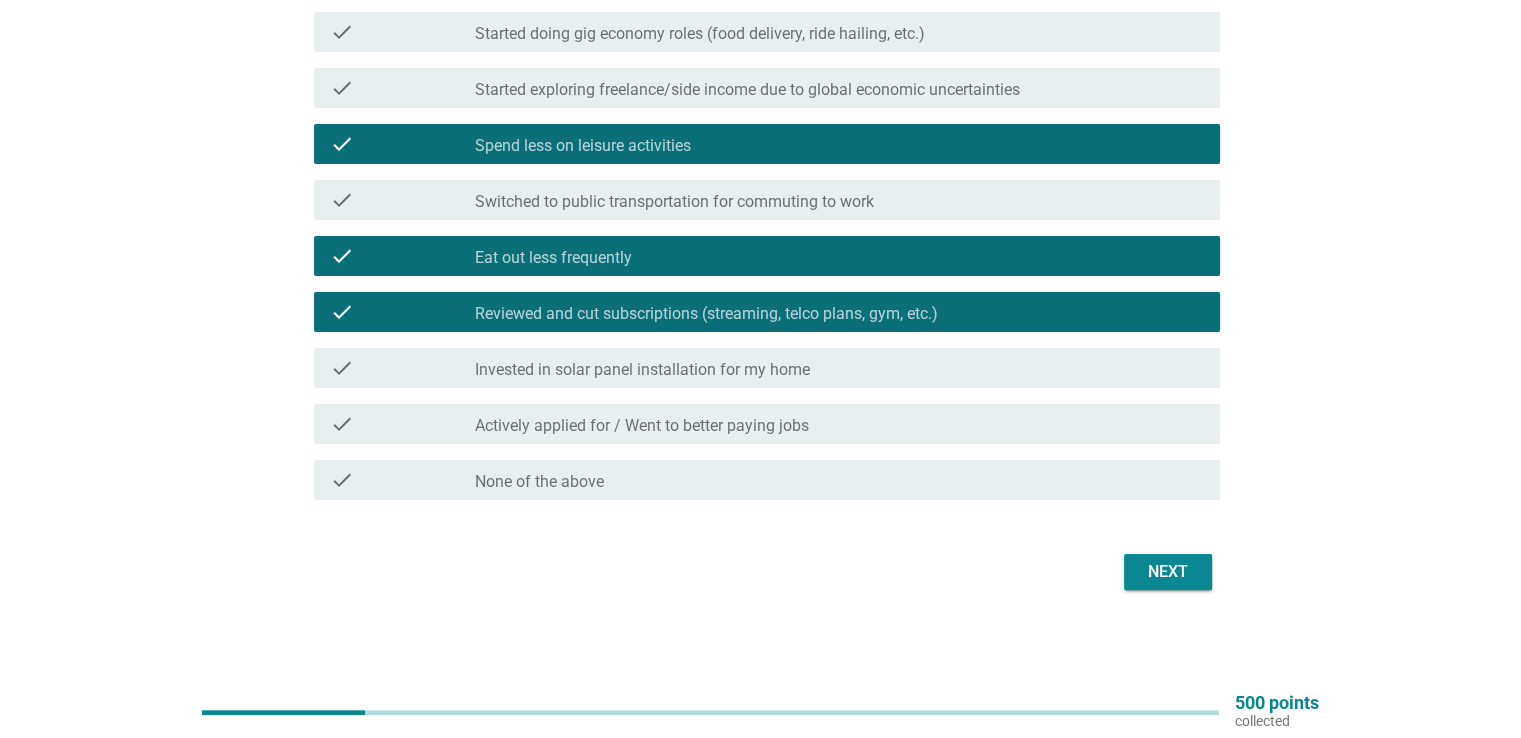 drag, startPoint x: 340, startPoint y: 420, endPoint x: 402, endPoint y: 425, distance: 62.201286 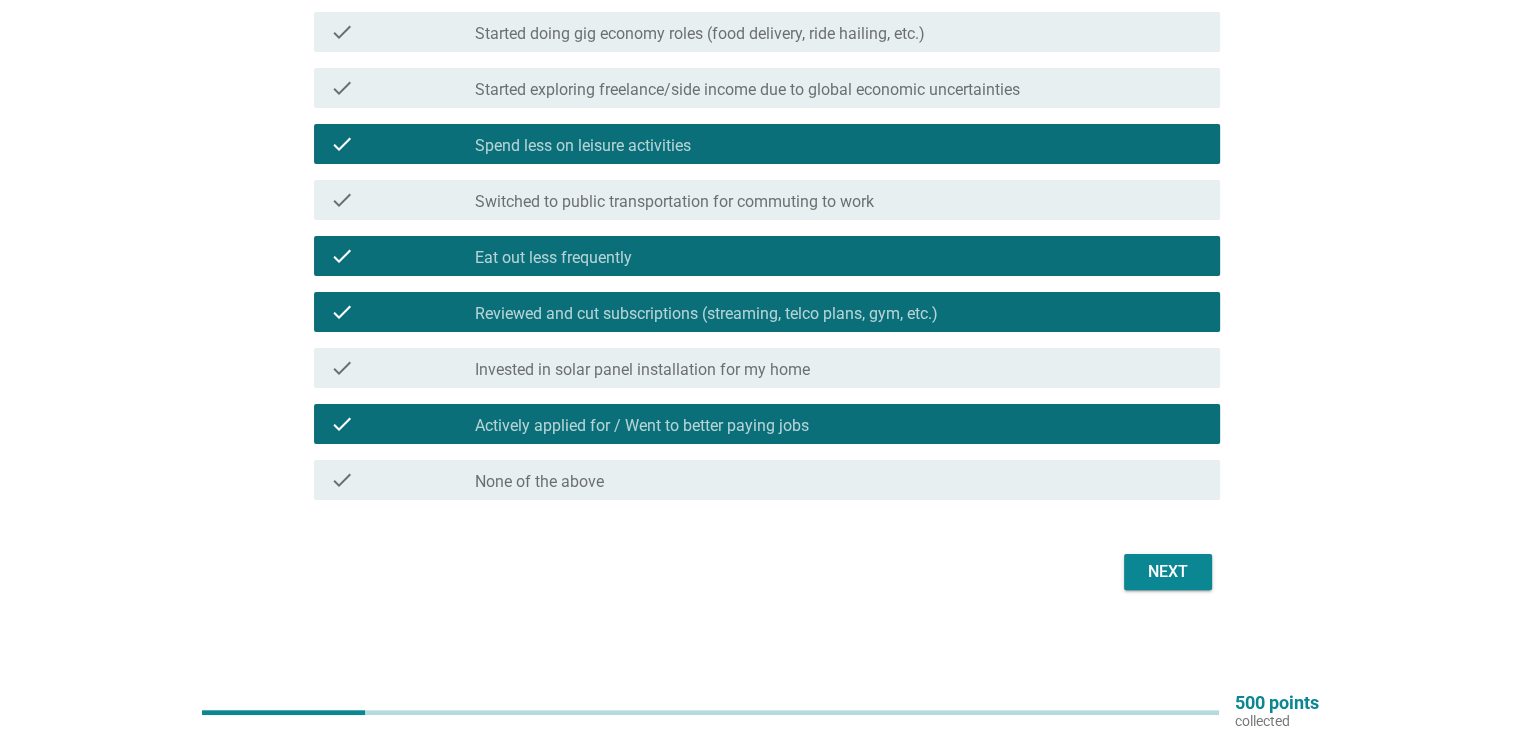 click on "Next" at bounding box center (1168, 572) 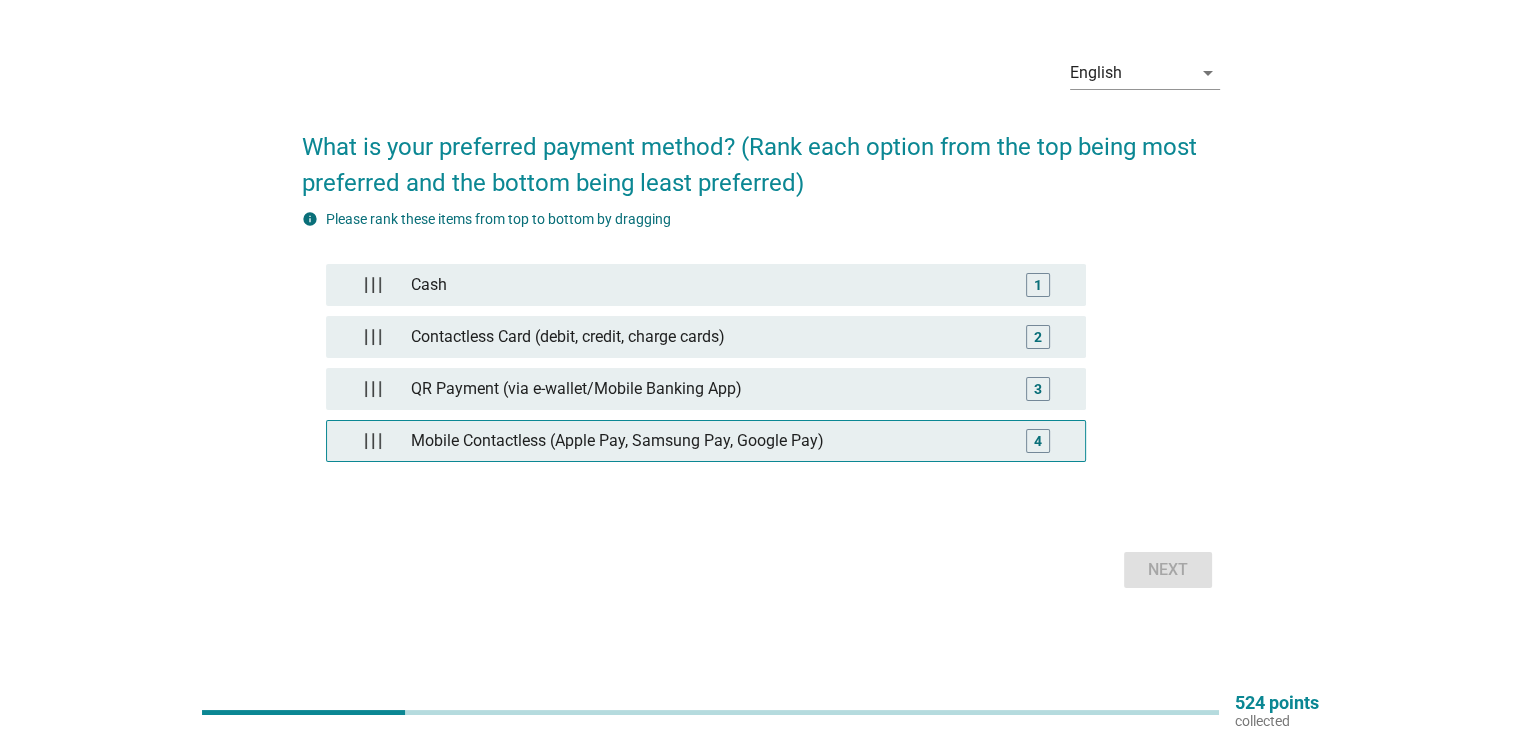scroll, scrollTop: 0, scrollLeft: 0, axis: both 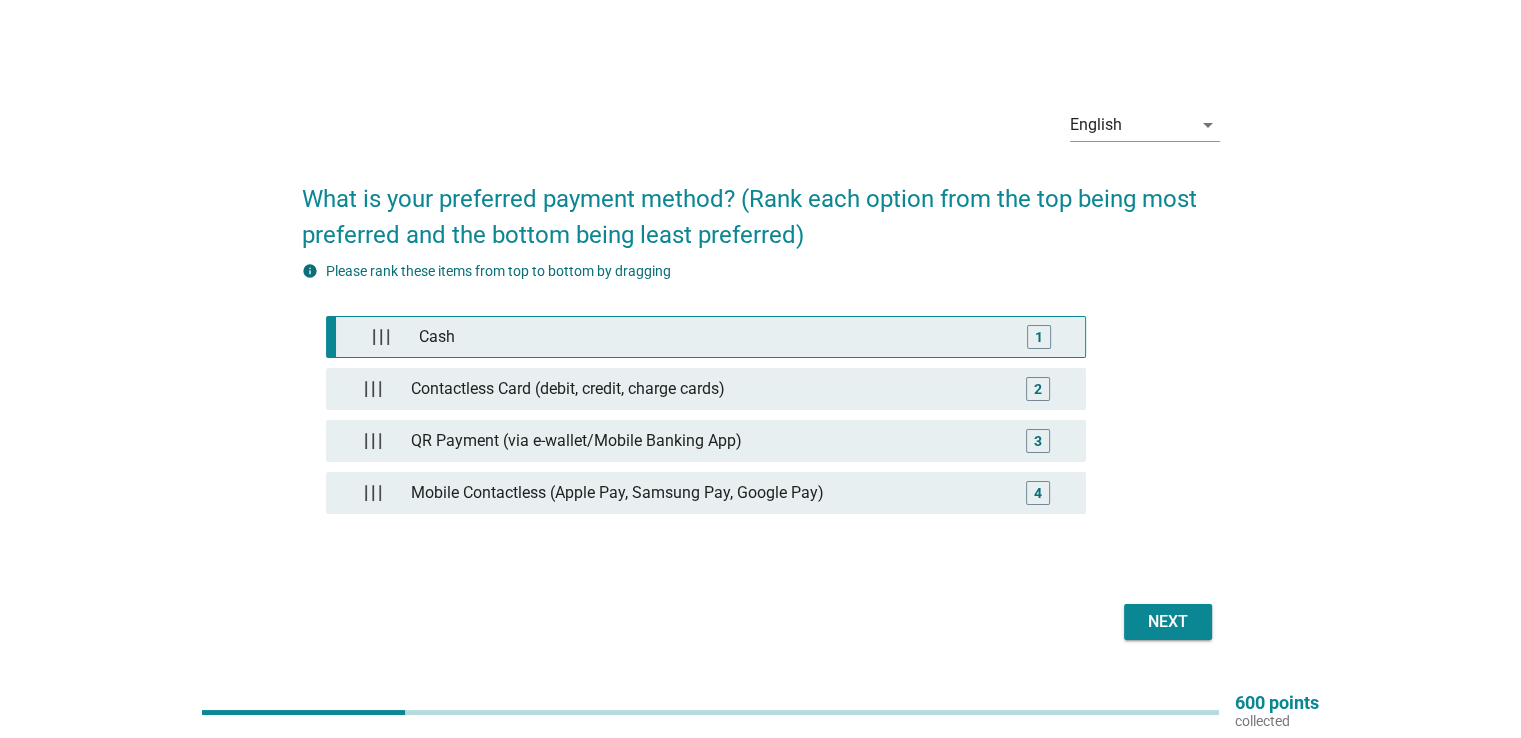 click on "1" at bounding box center [1039, 336] 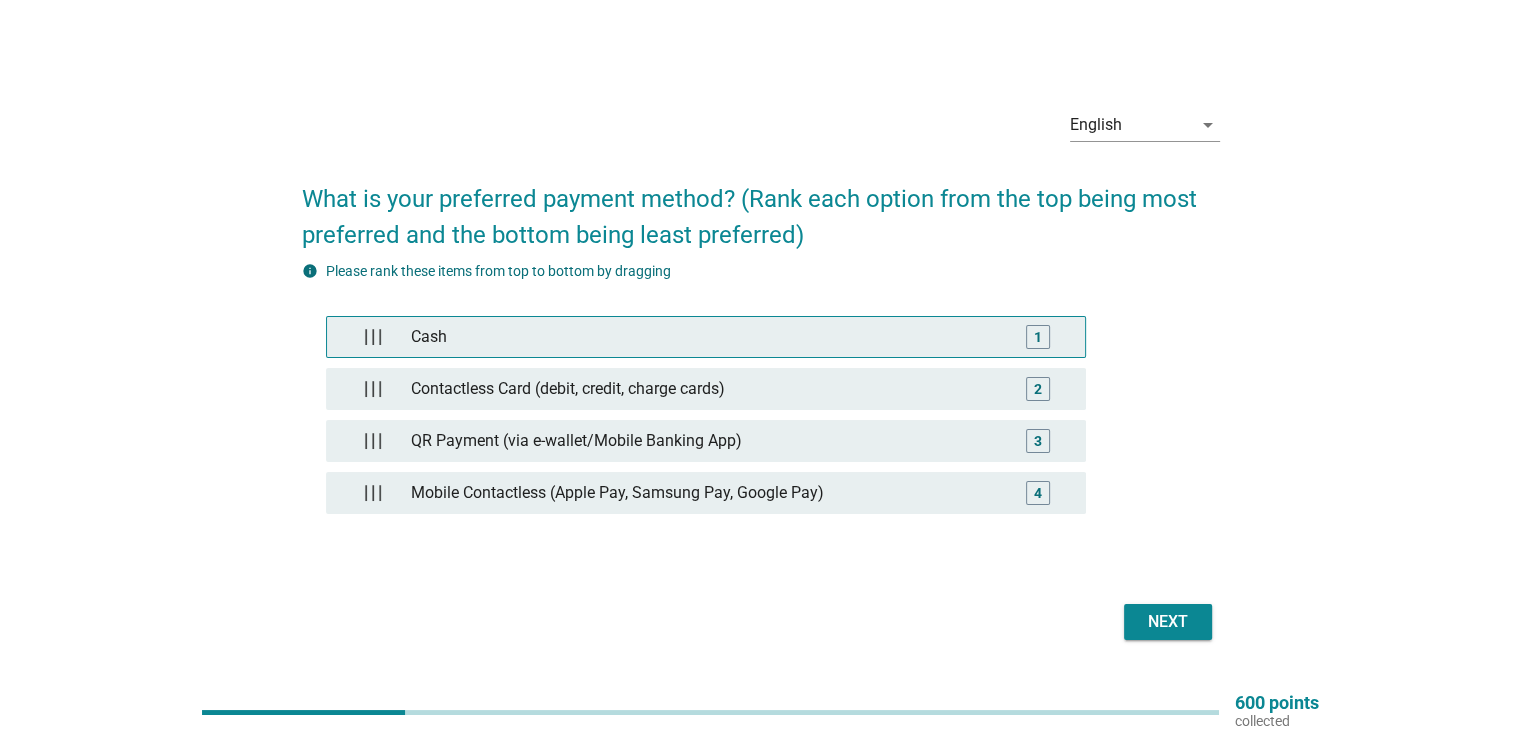 click at bounding box center [373, 337] 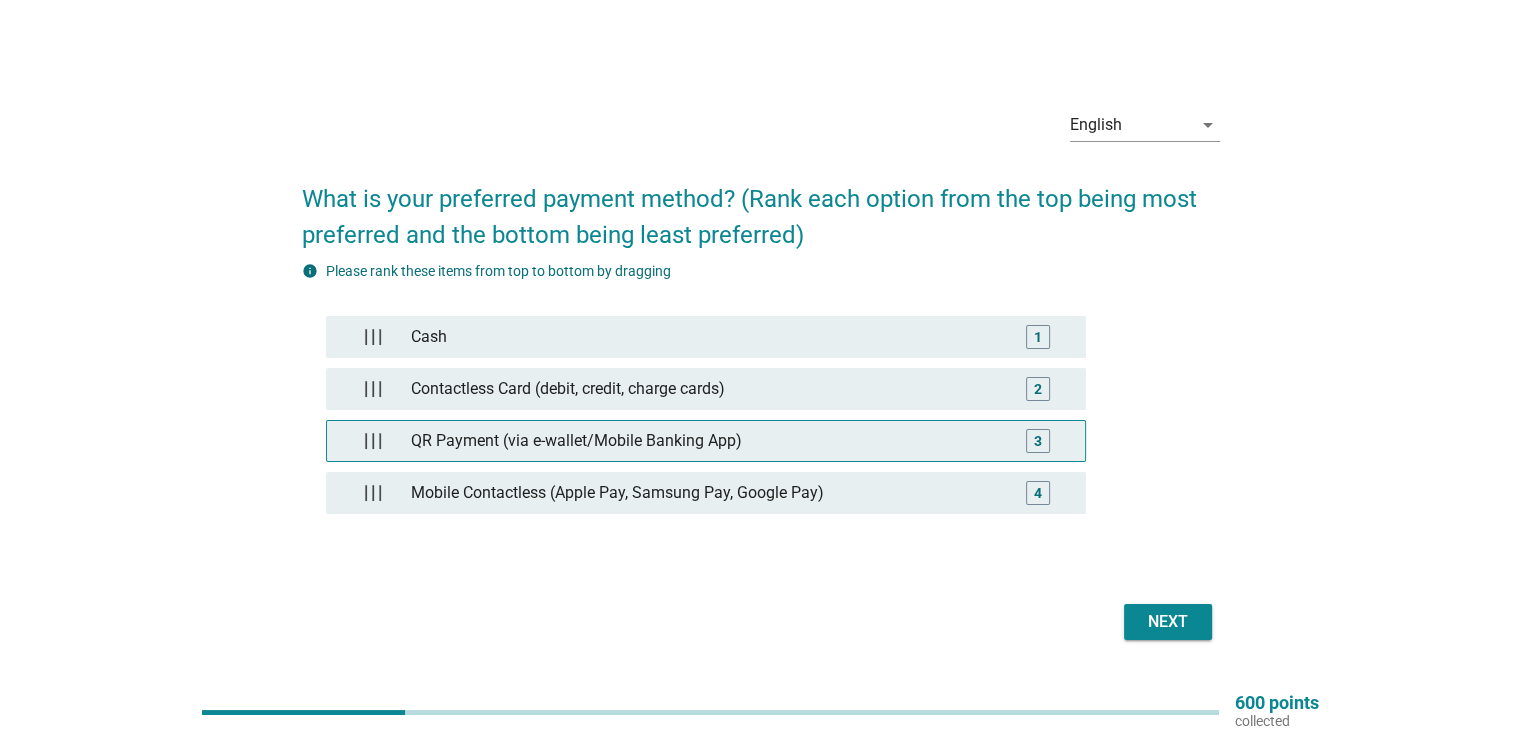 click on "3" at bounding box center [1038, 441] 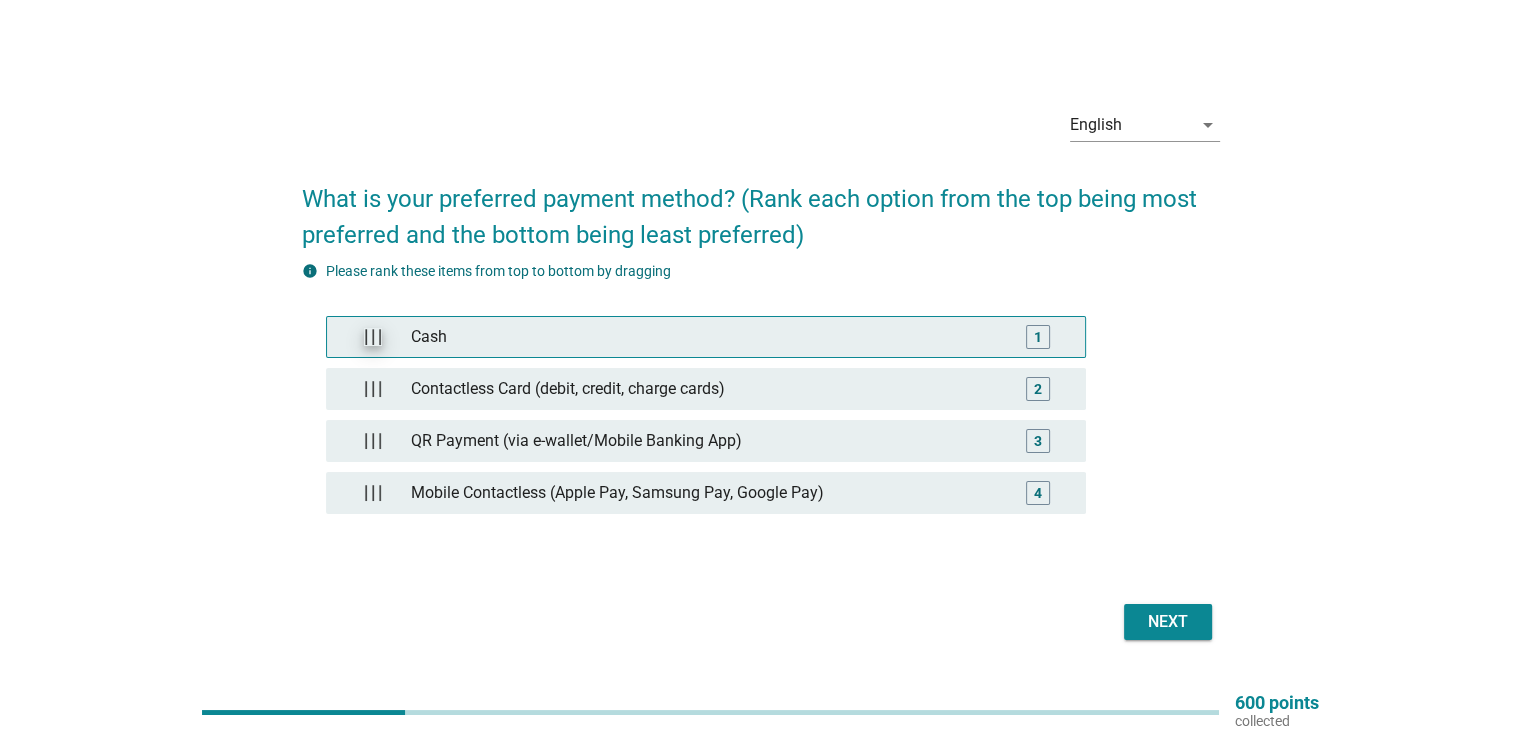 click at bounding box center (373, 337) 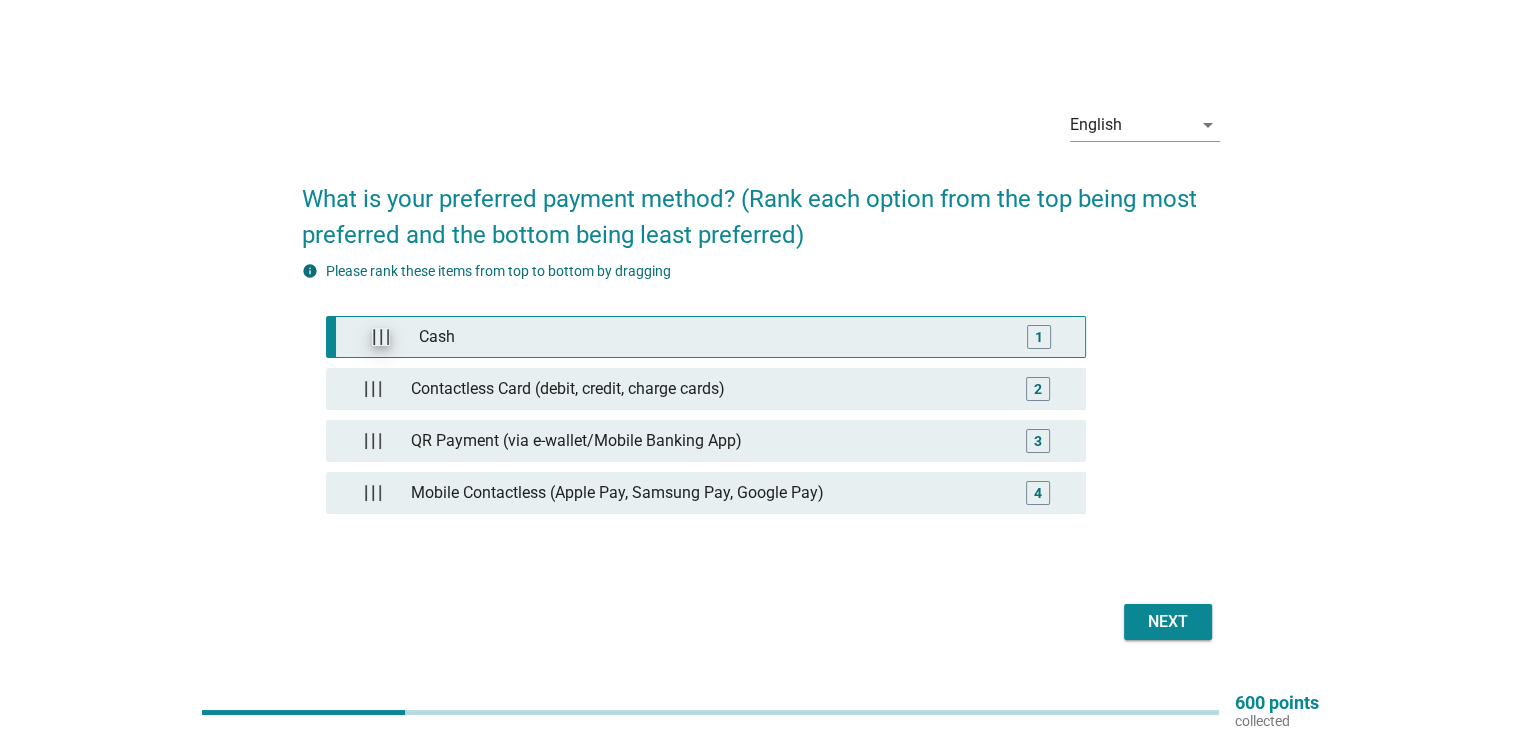 click at bounding box center [381, 337] 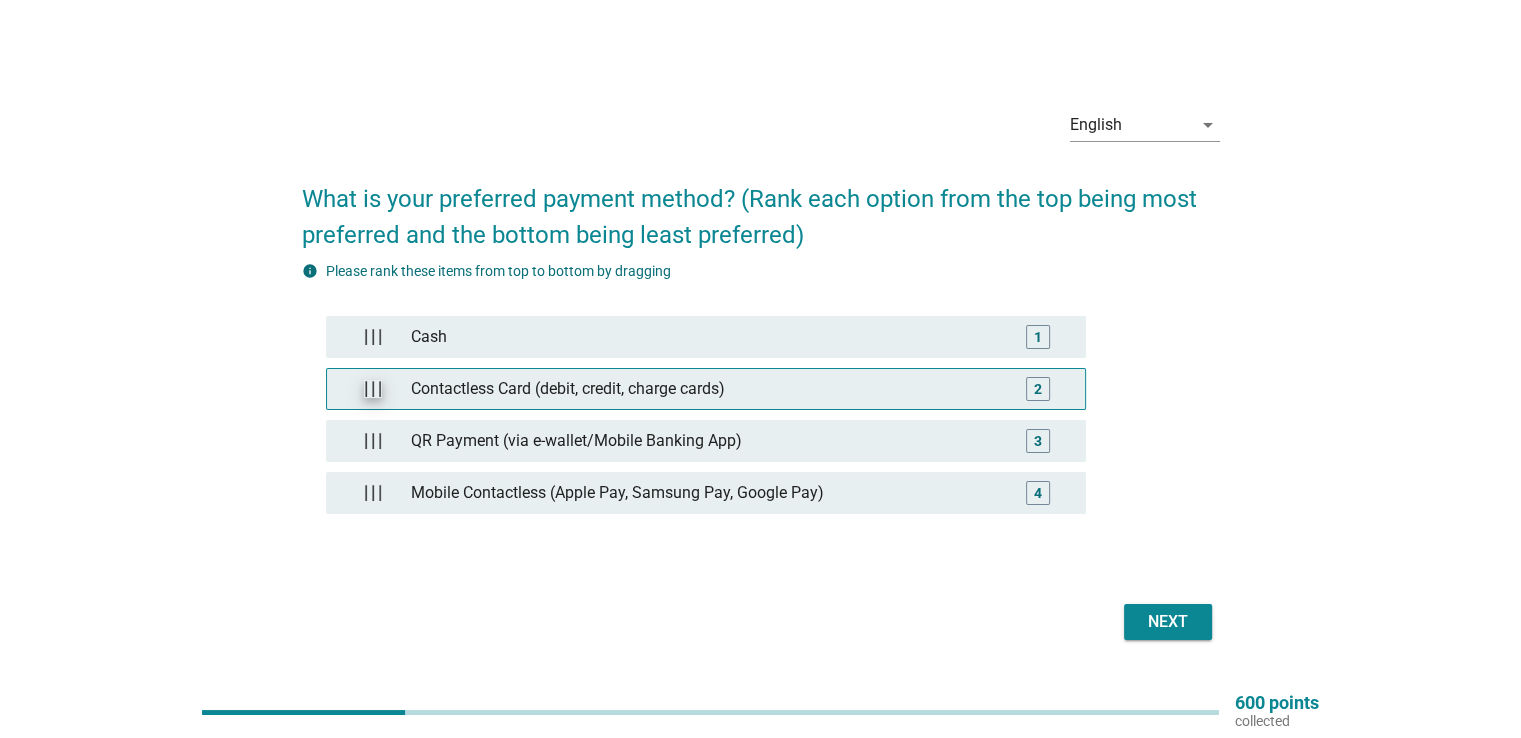 type 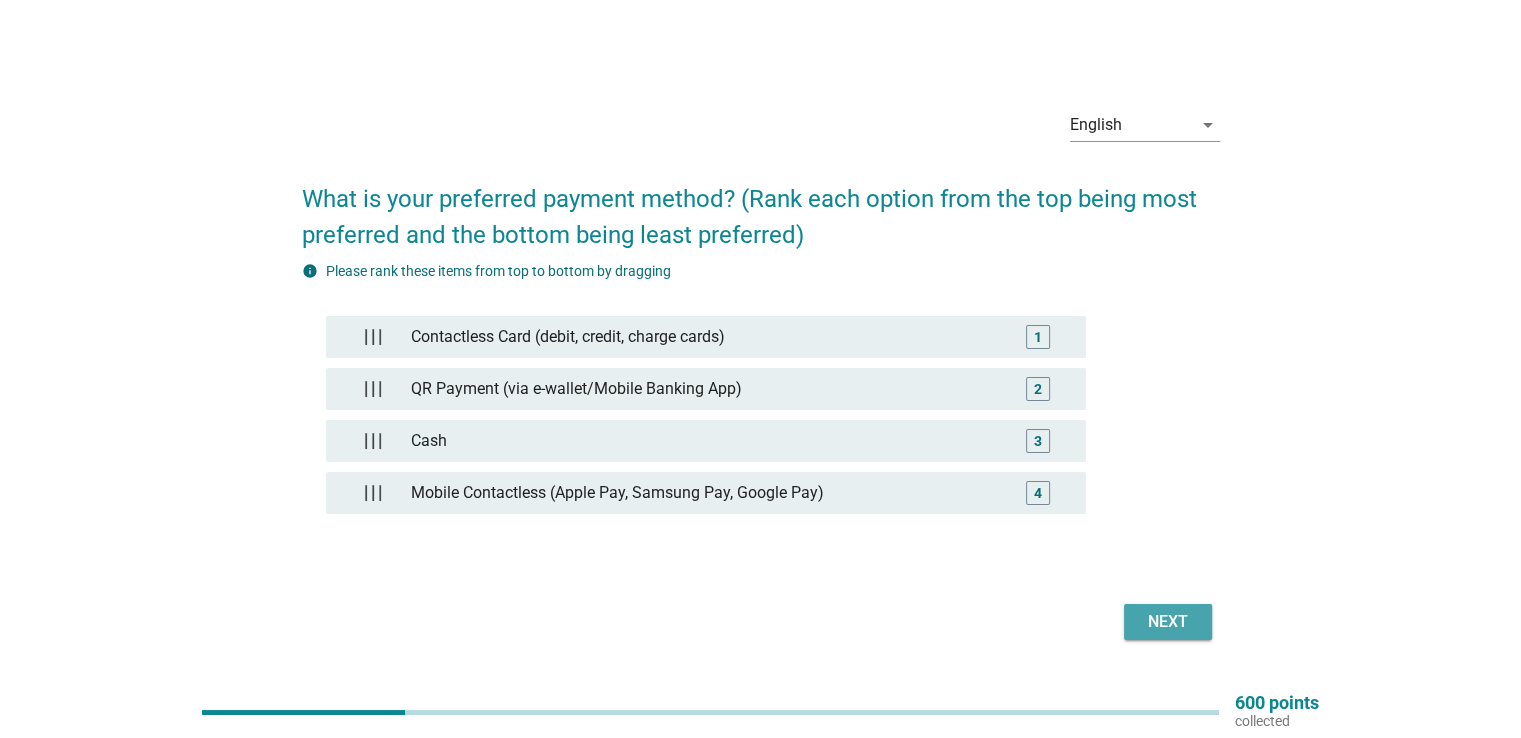 click on "Next" at bounding box center [1168, 622] 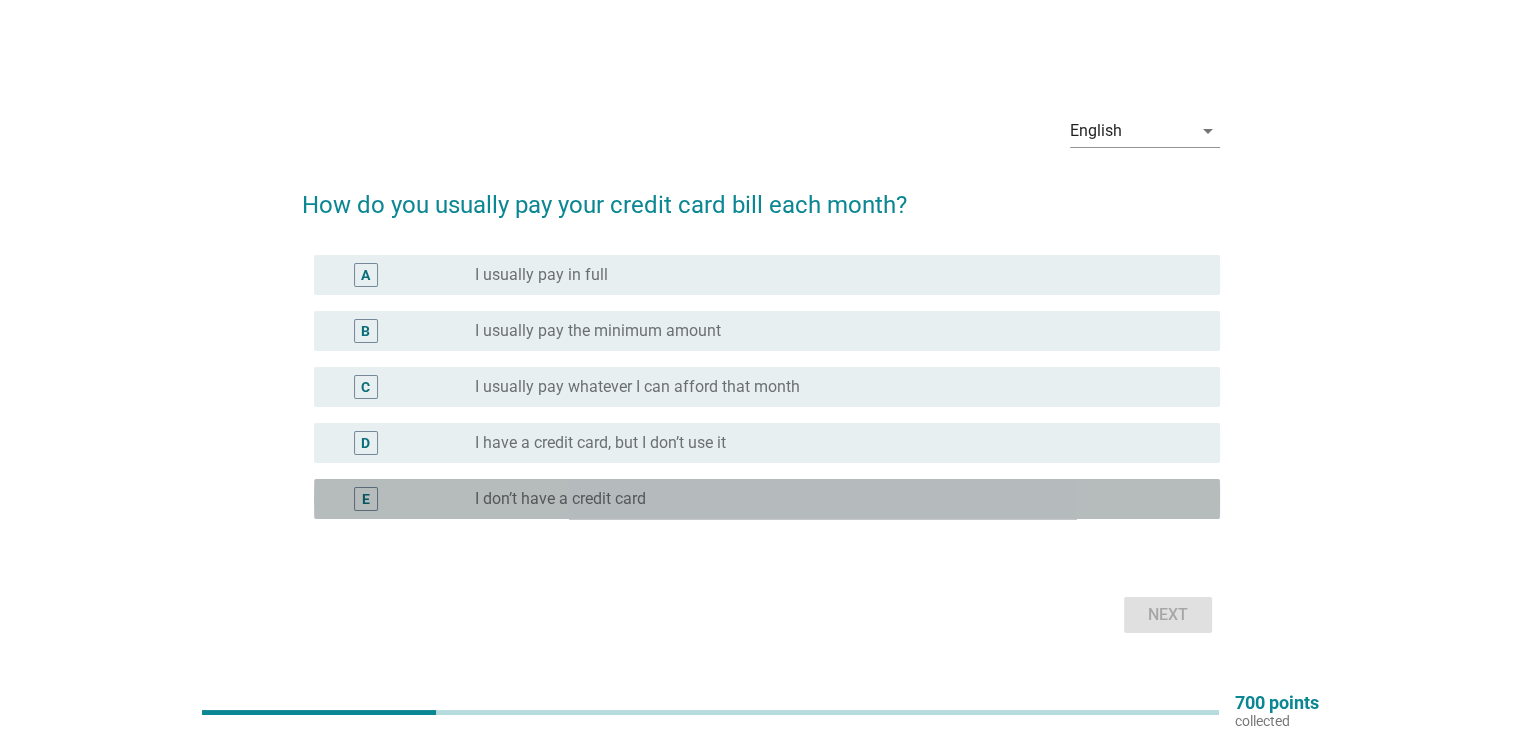 click on "E" at bounding box center [366, 499] 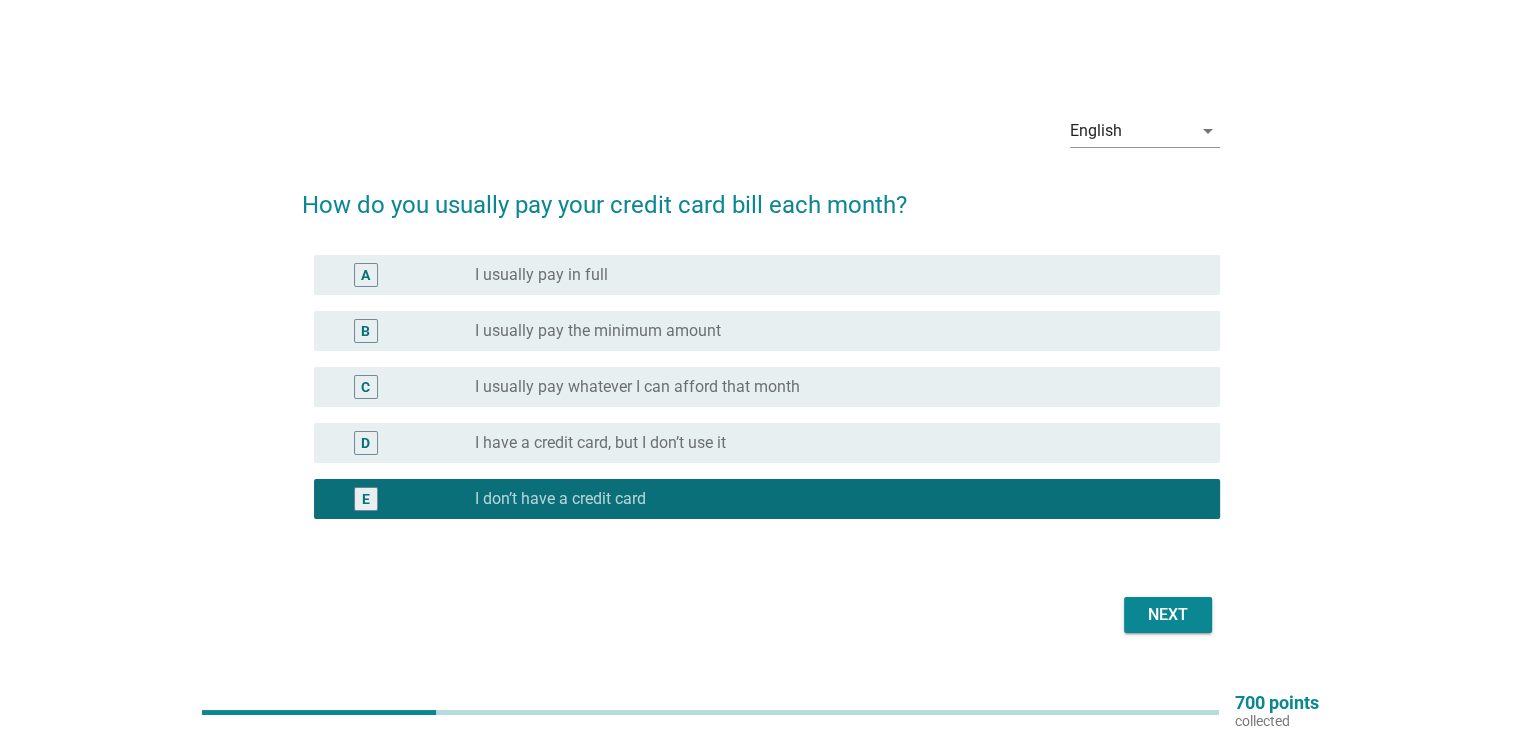 click on "Next" at bounding box center (1168, 615) 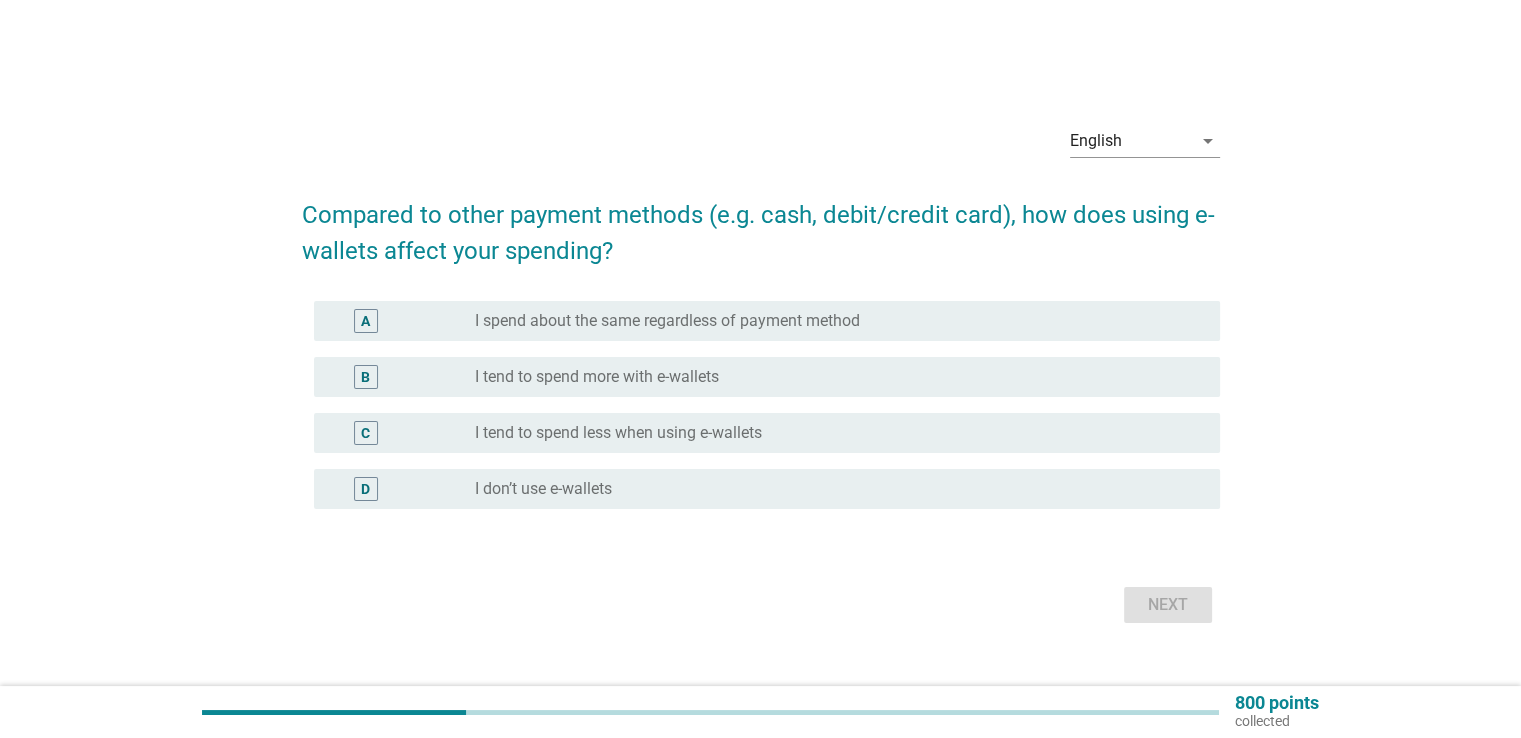 click on "C" at bounding box center [365, 433] 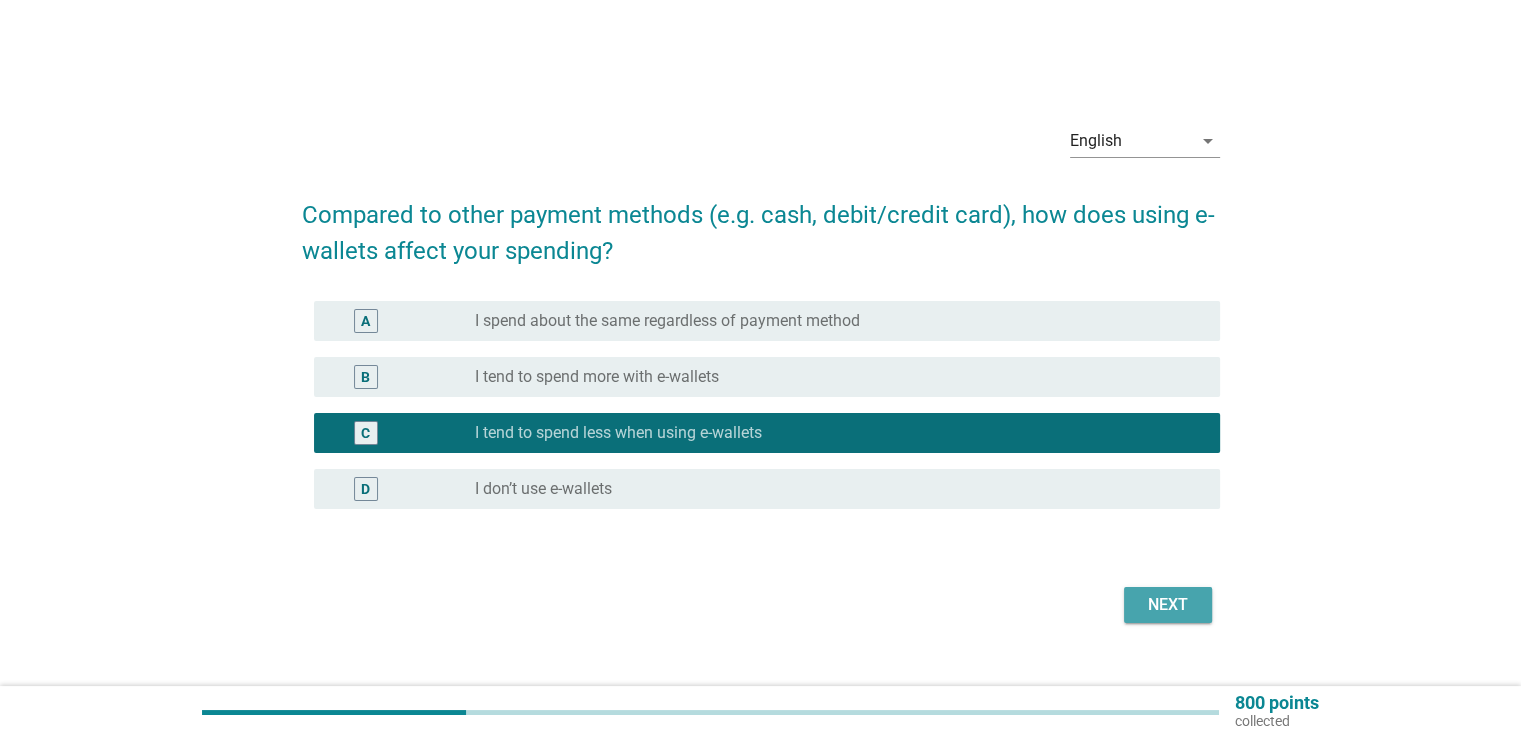 click on "Next" at bounding box center [1168, 605] 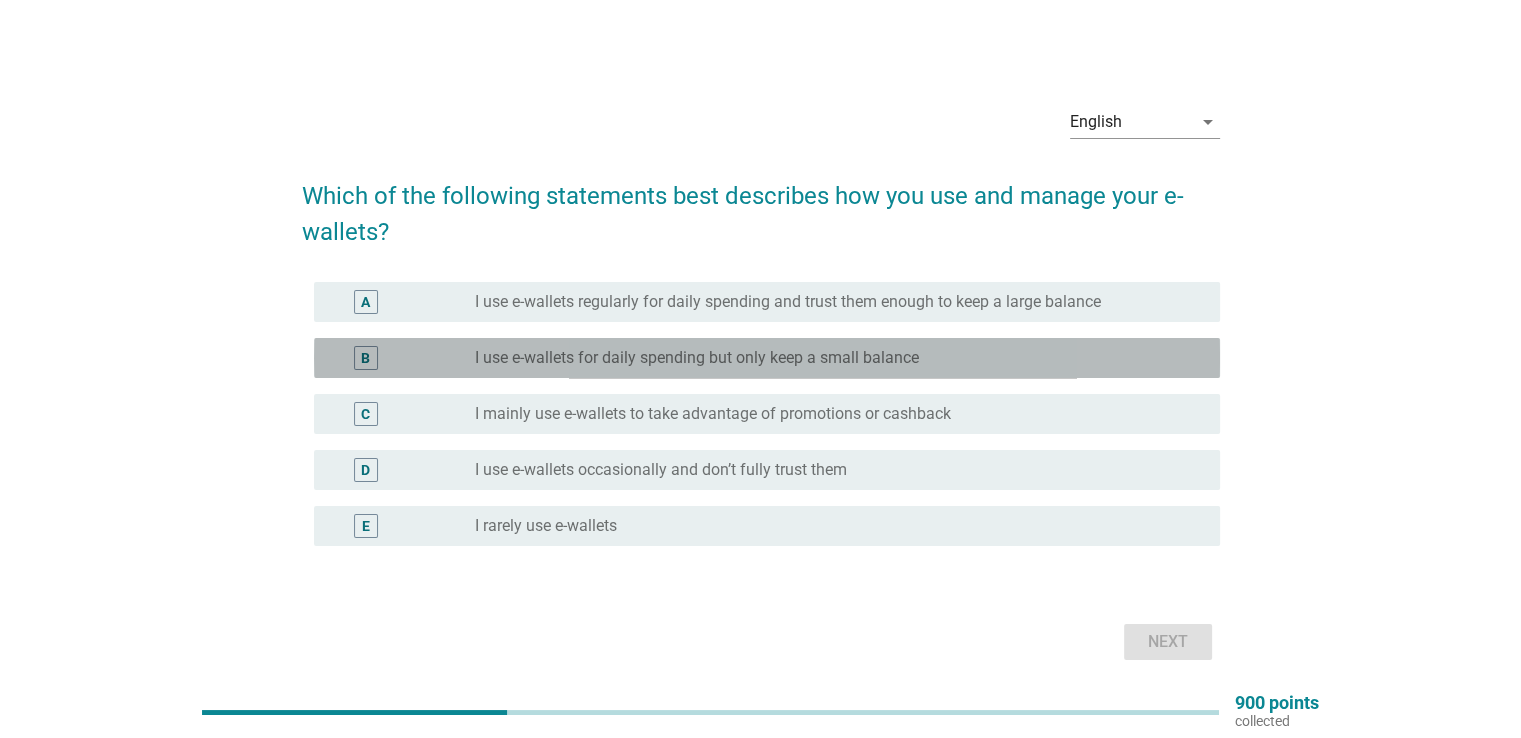 click on "B" at bounding box center (366, 358) 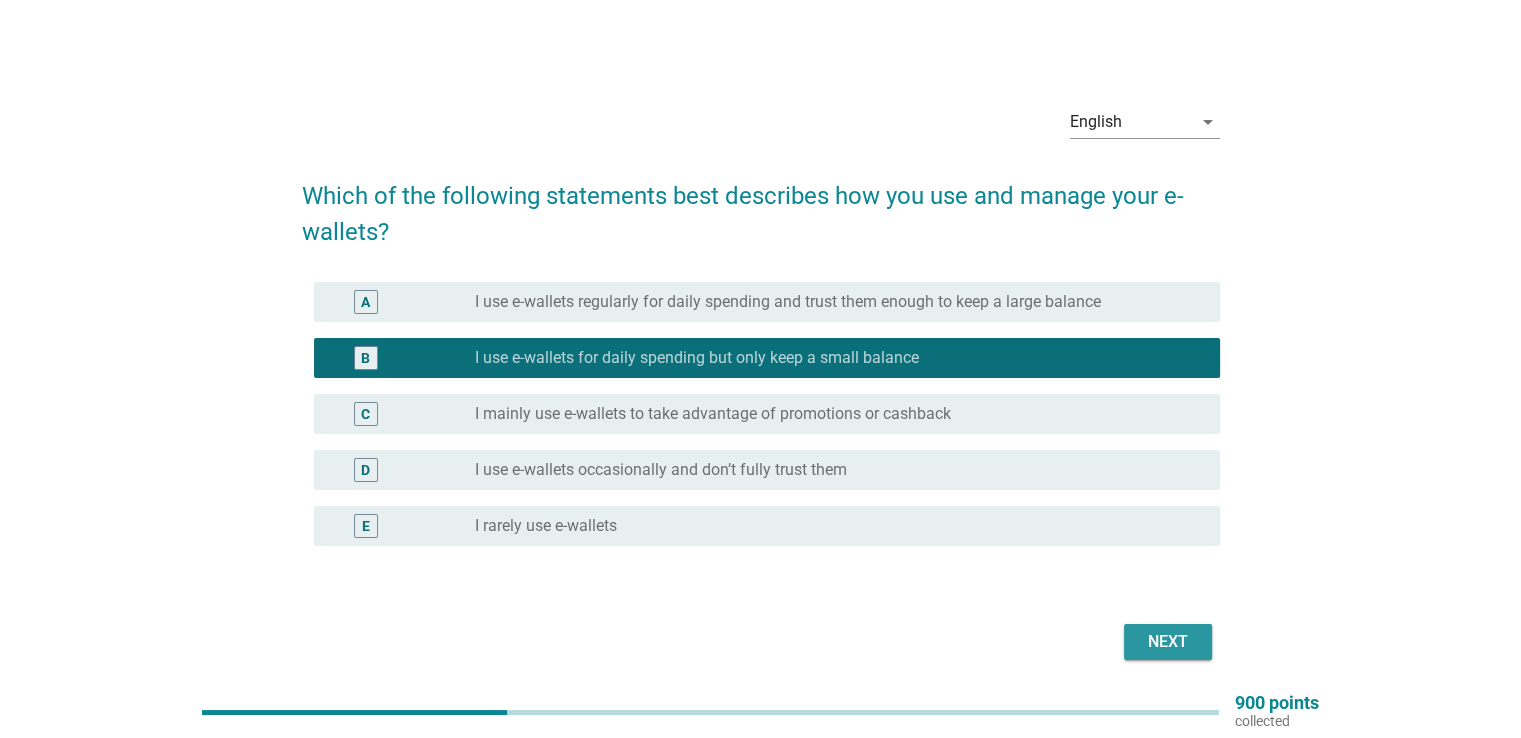 click on "Next" at bounding box center (1168, 642) 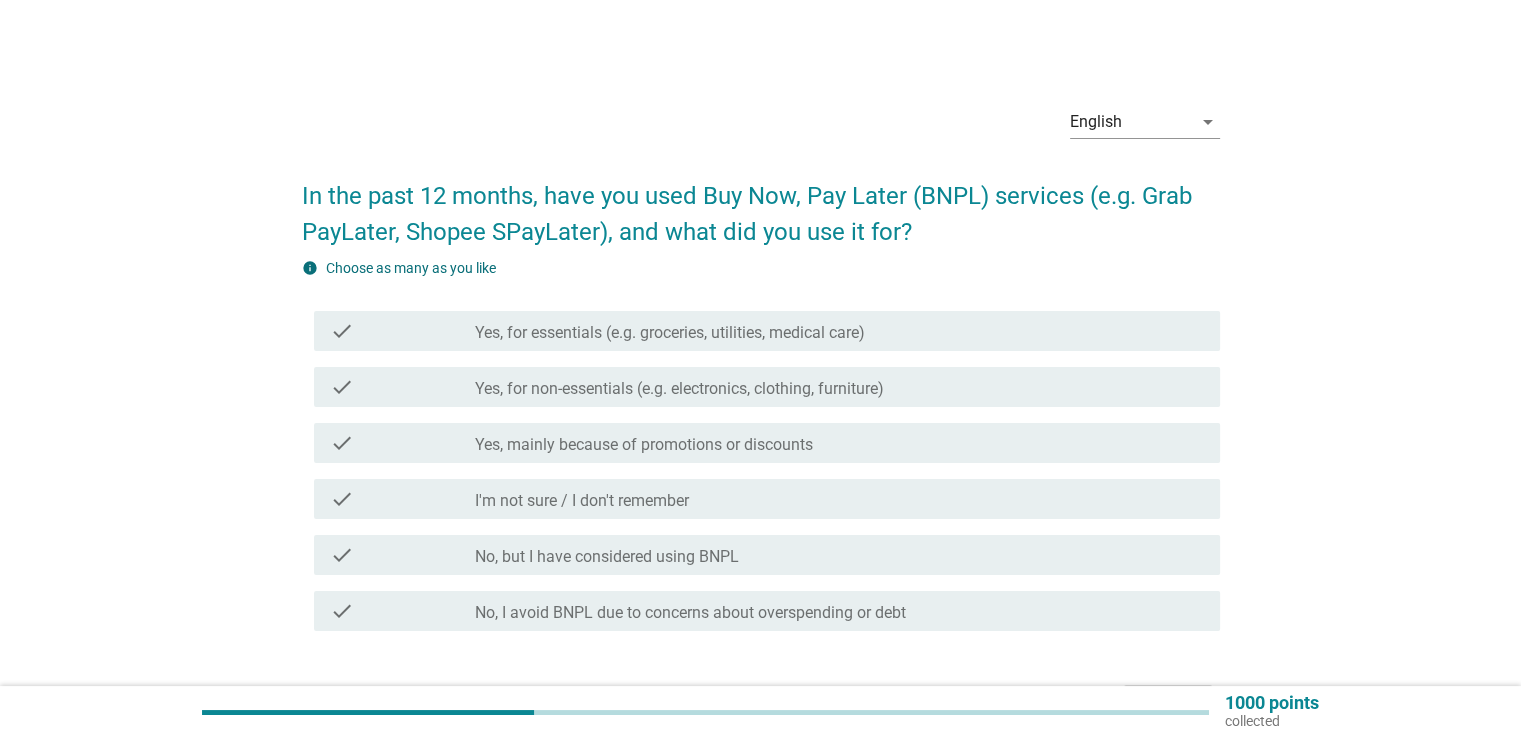 click on "check" at bounding box center [342, 499] 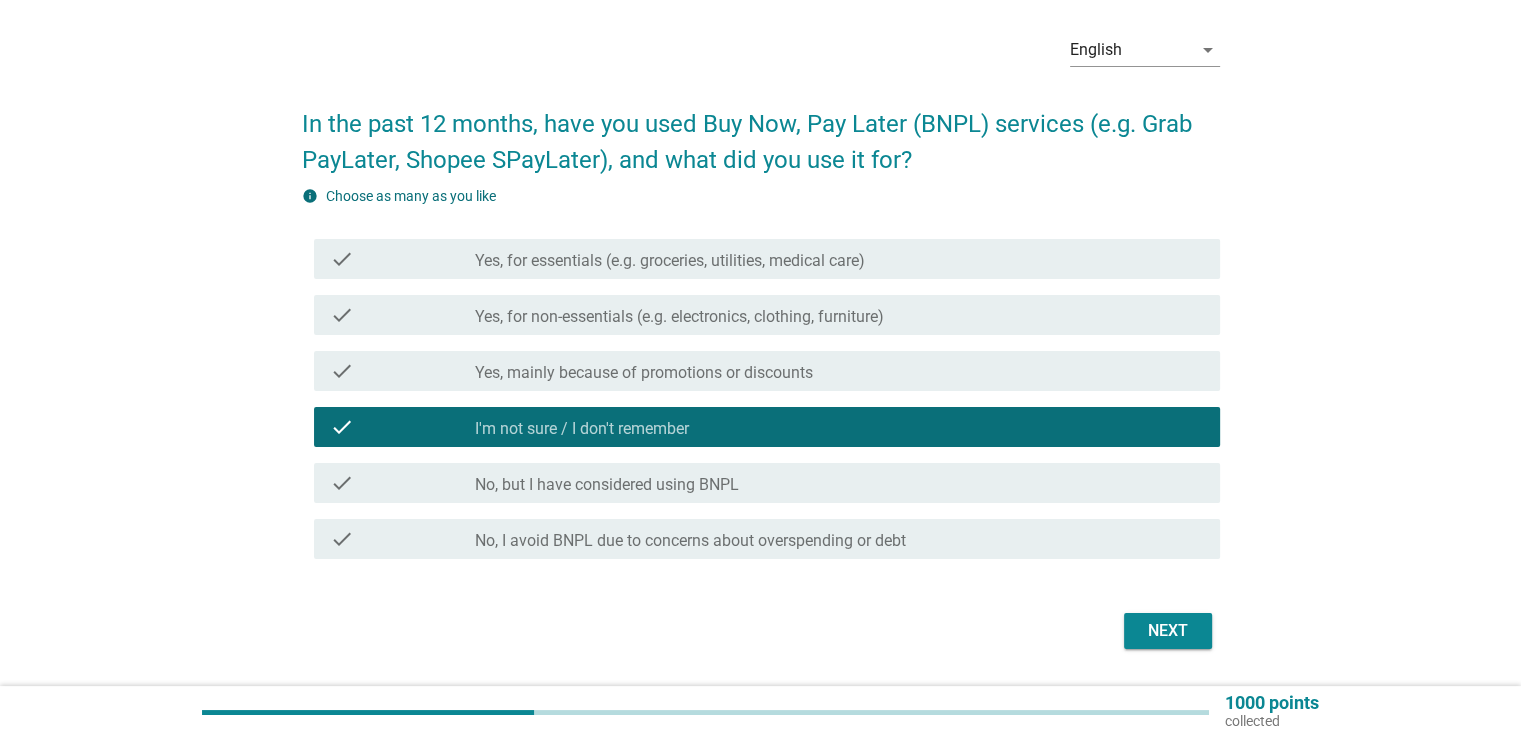scroll, scrollTop: 131, scrollLeft: 0, axis: vertical 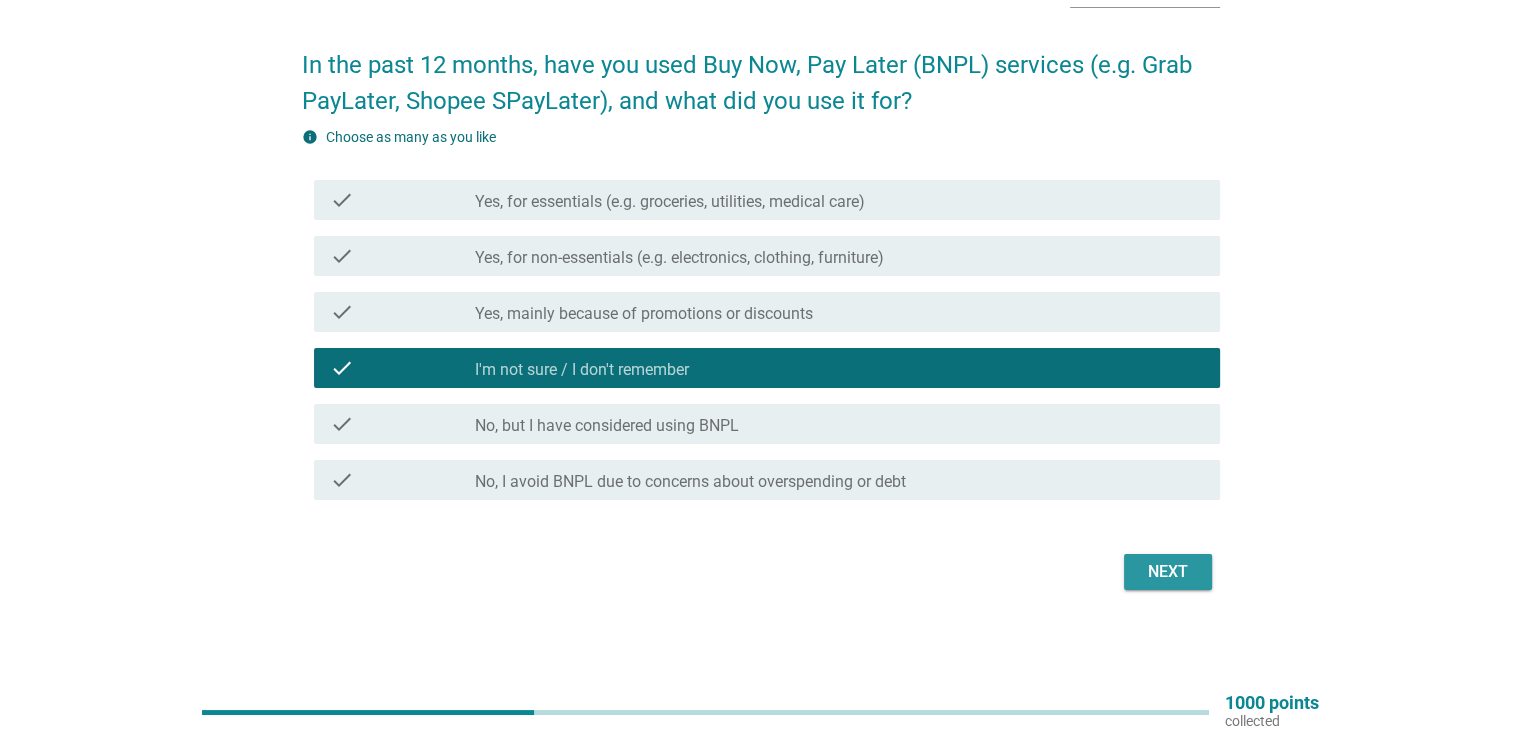 click on "Next" at bounding box center (1168, 572) 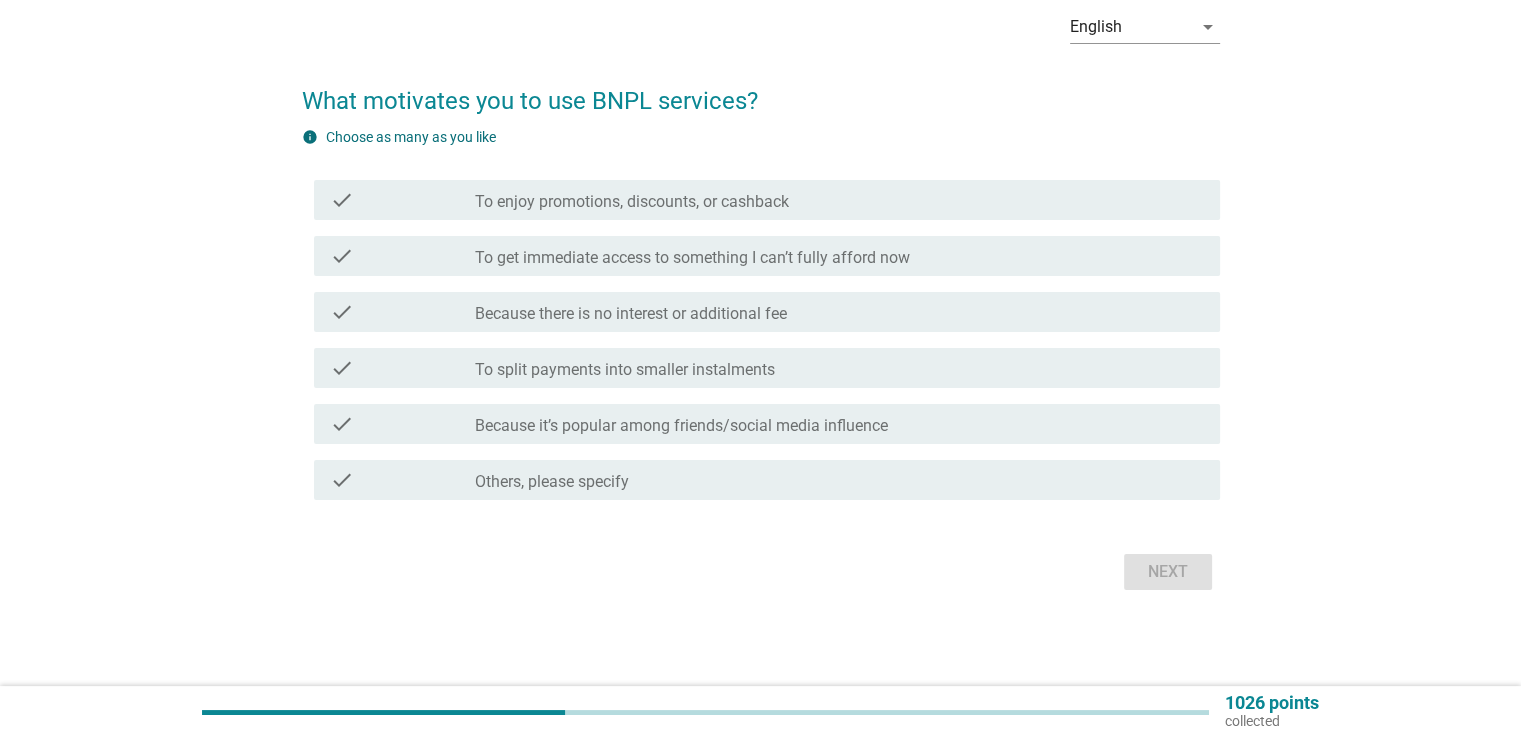 scroll, scrollTop: 0, scrollLeft: 0, axis: both 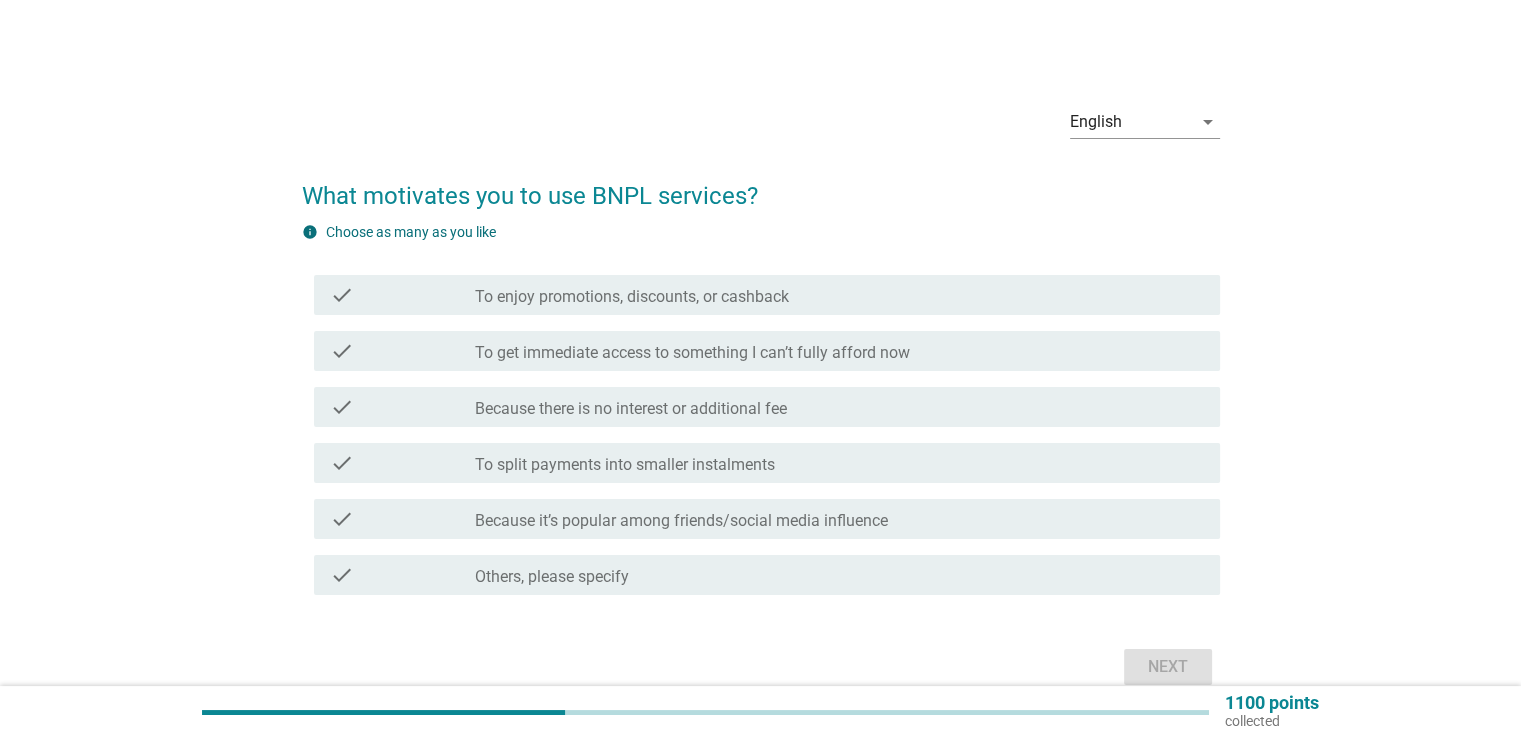 click on "check" at bounding box center [342, 575] 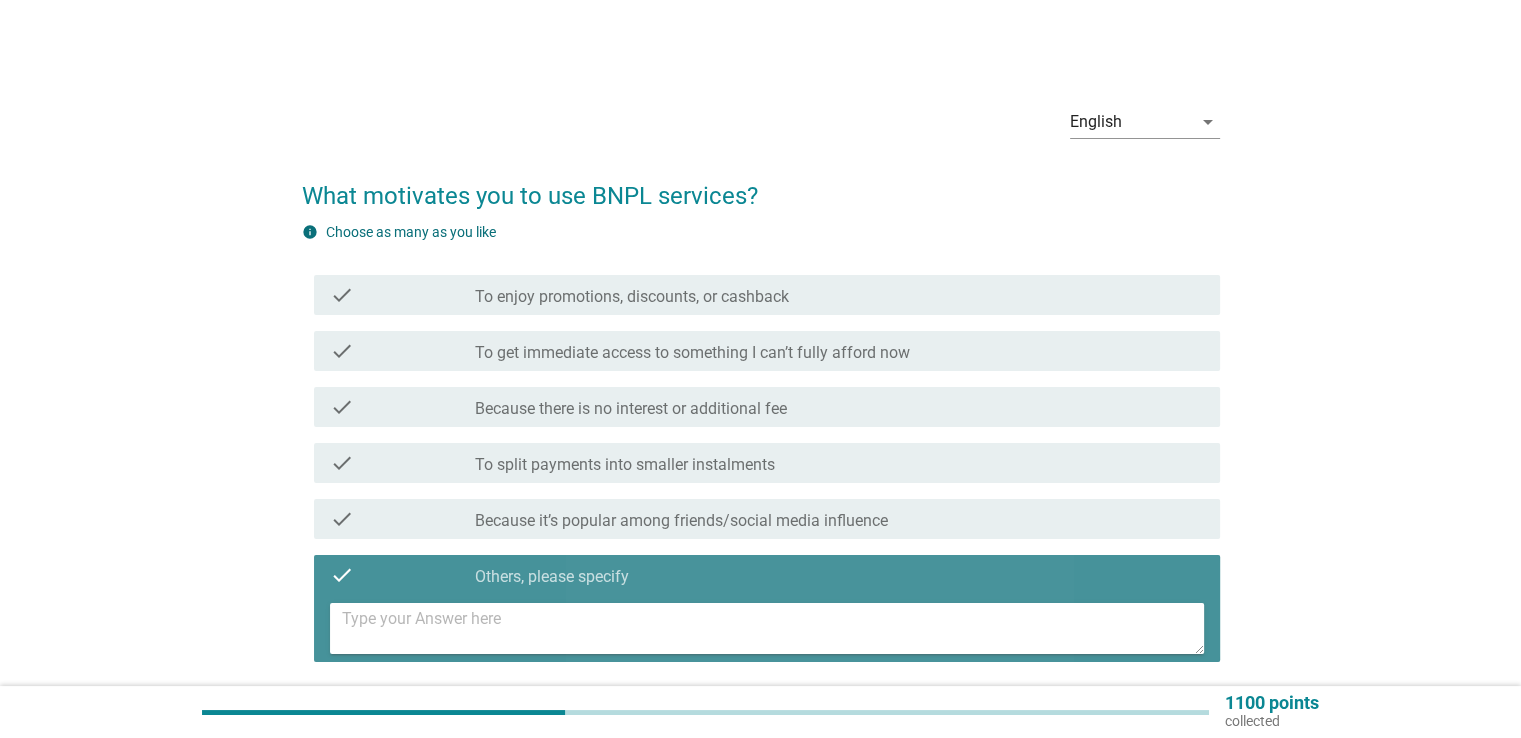 click on "check" at bounding box center (342, 575) 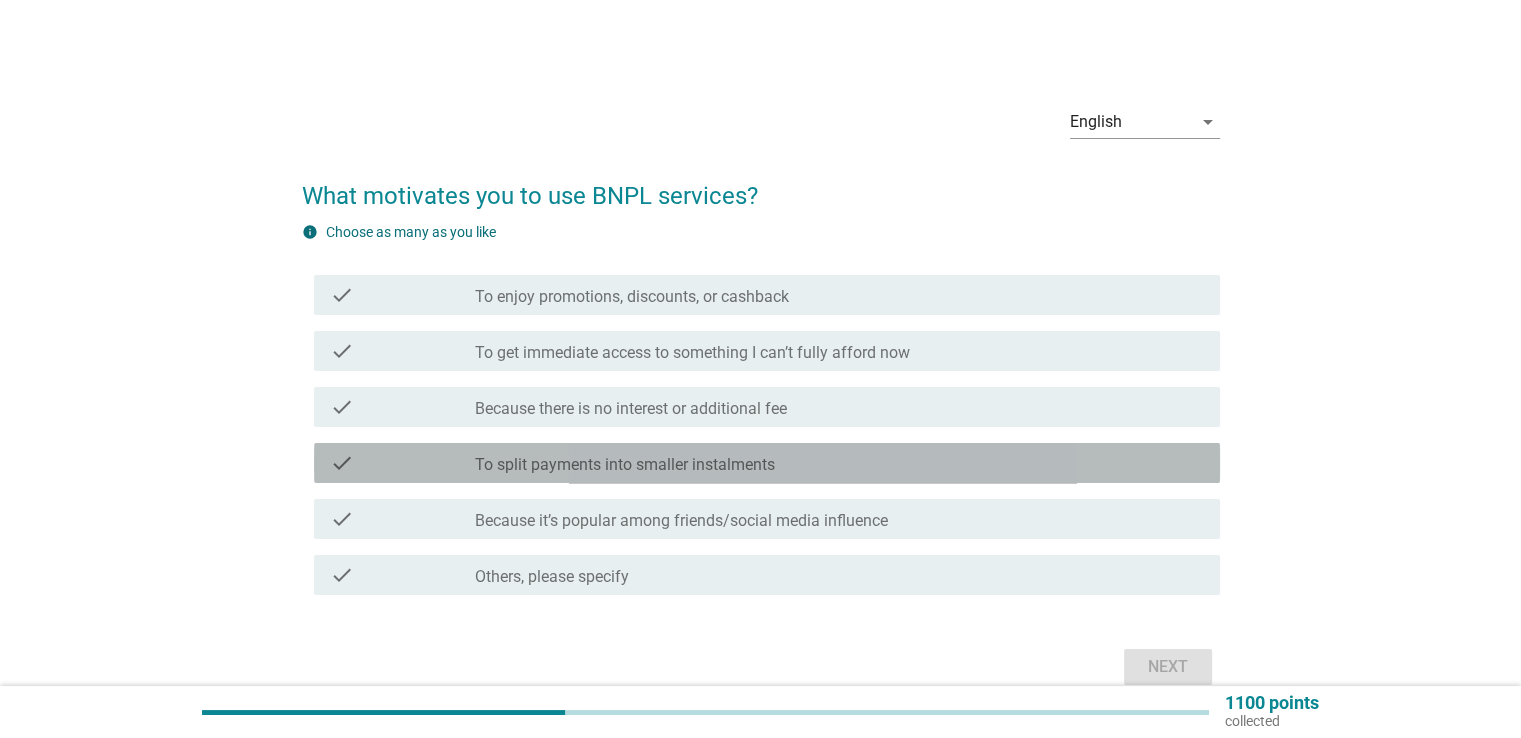 click on "check" at bounding box center (342, 463) 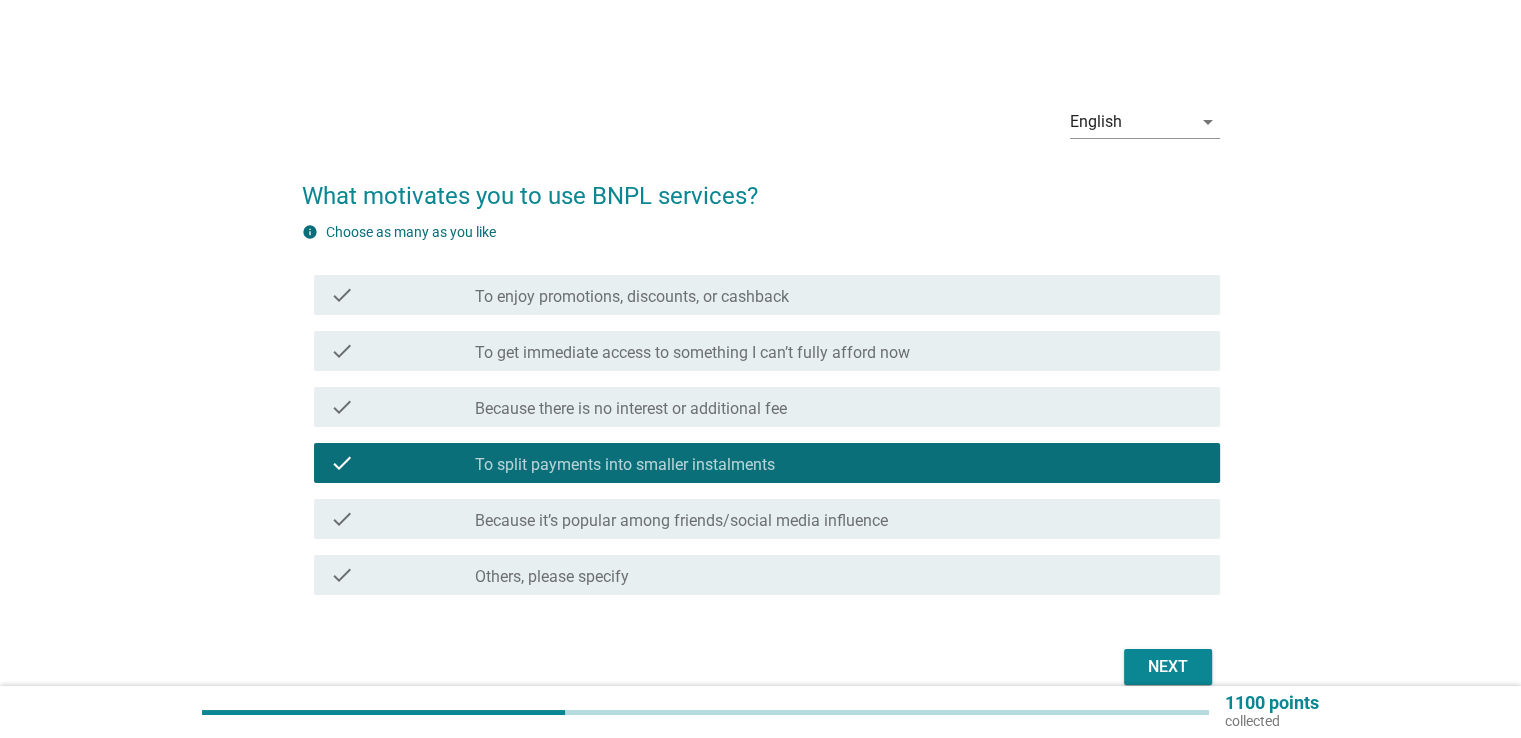 click on "Next" at bounding box center [1168, 667] 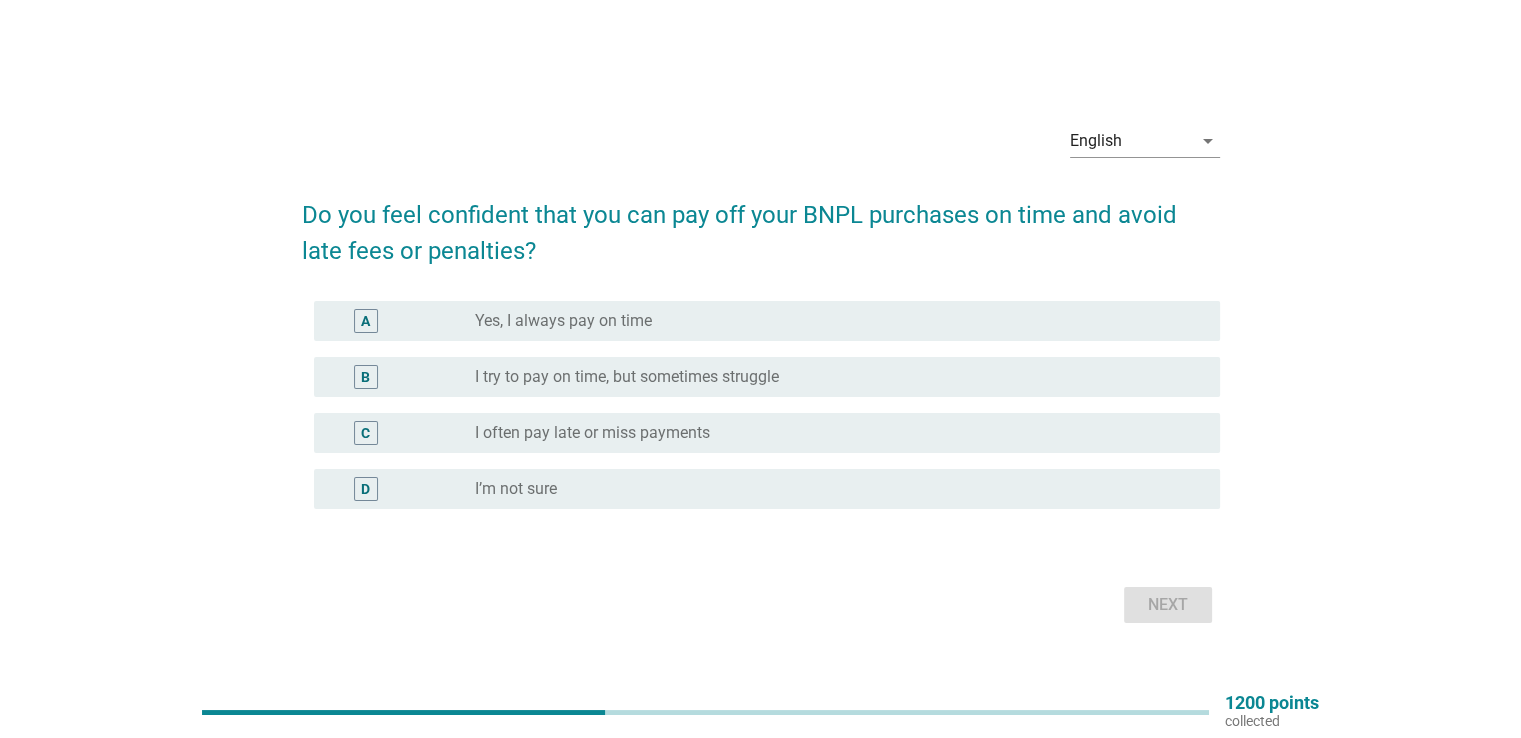 click on "A" at bounding box center (365, 321) 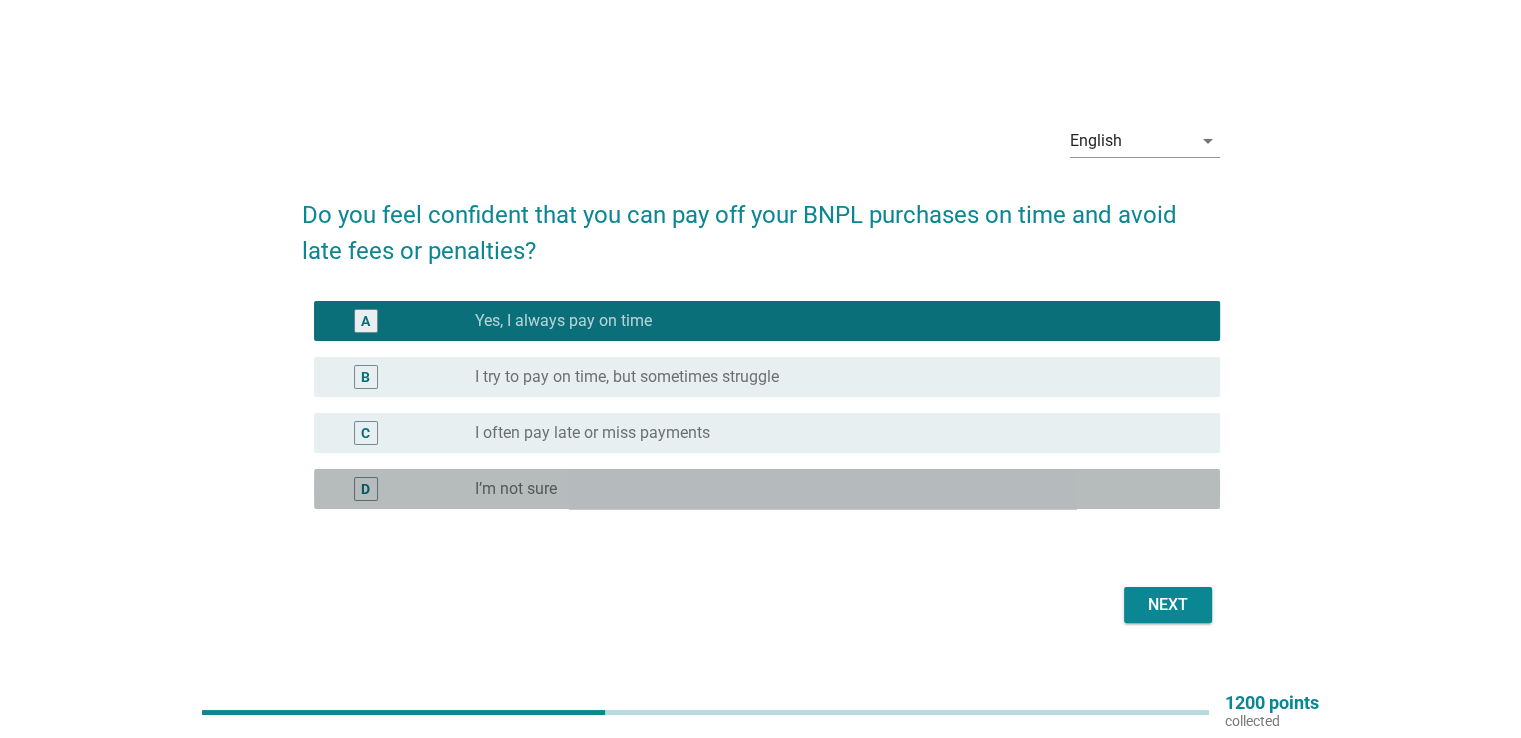 drag, startPoint x: 360, startPoint y: 488, endPoint x: 372, endPoint y: 482, distance: 13.416408 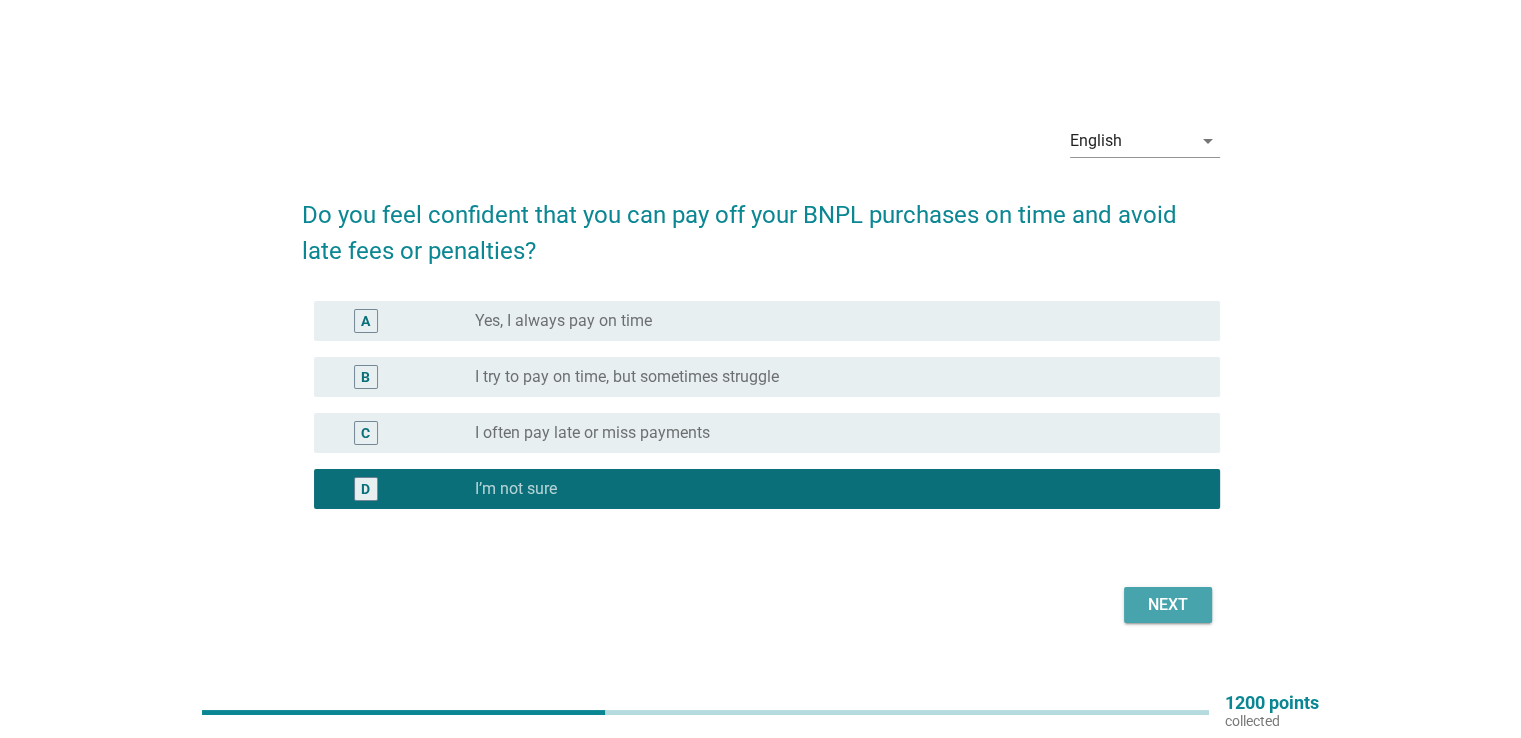 click on "Next" at bounding box center (1168, 605) 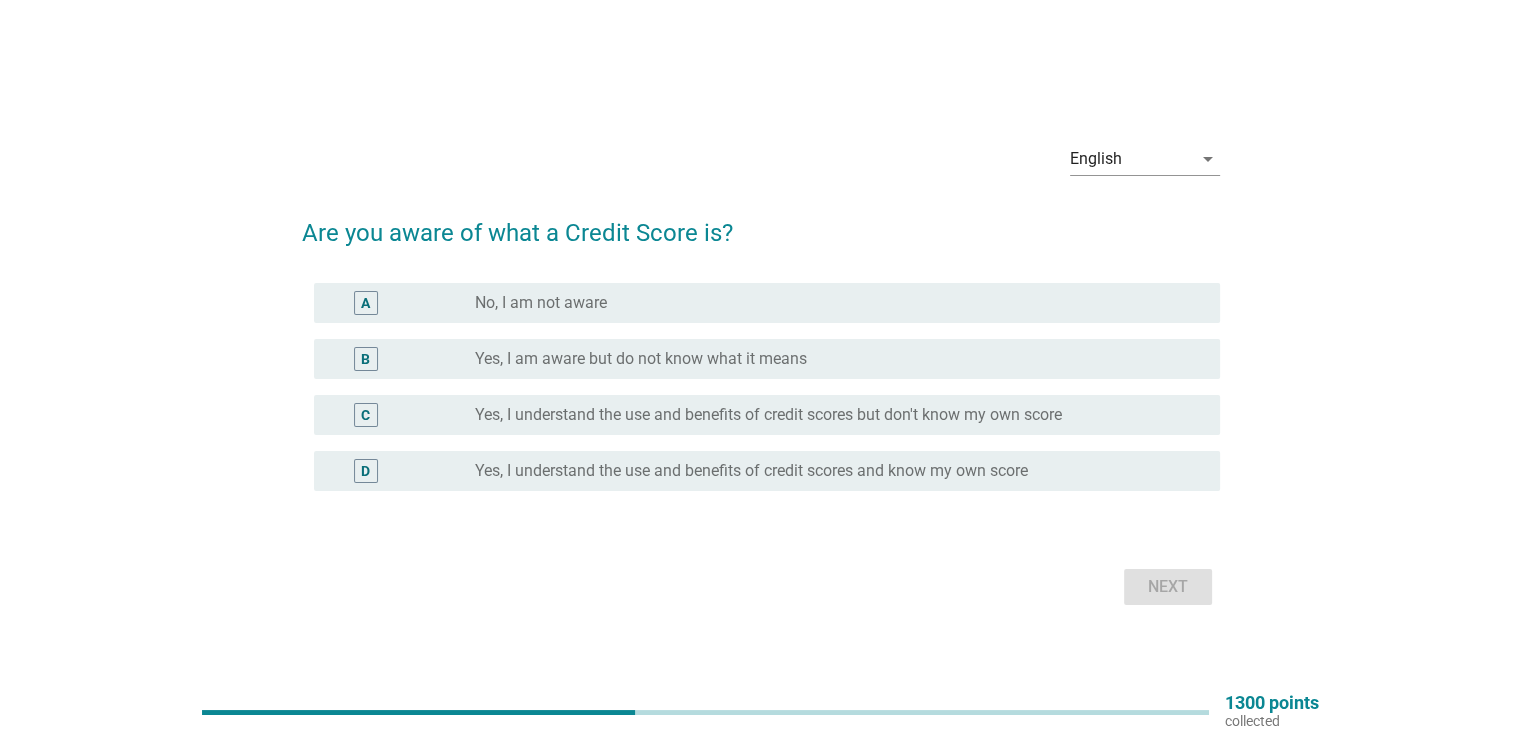 click on "A" at bounding box center [365, 303] 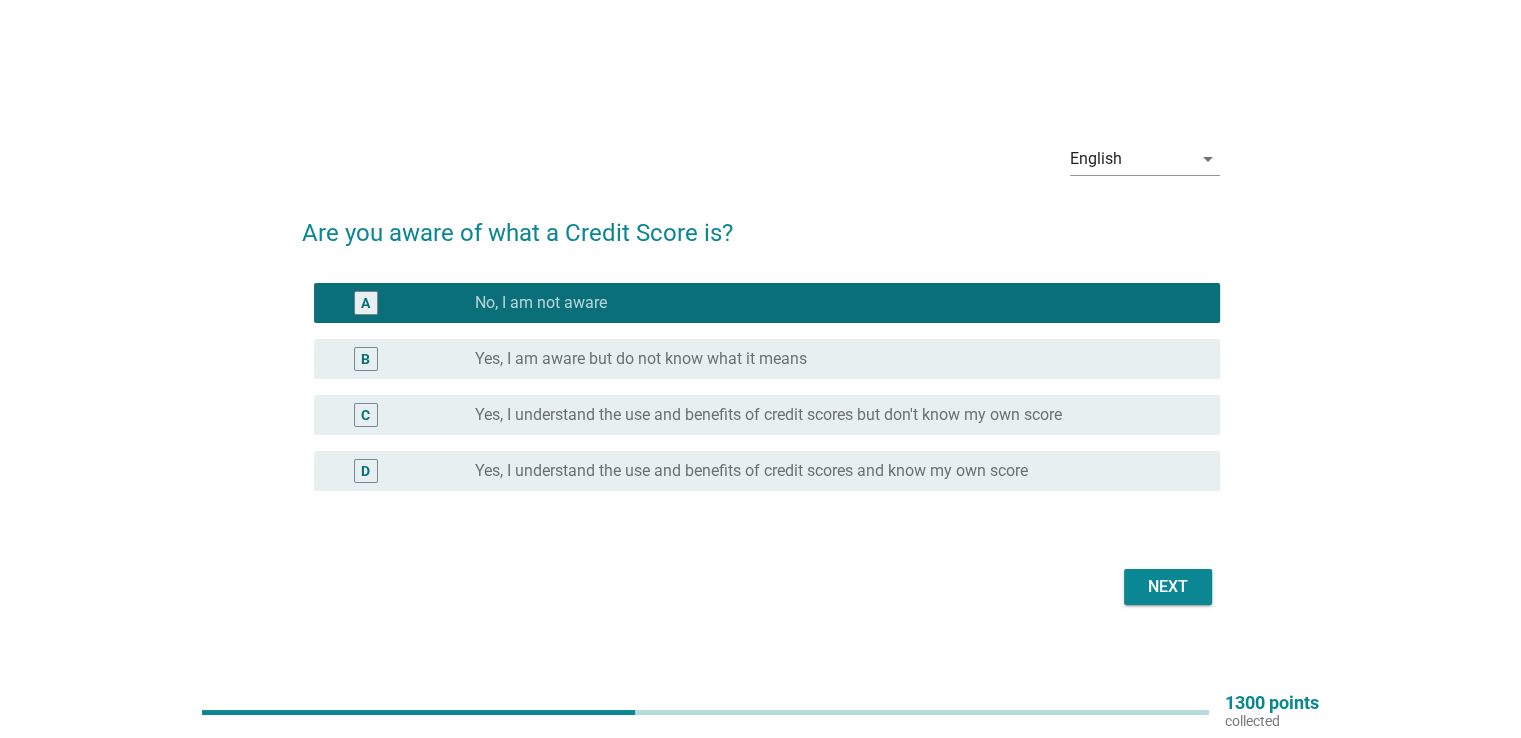 click on "Next" at bounding box center [1168, 587] 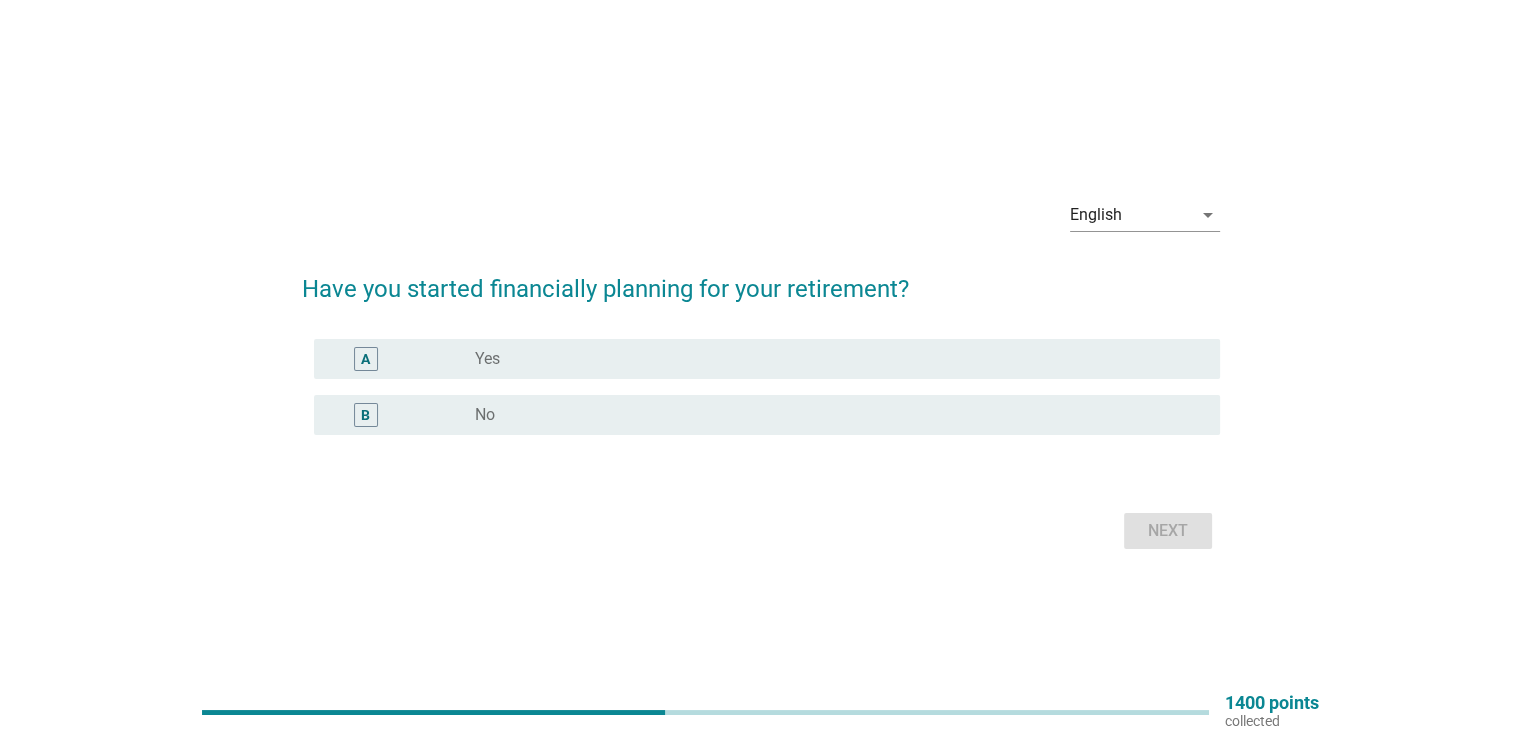 click on "A" at bounding box center (365, 359) 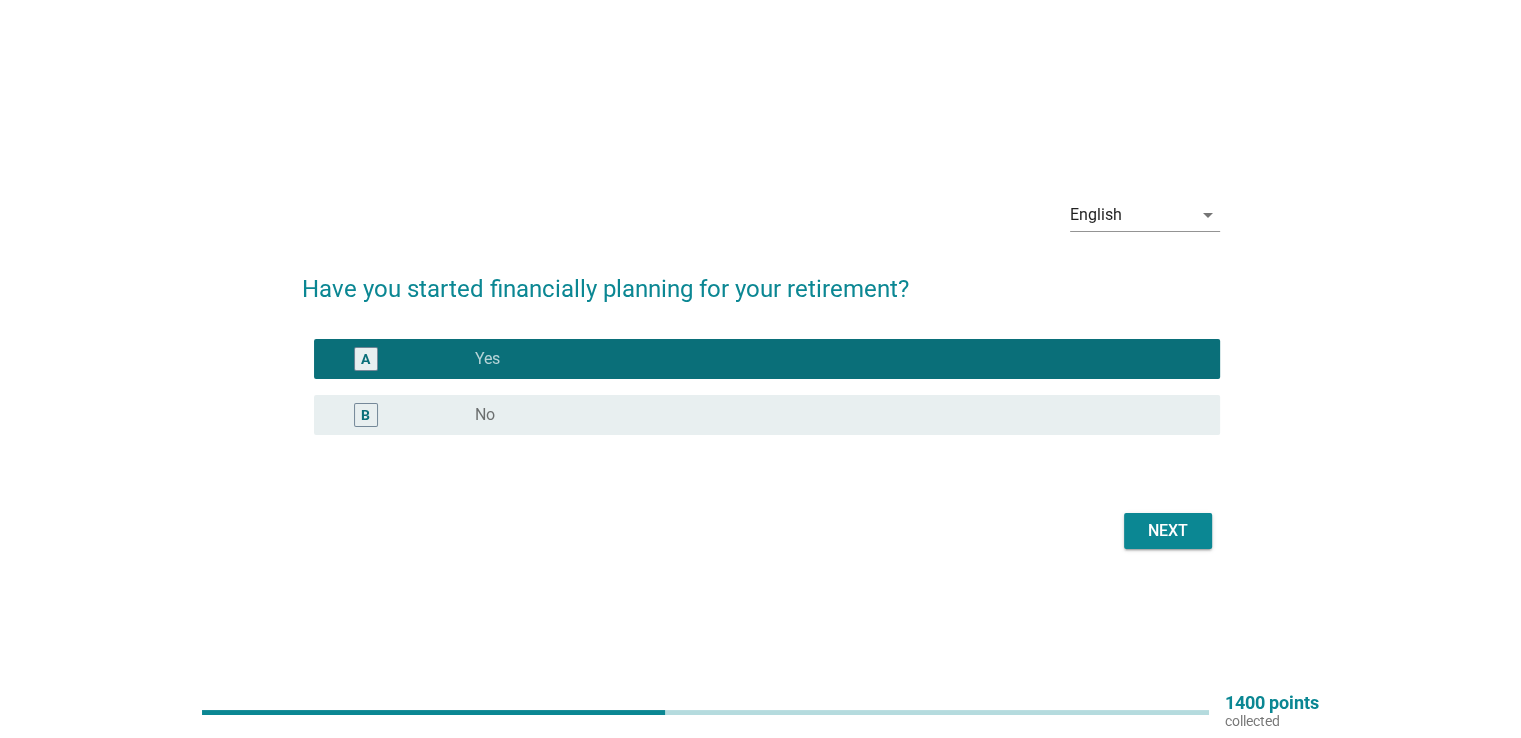 click on "Next" at bounding box center [1168, 531] 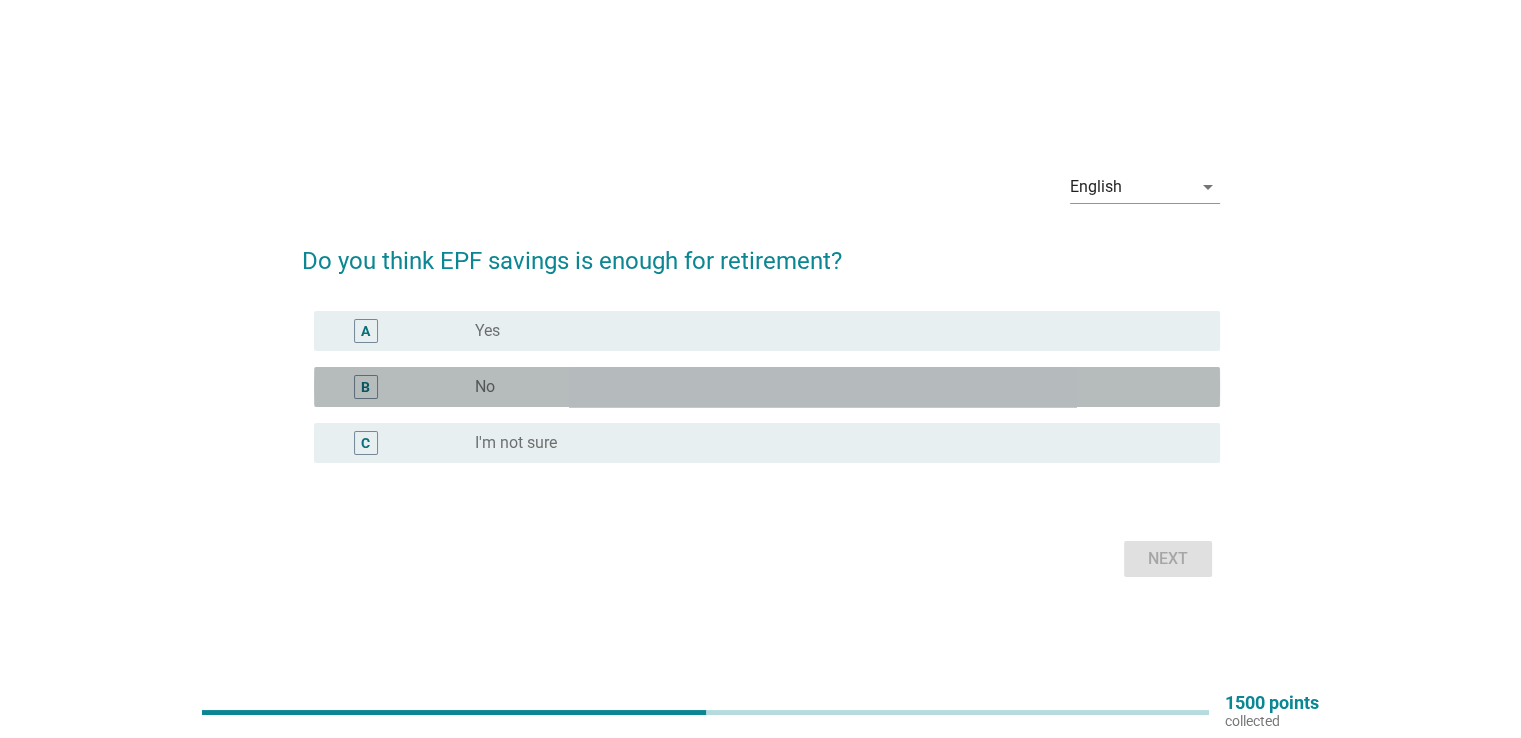drag, startPoint x: 376, startPoint y: 390, endPoint x: 456, endPoint y: 408, distance: 82 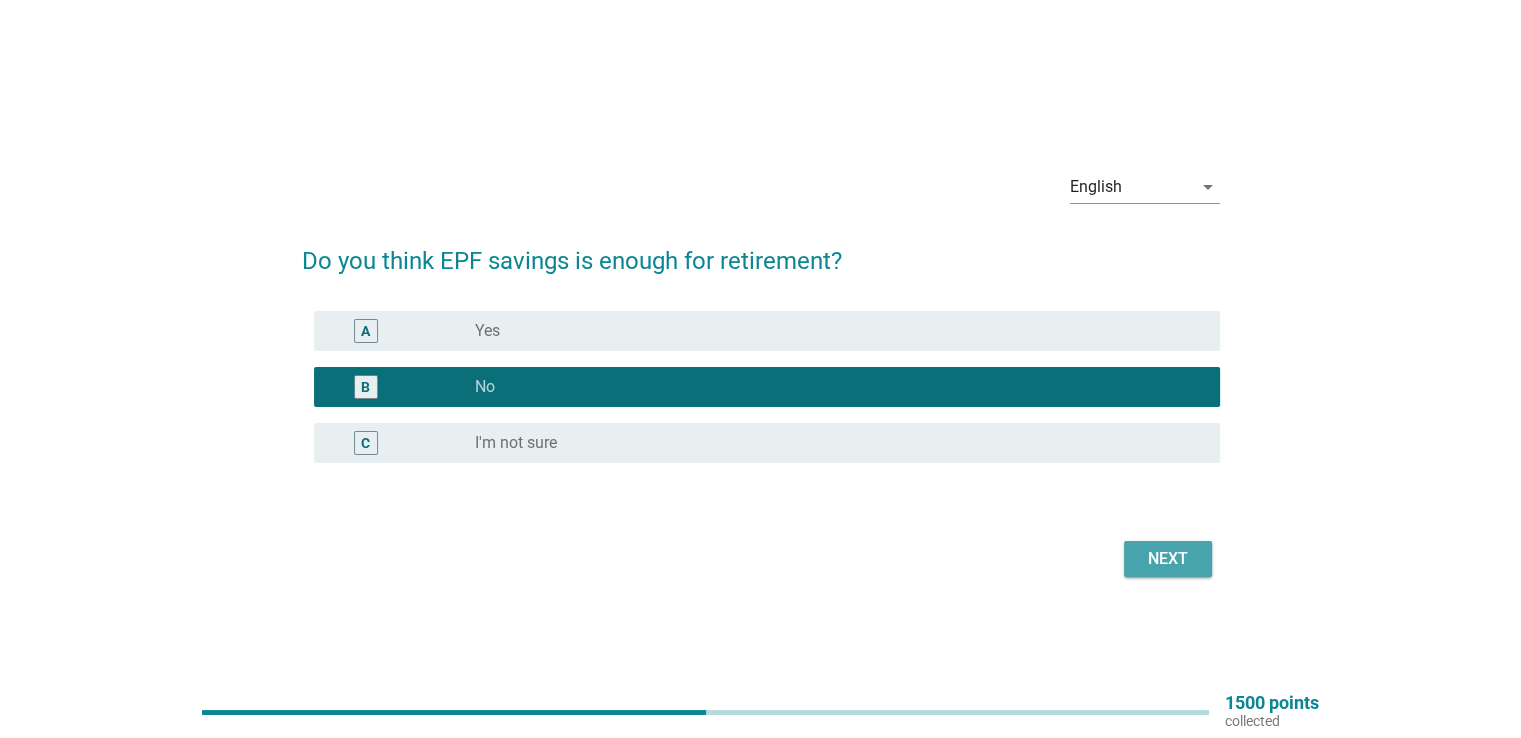 click on "Next" at bounding box center [1168, 559] 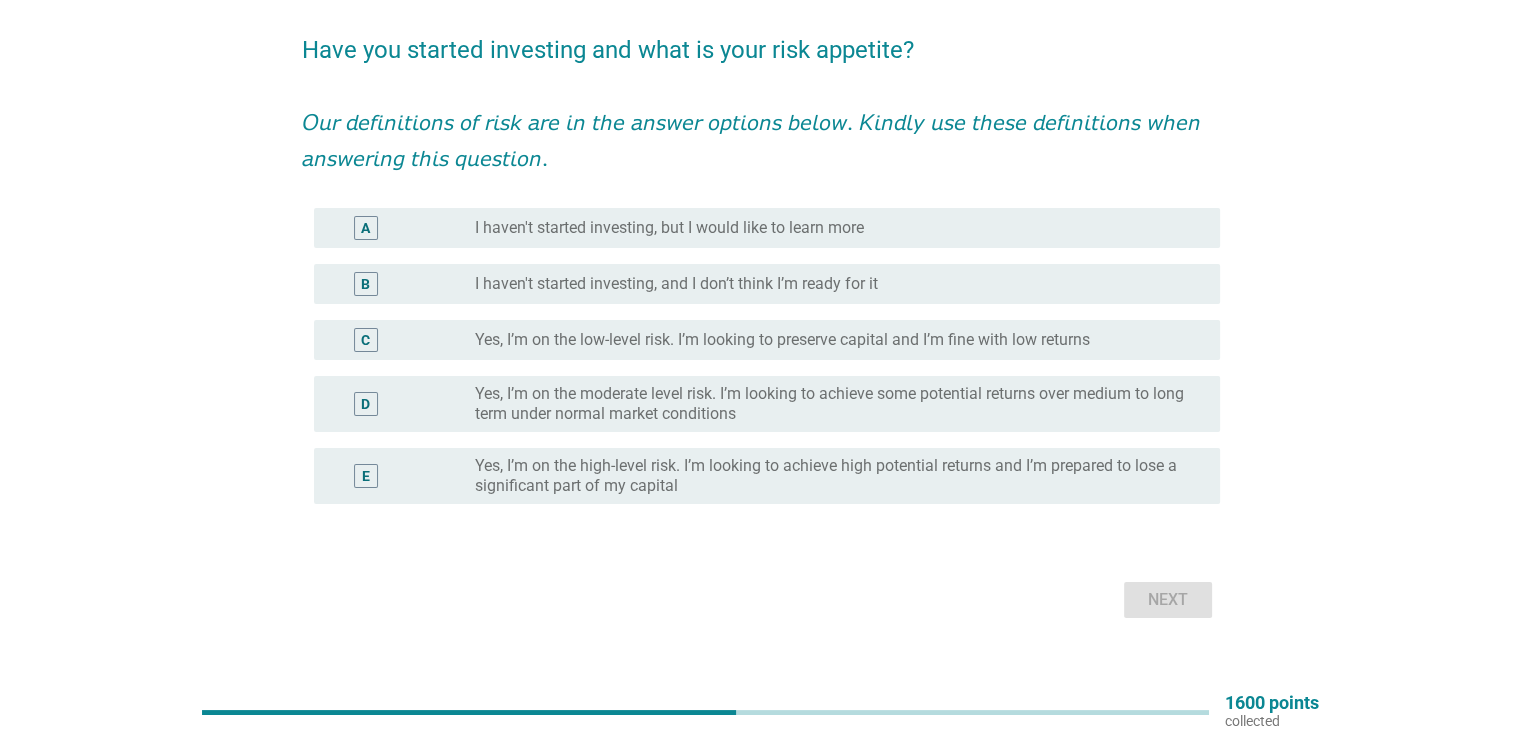 scroll, scrollTop: 174, scrollLeft: 0, axis: vertical 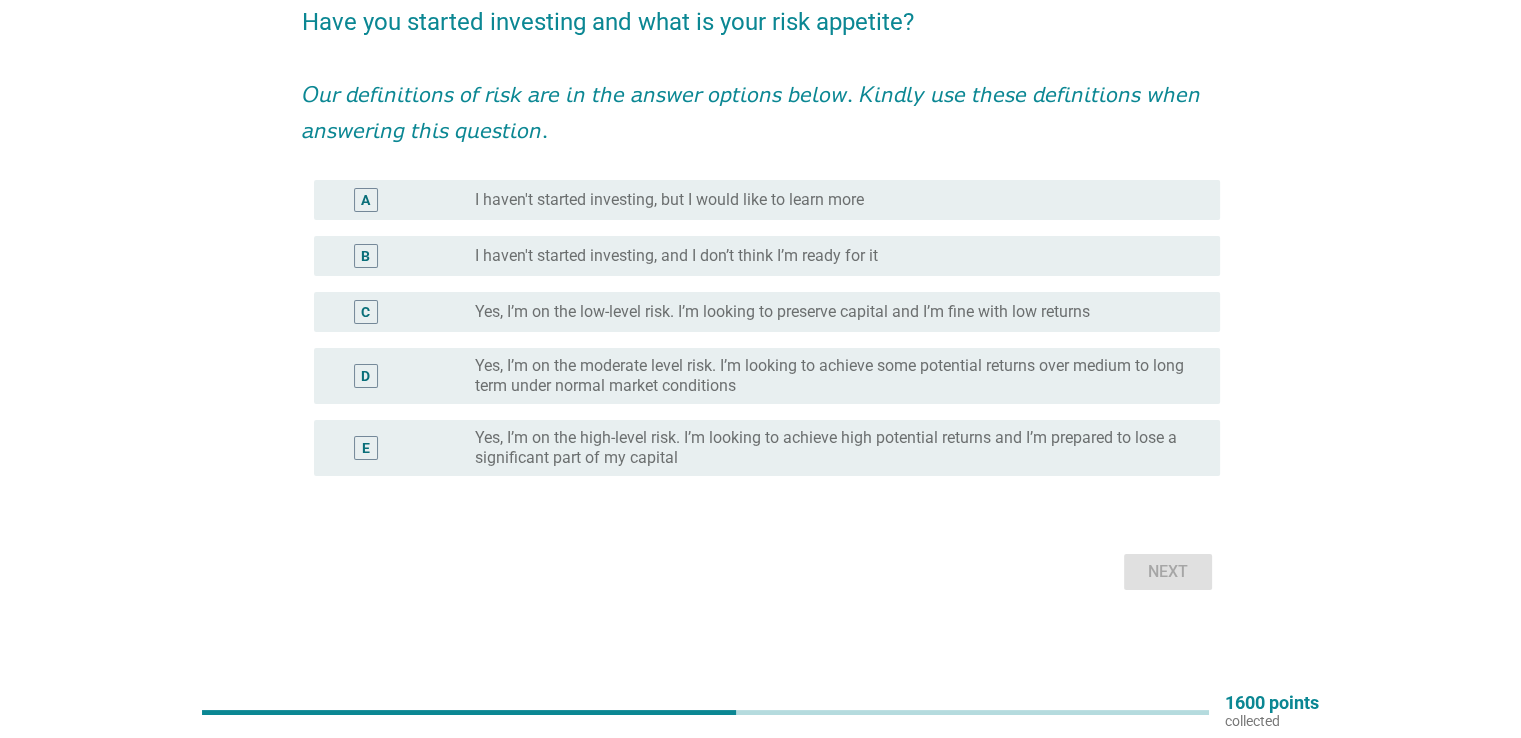 click on "D" at bounding box center (365, 376) 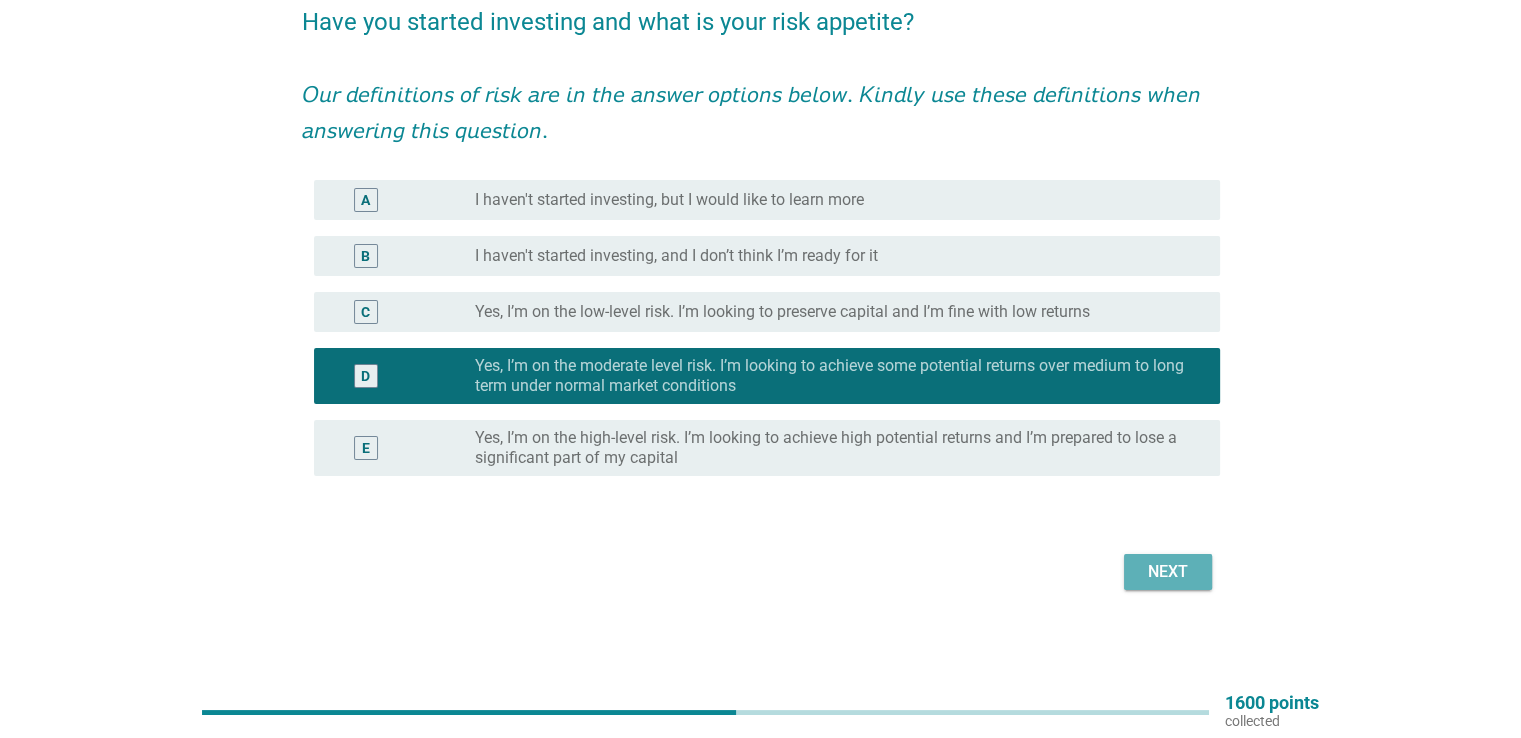 click on "Next" at bounding box center (1168, 572) 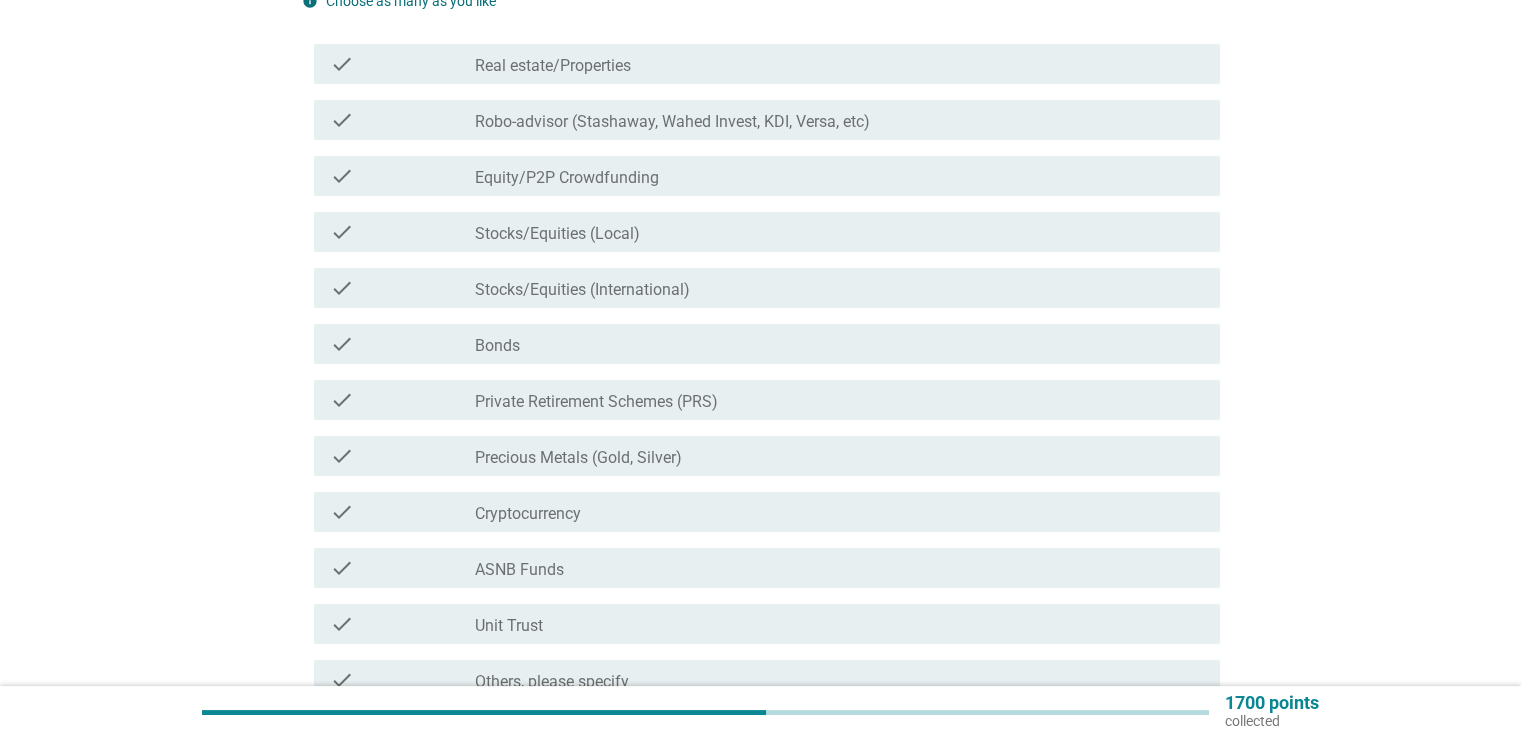 scroll, scrollTop: 200, scrollLeft: 0, axis: vertical 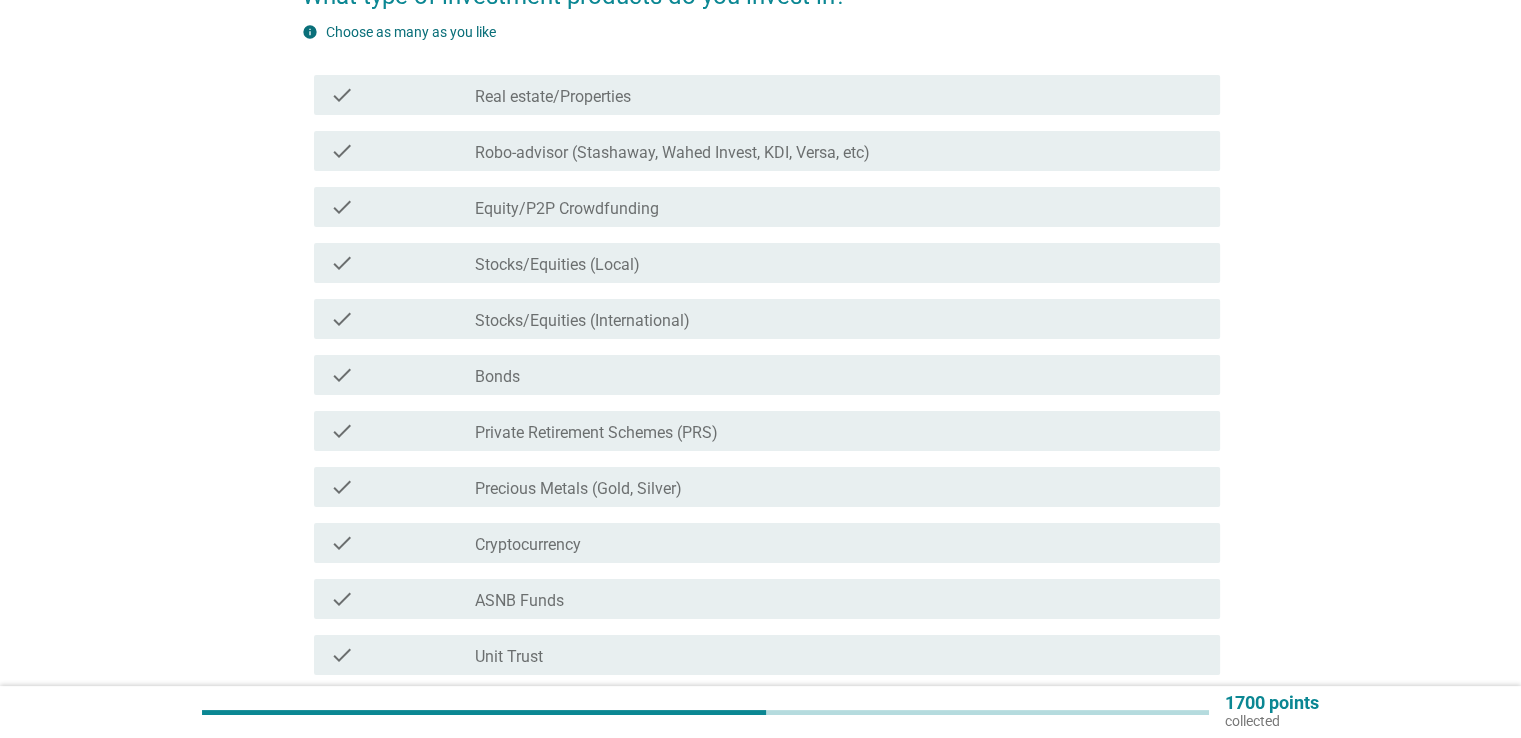 click on "check" at bounding box center (342, 95) 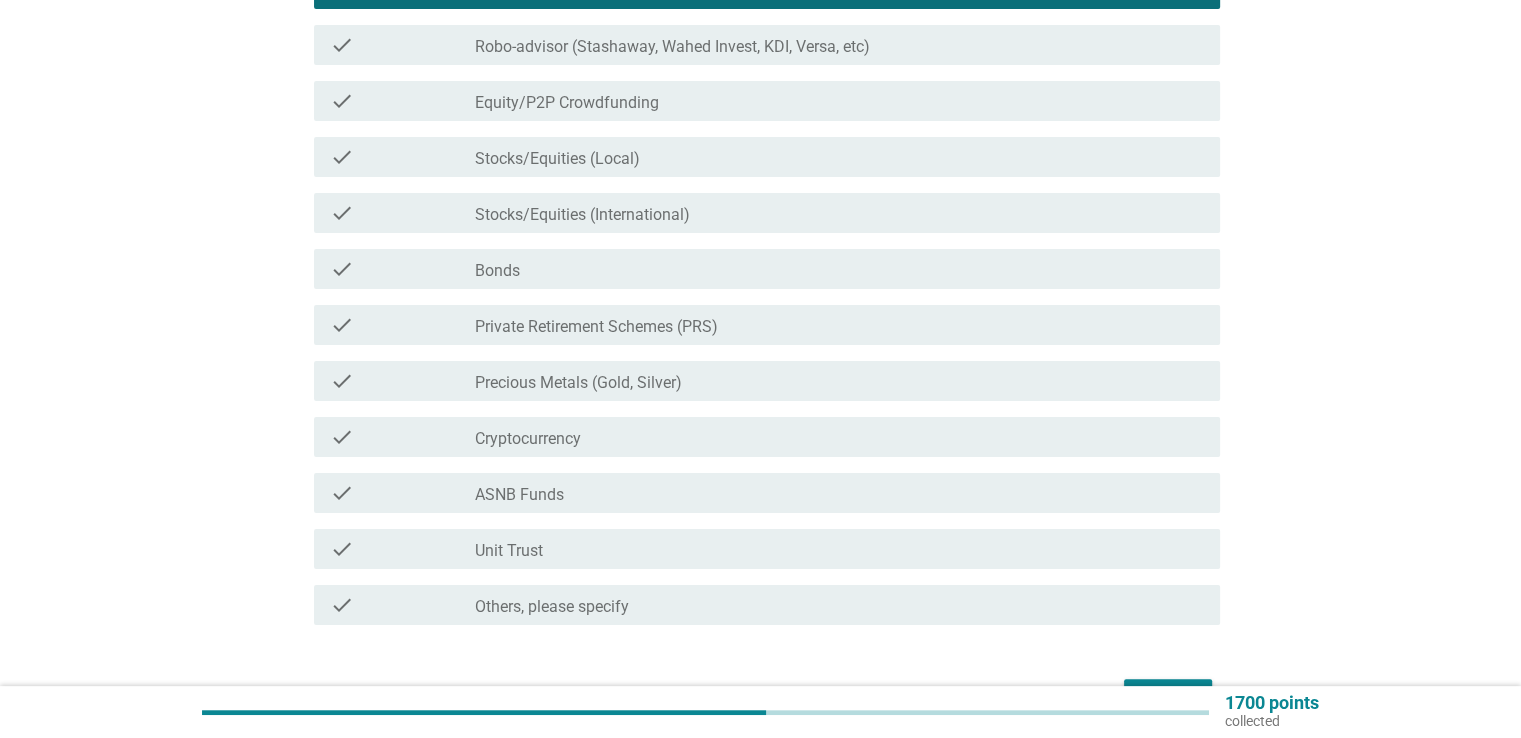 scroll, scrollTop: 431, scrollLeft: 0, axis: vertical 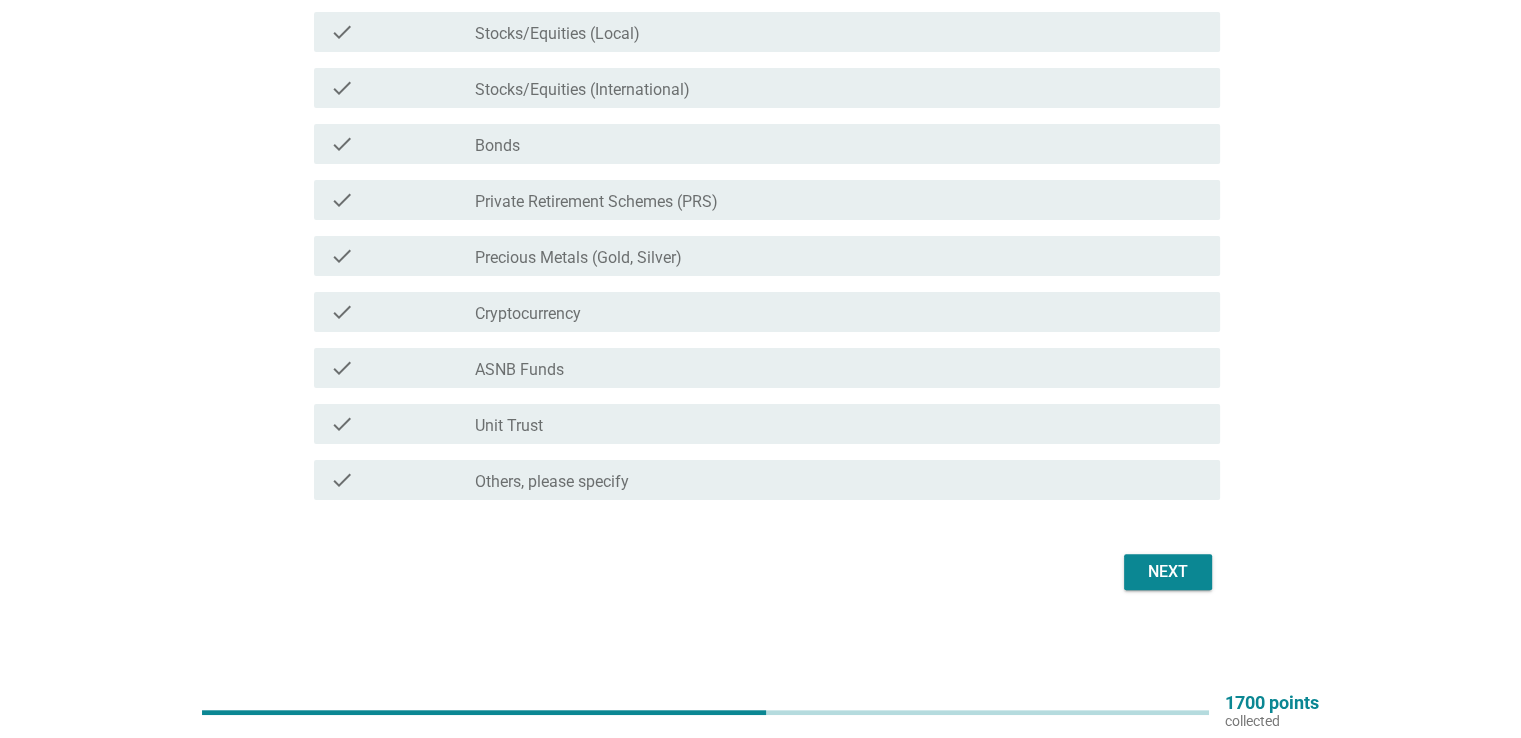 click on "Next" at bounding box center (1168, 572) 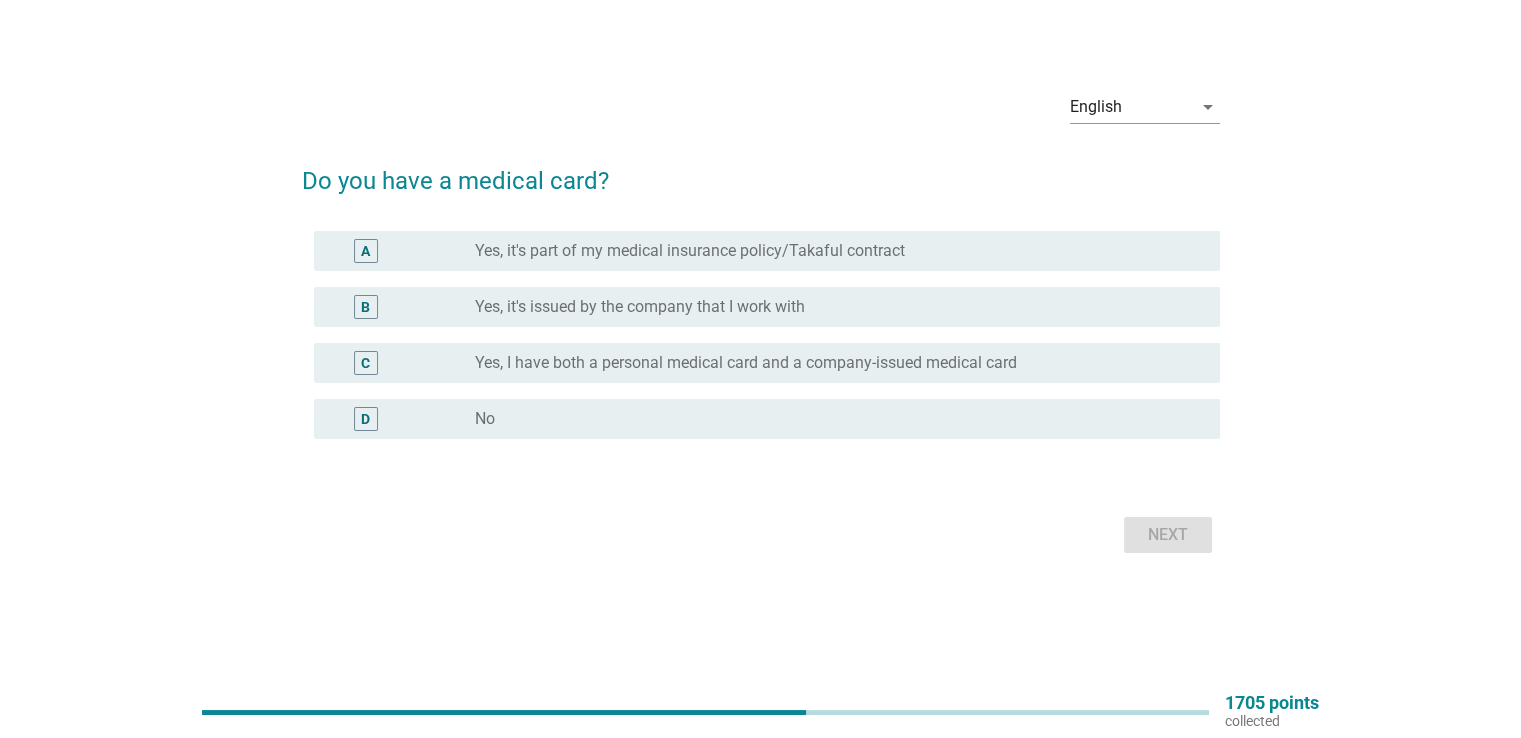 scroll, scrollTop: 0, scrollLeft: 0, axis: both 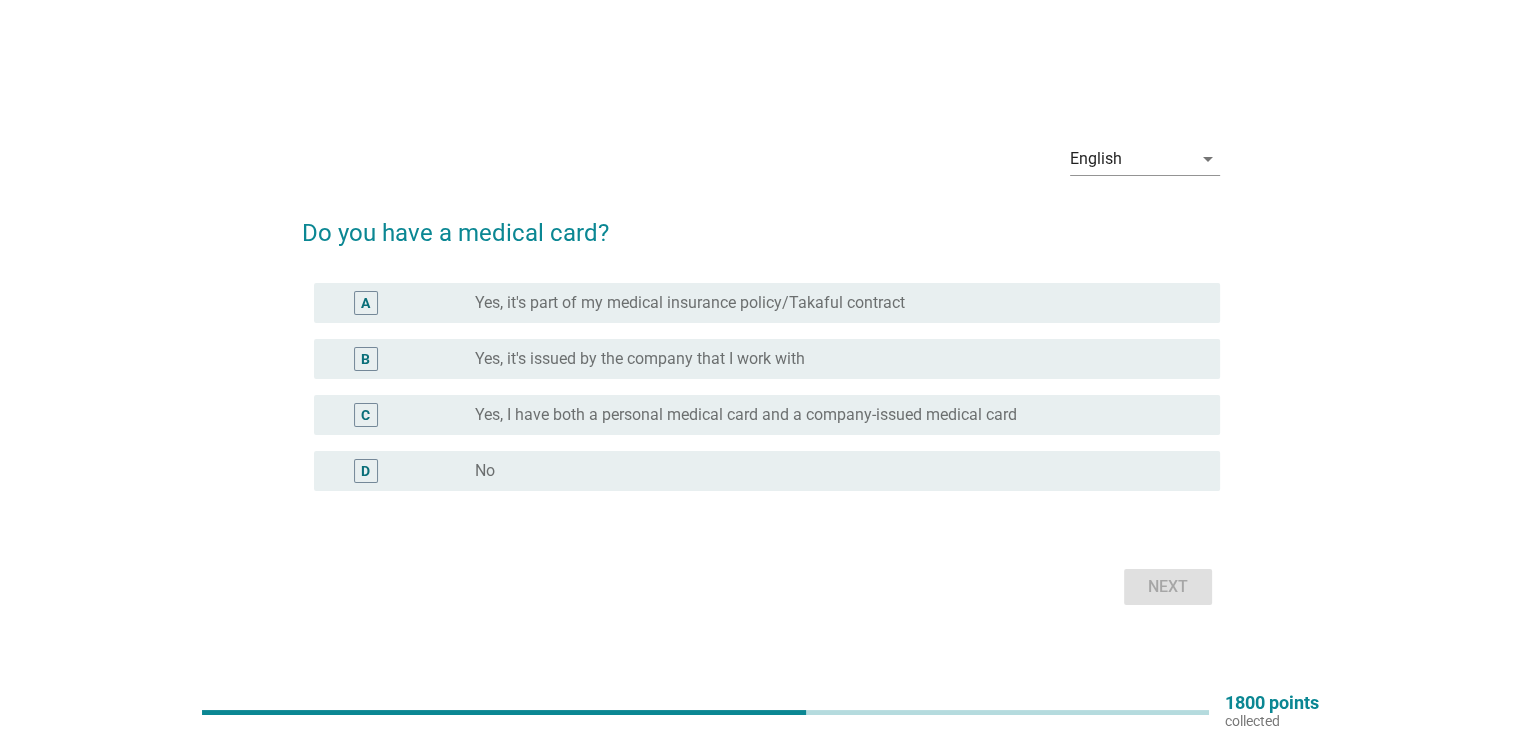 click on "A" at bounding box center [366, 303] 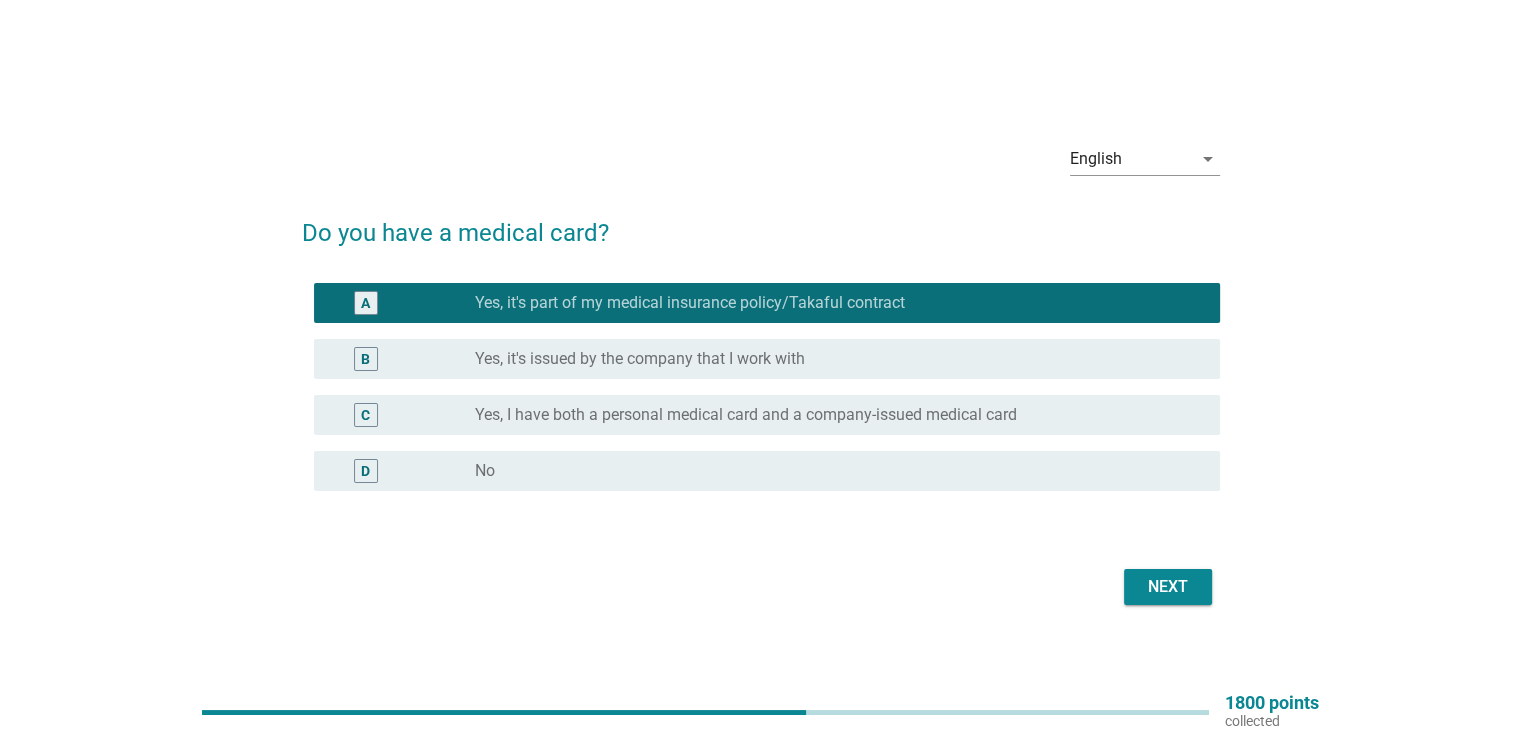 click on "Next" at bounding box center (1168, 587) 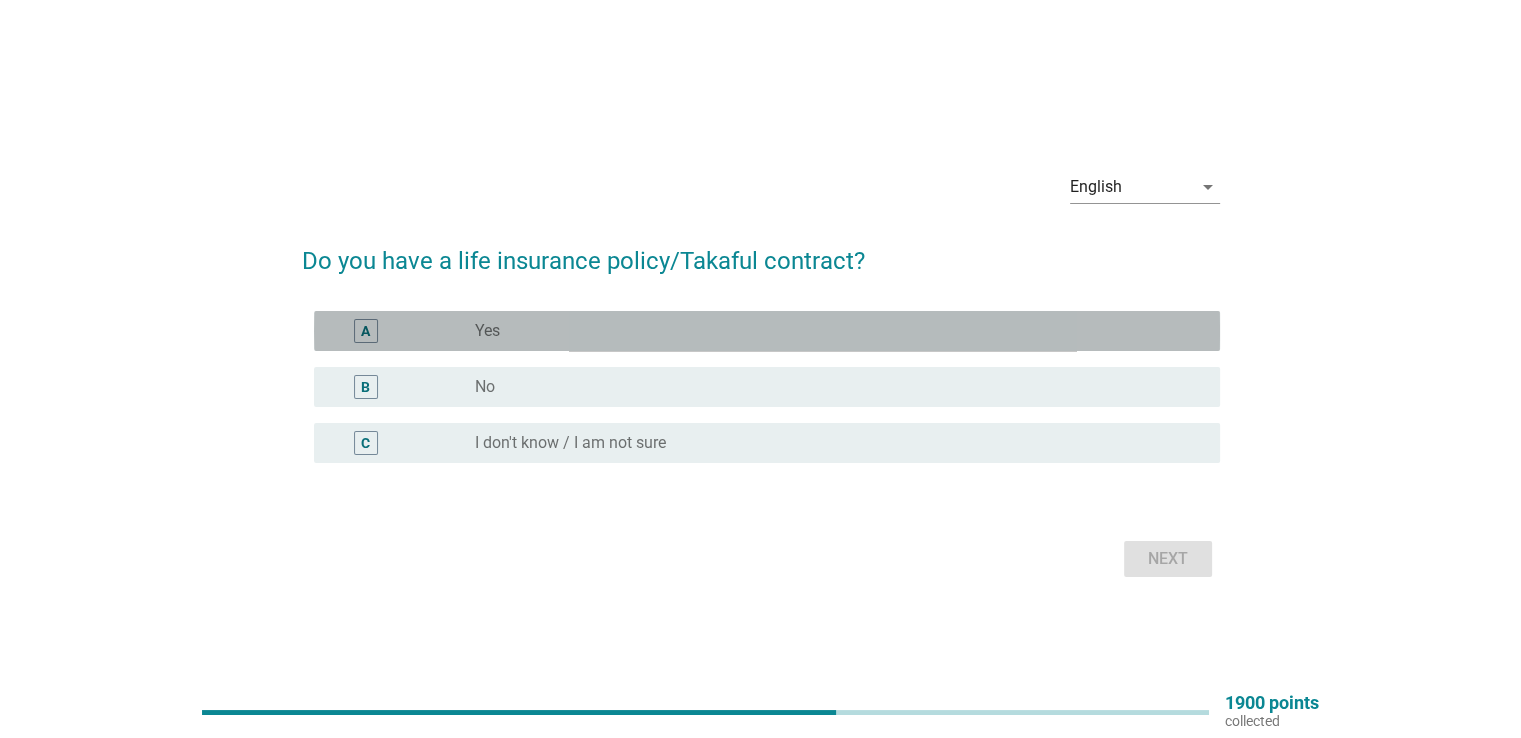 click on "A" at bounding box center [365, 331] 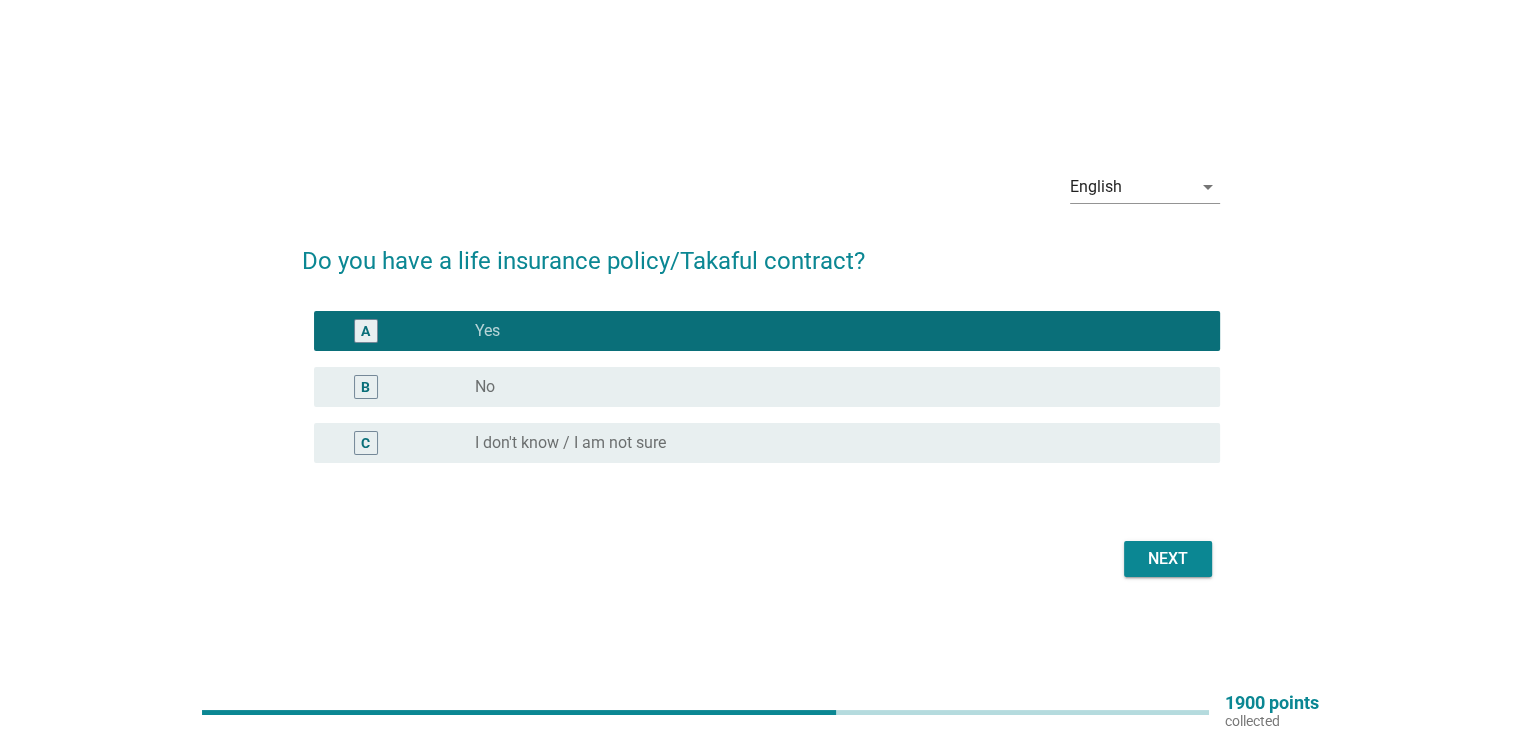 click on "Next" at bounding box center [1168, 559] 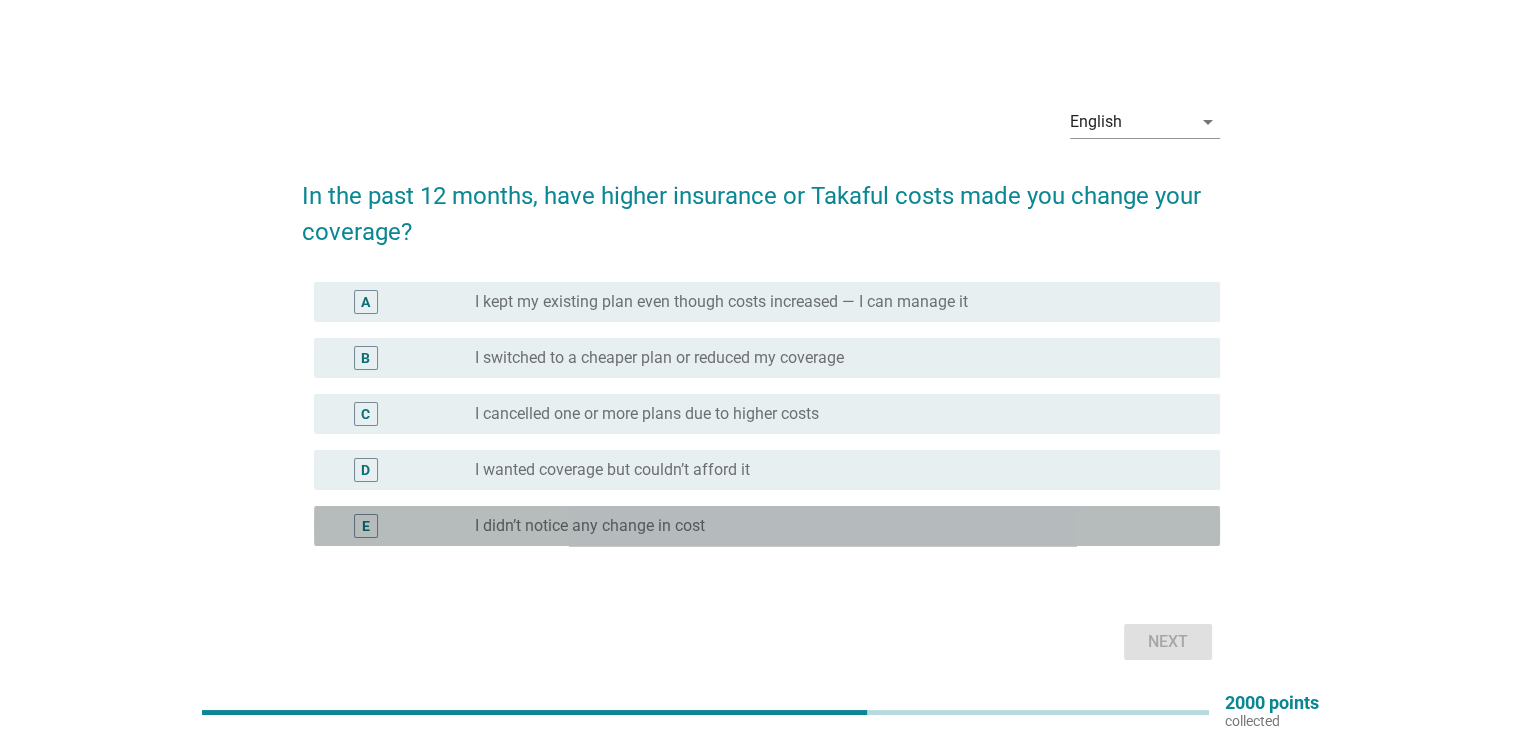 click on "E" at bounding box center [366, 526] 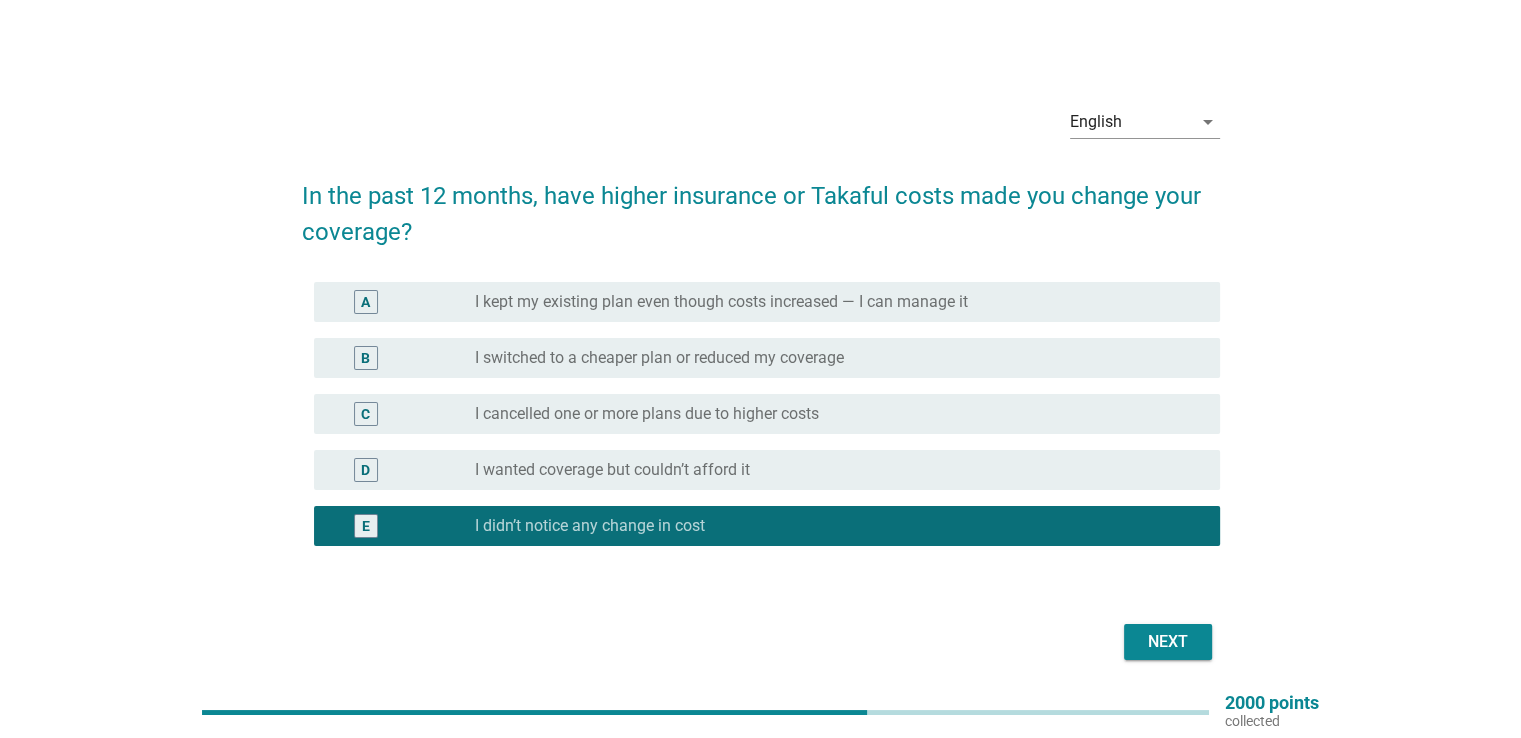 click on "Next" at bounding box center (1168, 642) 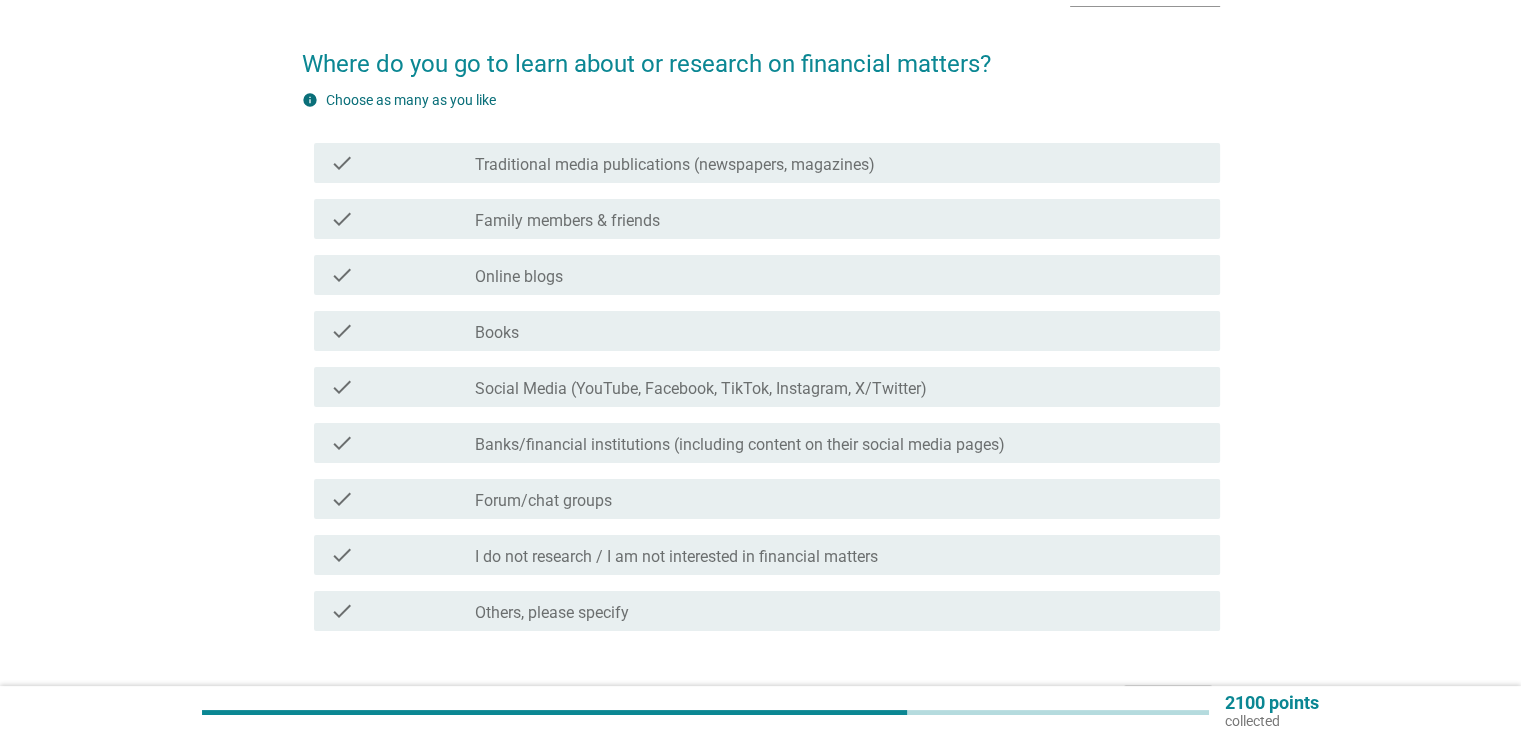 scroll, scrollTop: 100, scrollLeft: 0, axis: vertical 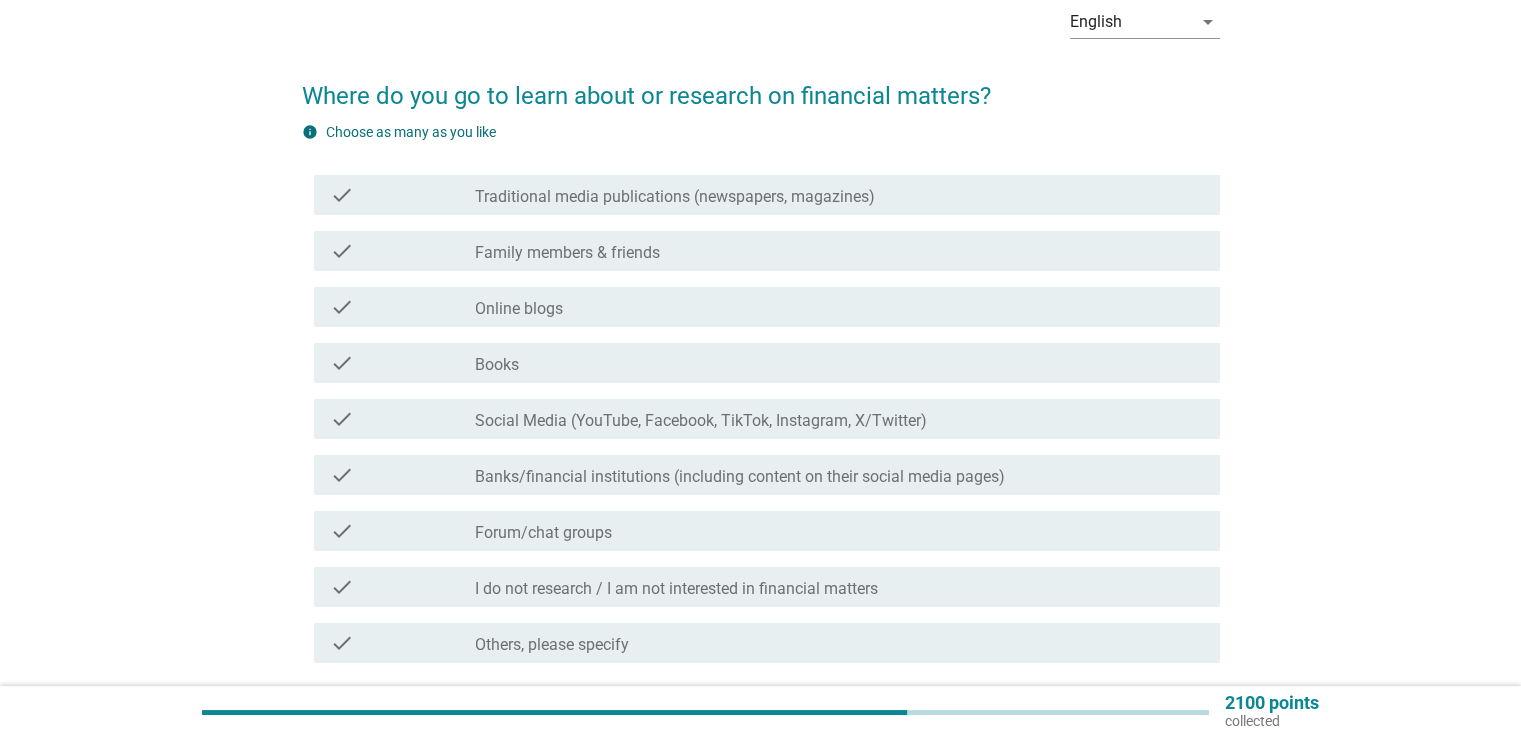 click on "check" at bounding box center [342, 475] 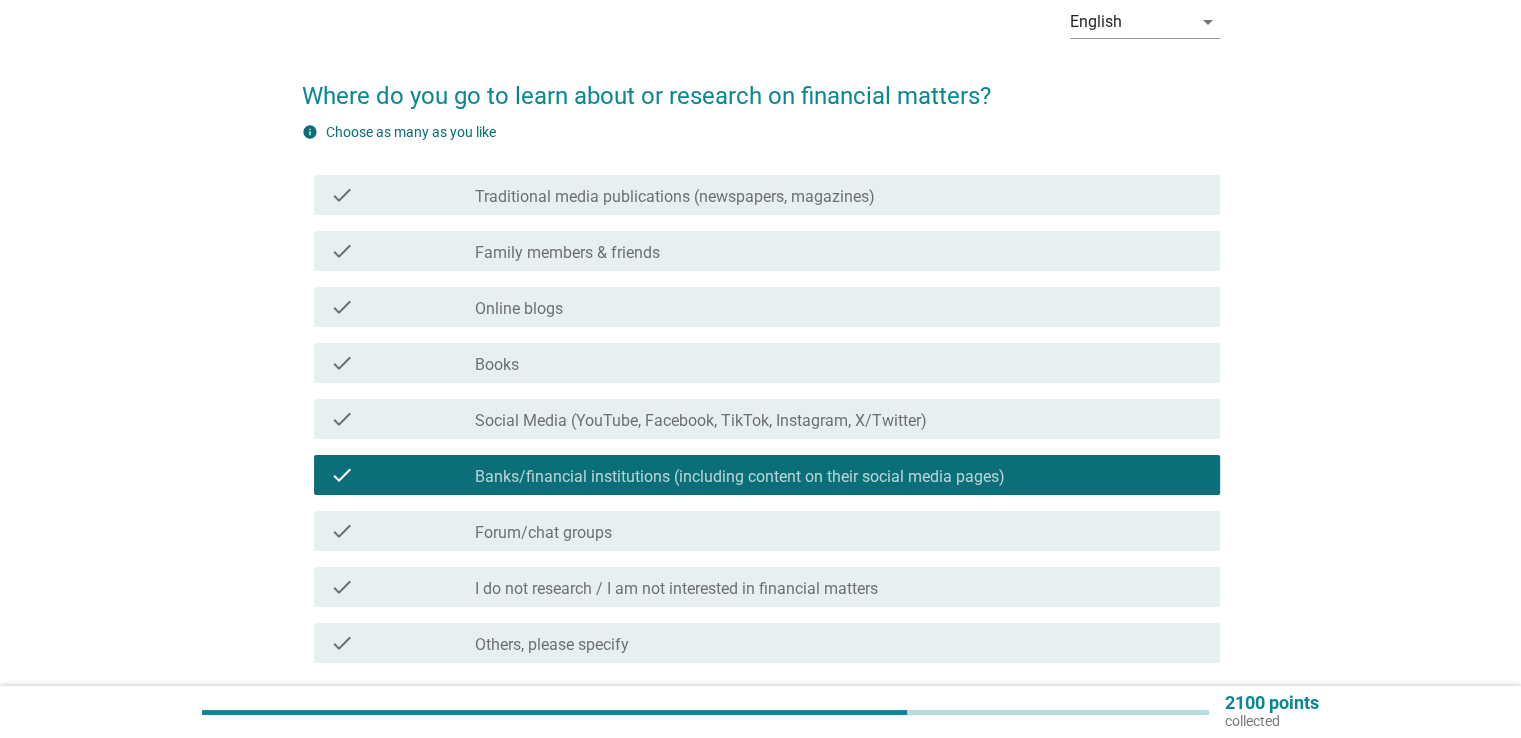 click on "check" at bounding box center [342, 531] 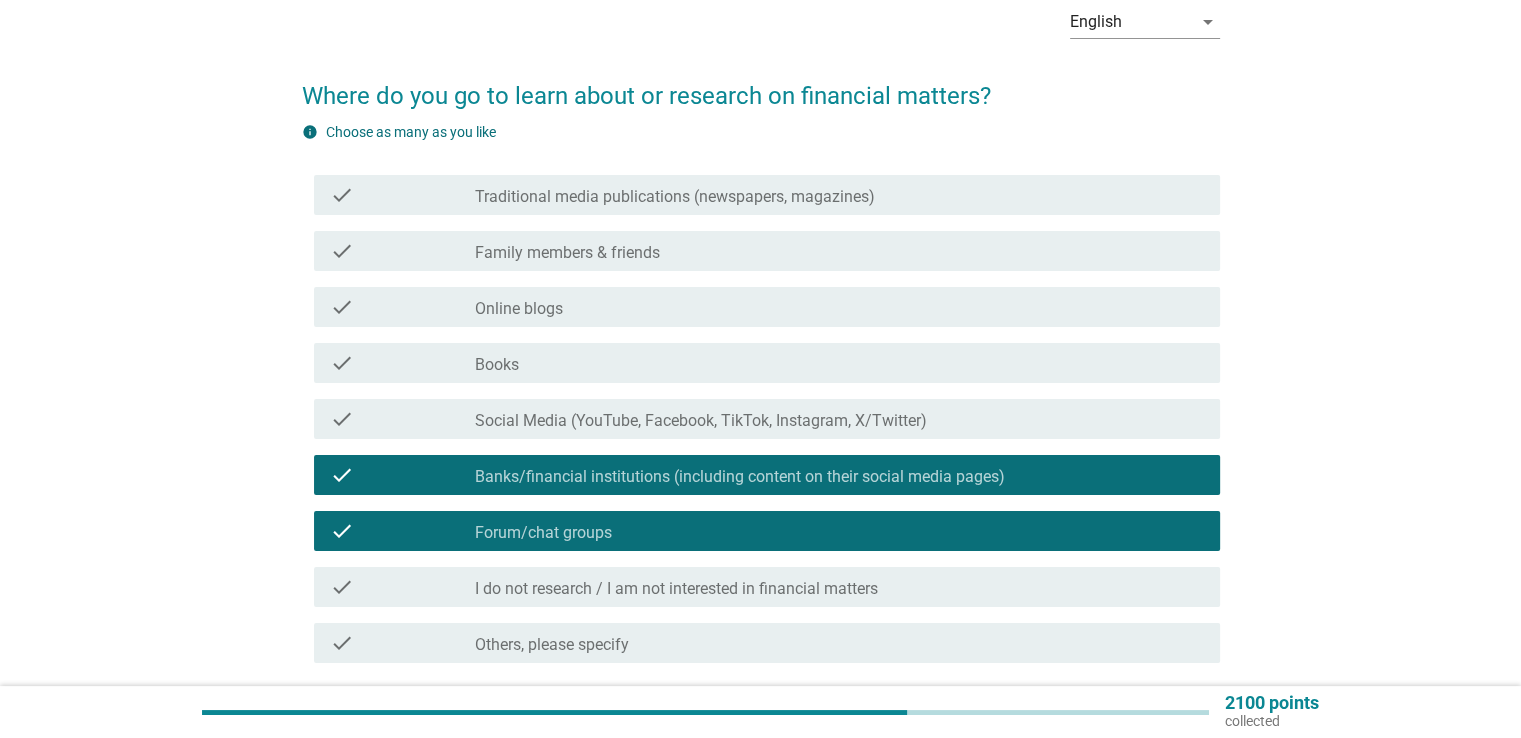 click on "check" at bounding box center [342, 419] 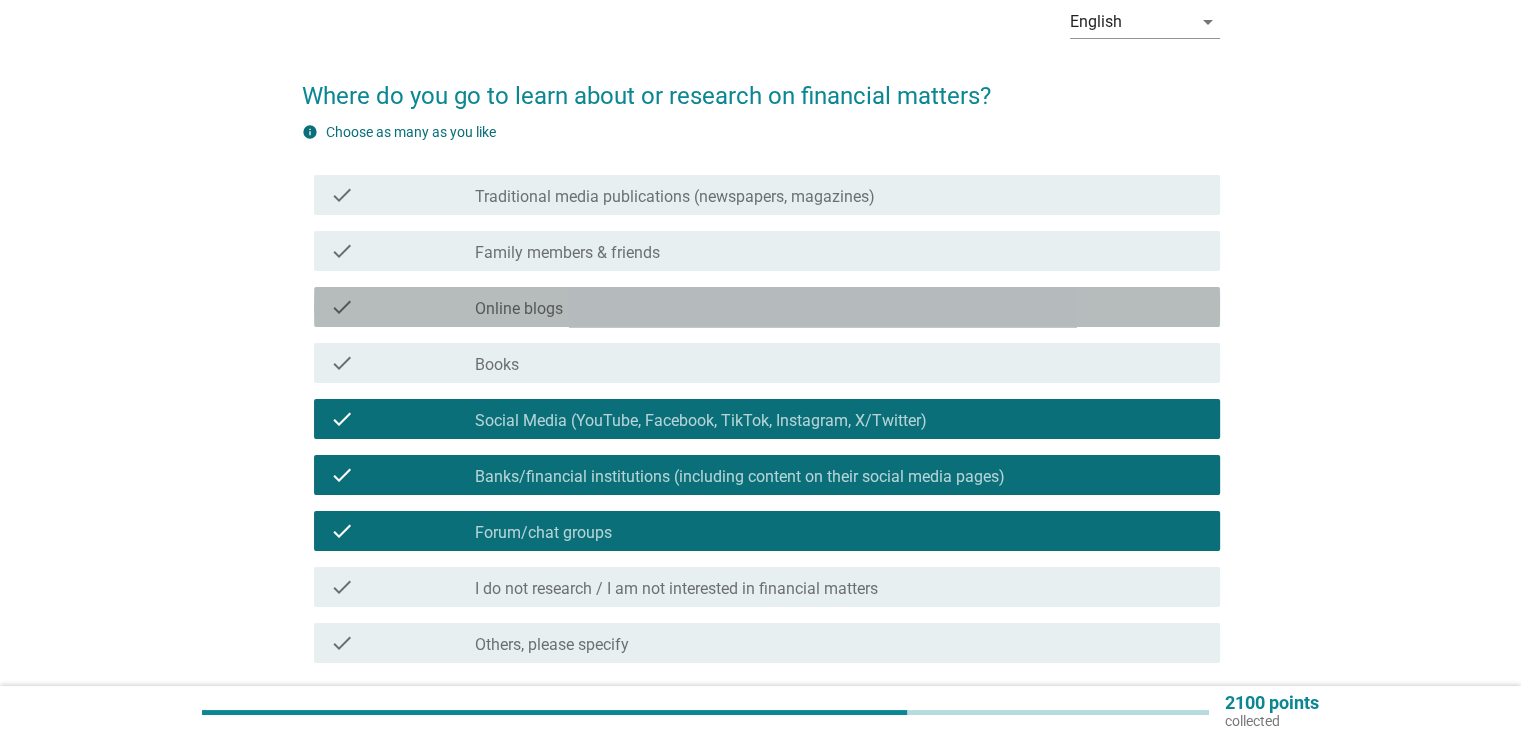 click on "check" at bounding box center (342, 307) 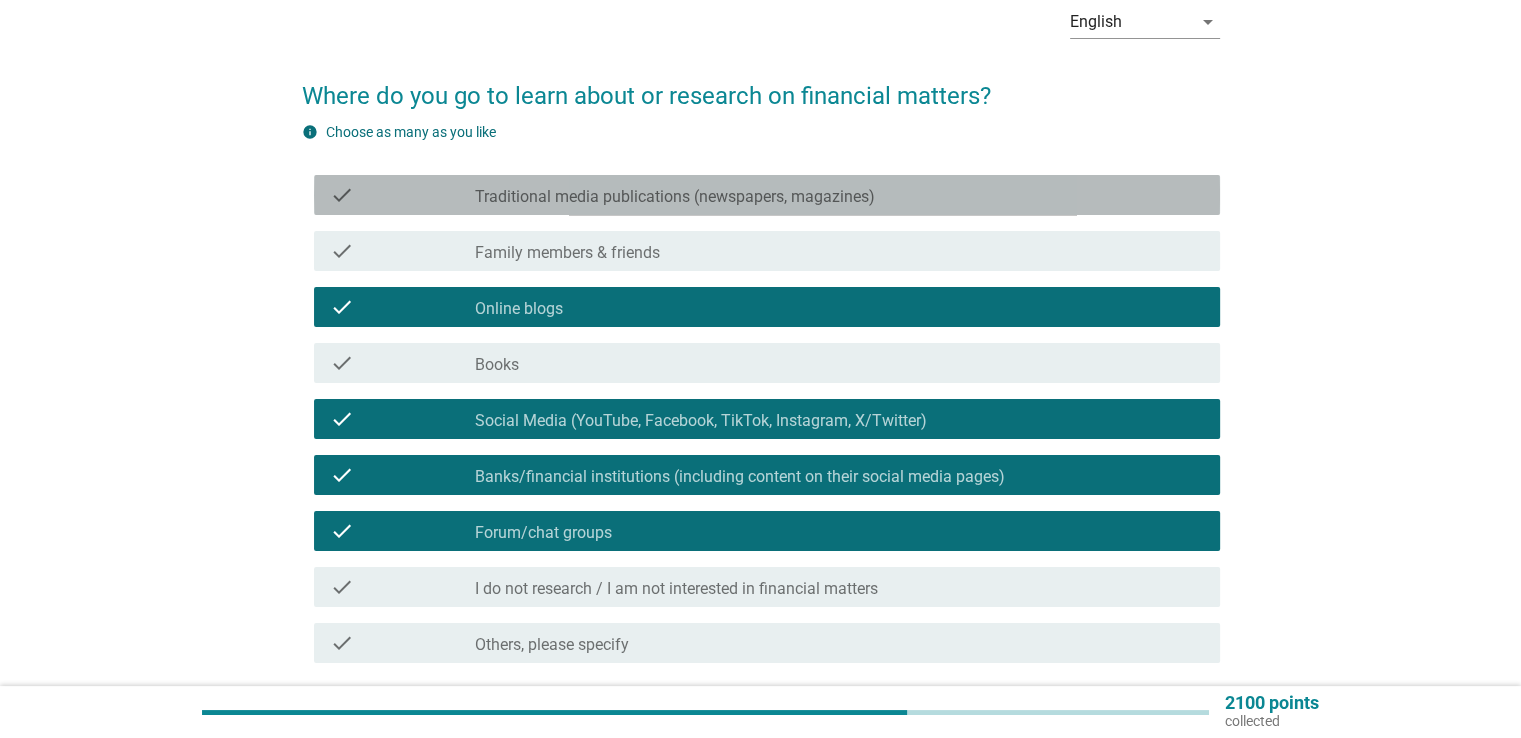 drag, startPoint x: 343, startPoint y: 189, endPoint x: 356, endPoint y: 193, distance: 13.601471 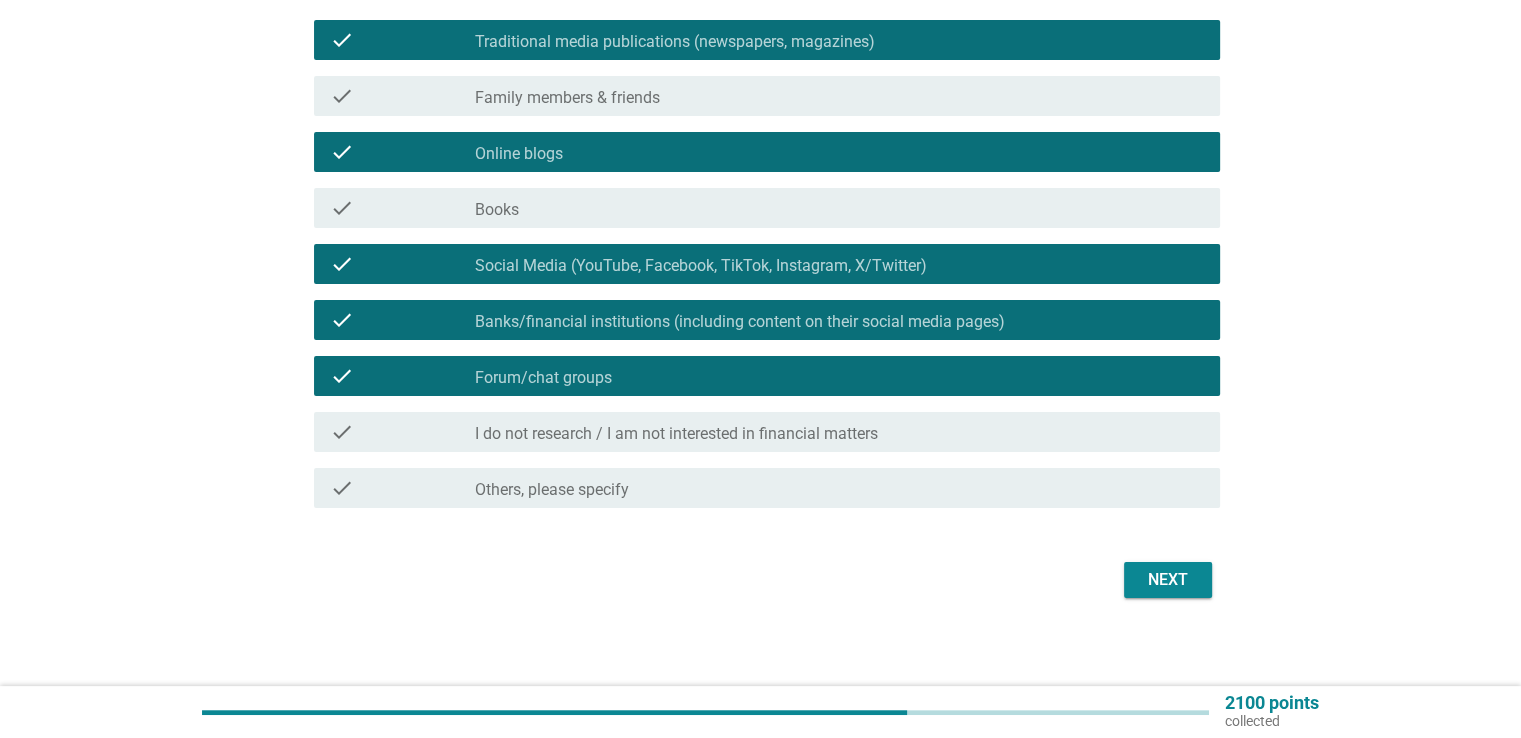 scroll, scrollTop: 263, scrollLeft: 0, axis: vertical 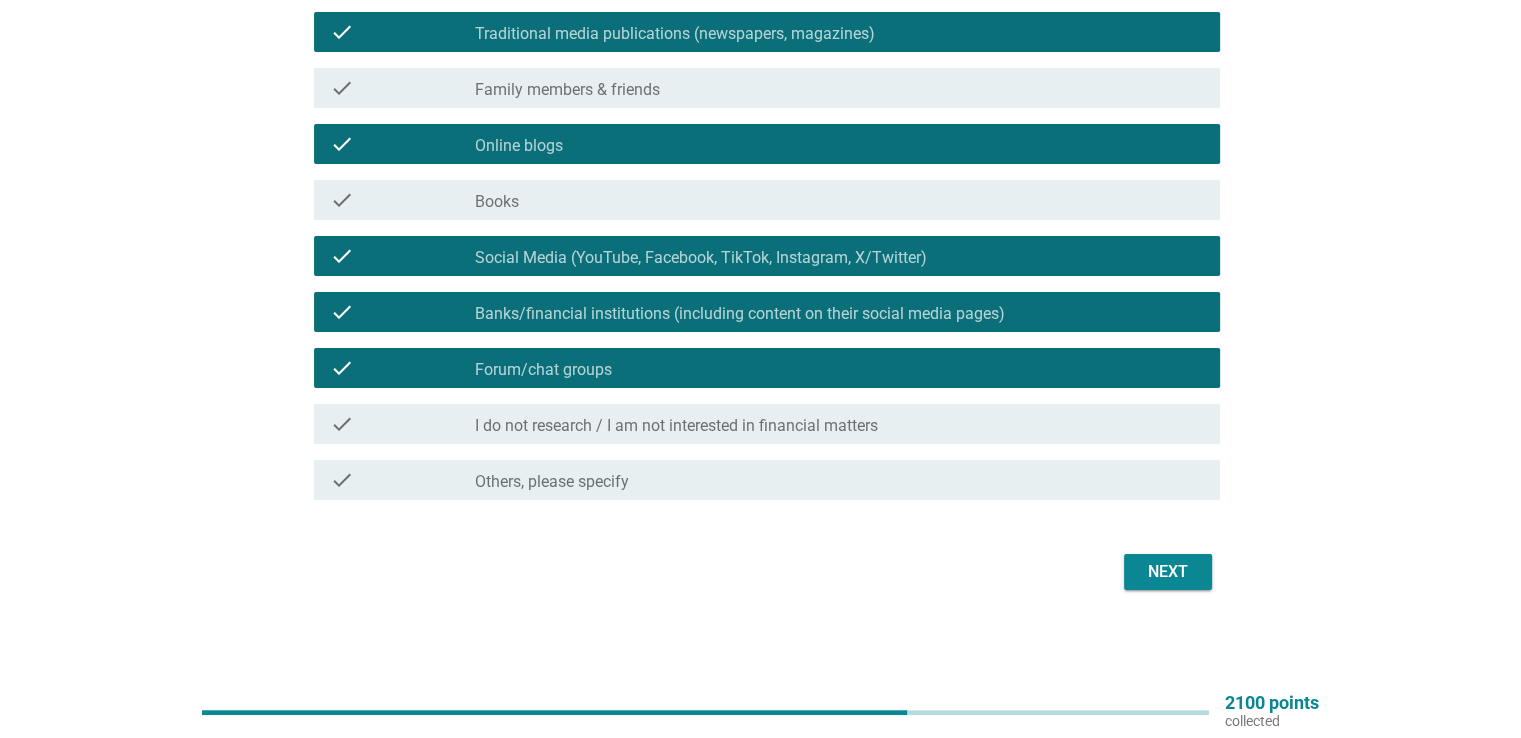 click on "Next" at bounding box center [1168, 572] 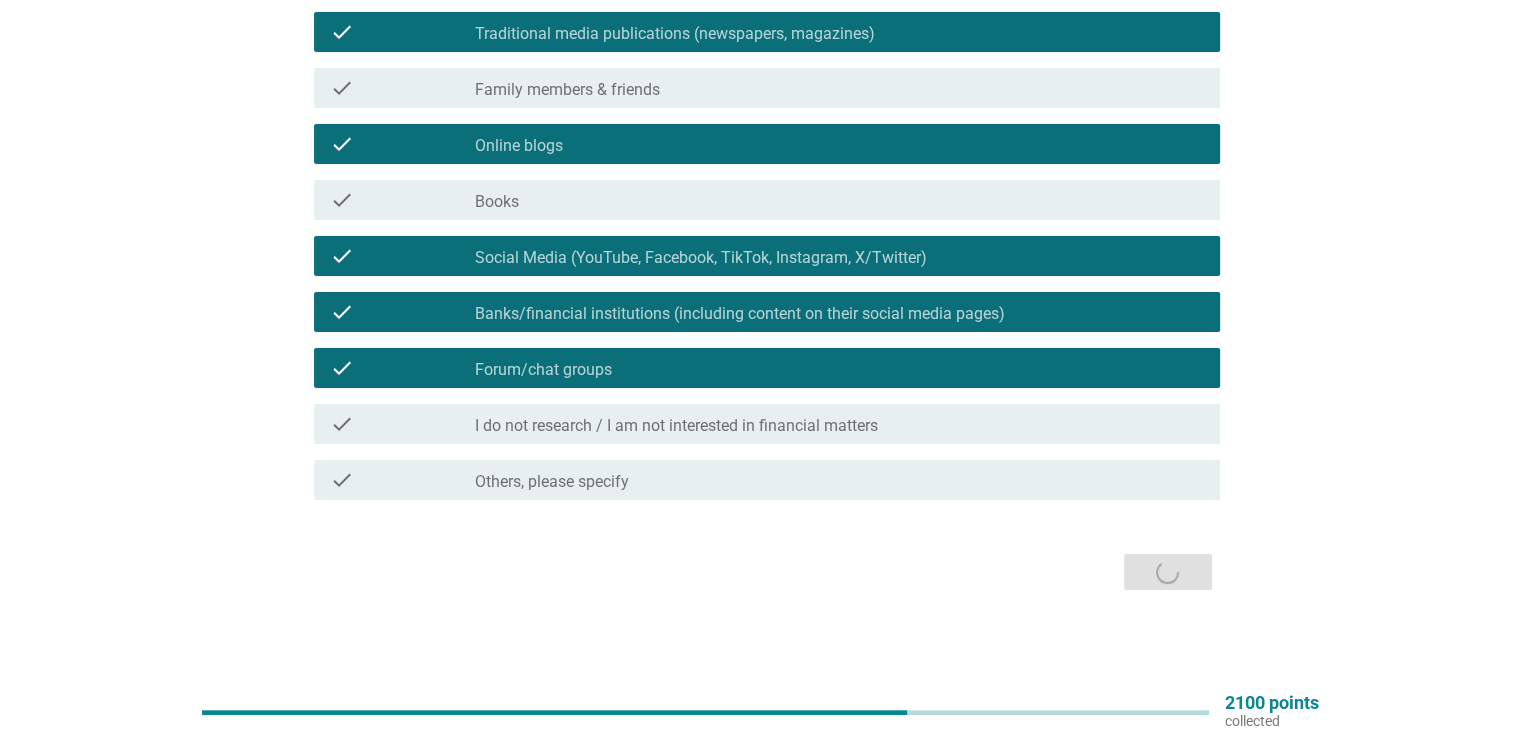 scroll, scrollTop: 0, scrollLeft: 0, axis: both 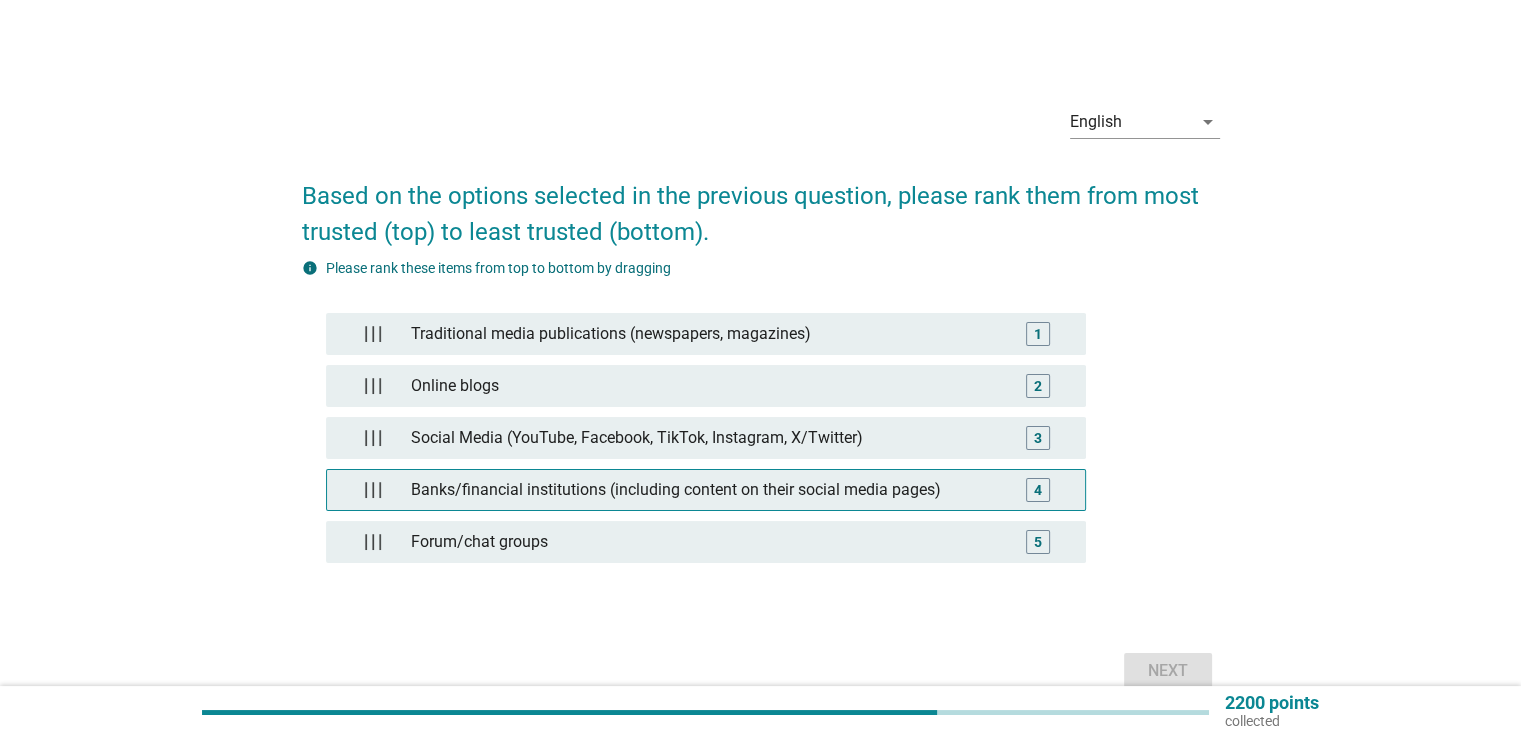 type 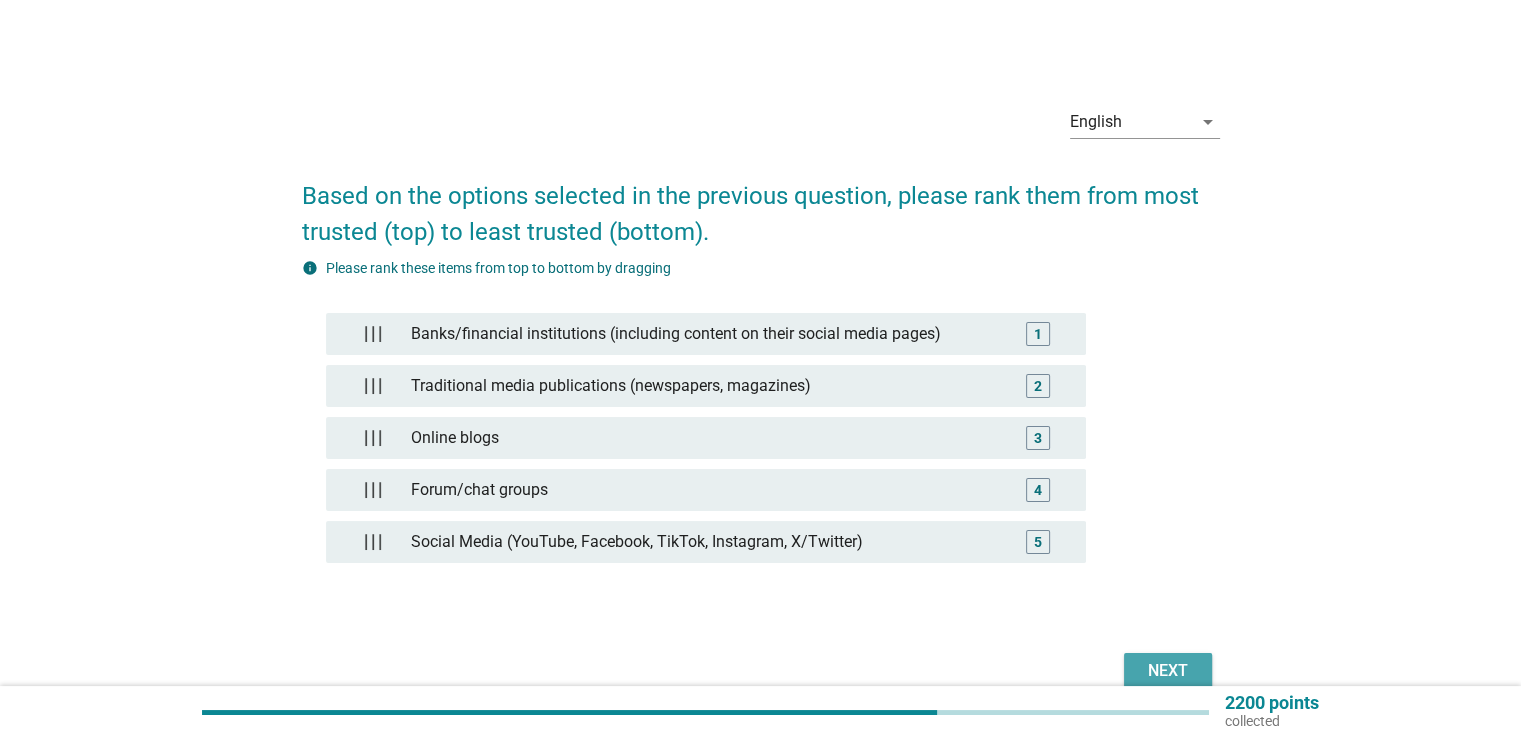 click on "Next" at bounding box center (1168, 671) 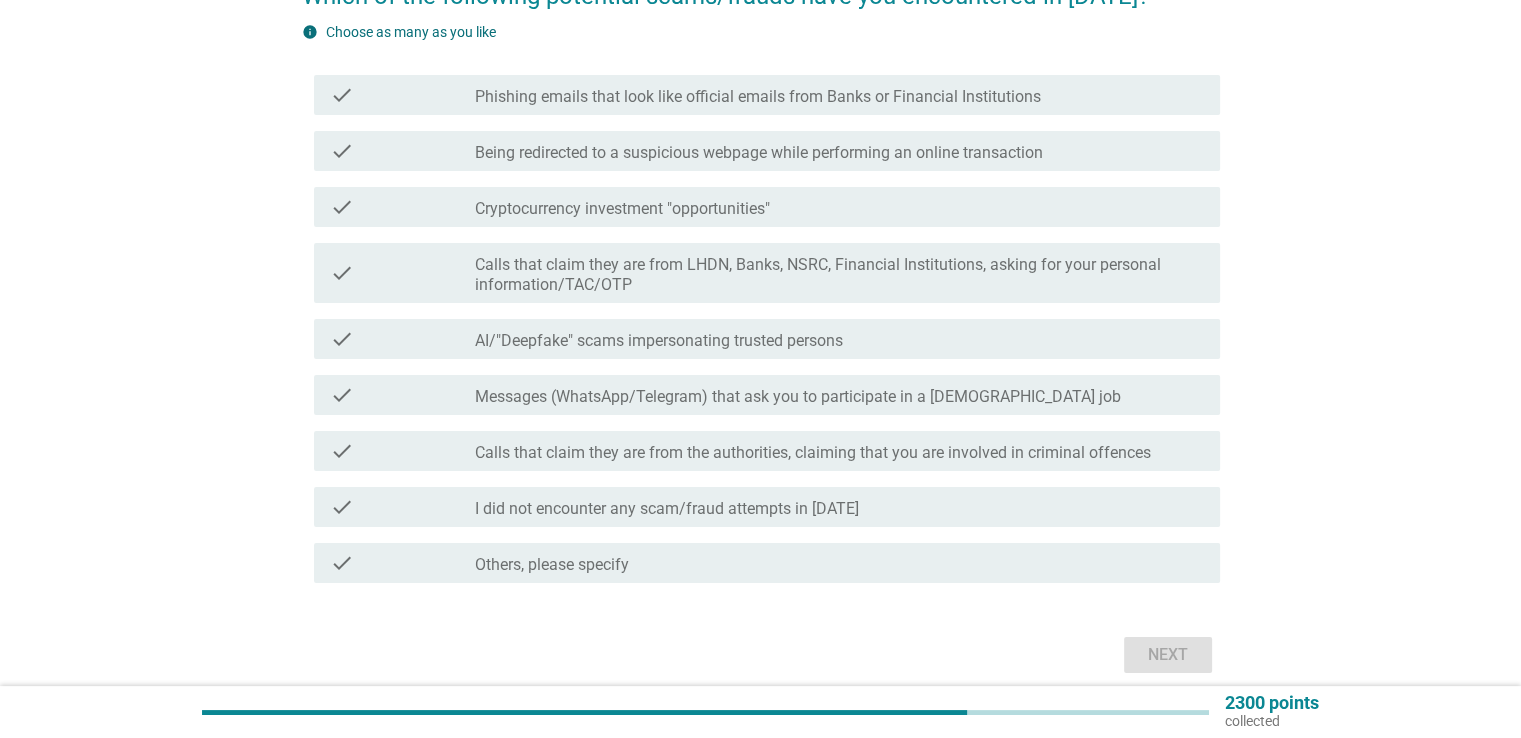 scroll, scrollTop: 100, scrollLeft: 0, axis: vertical 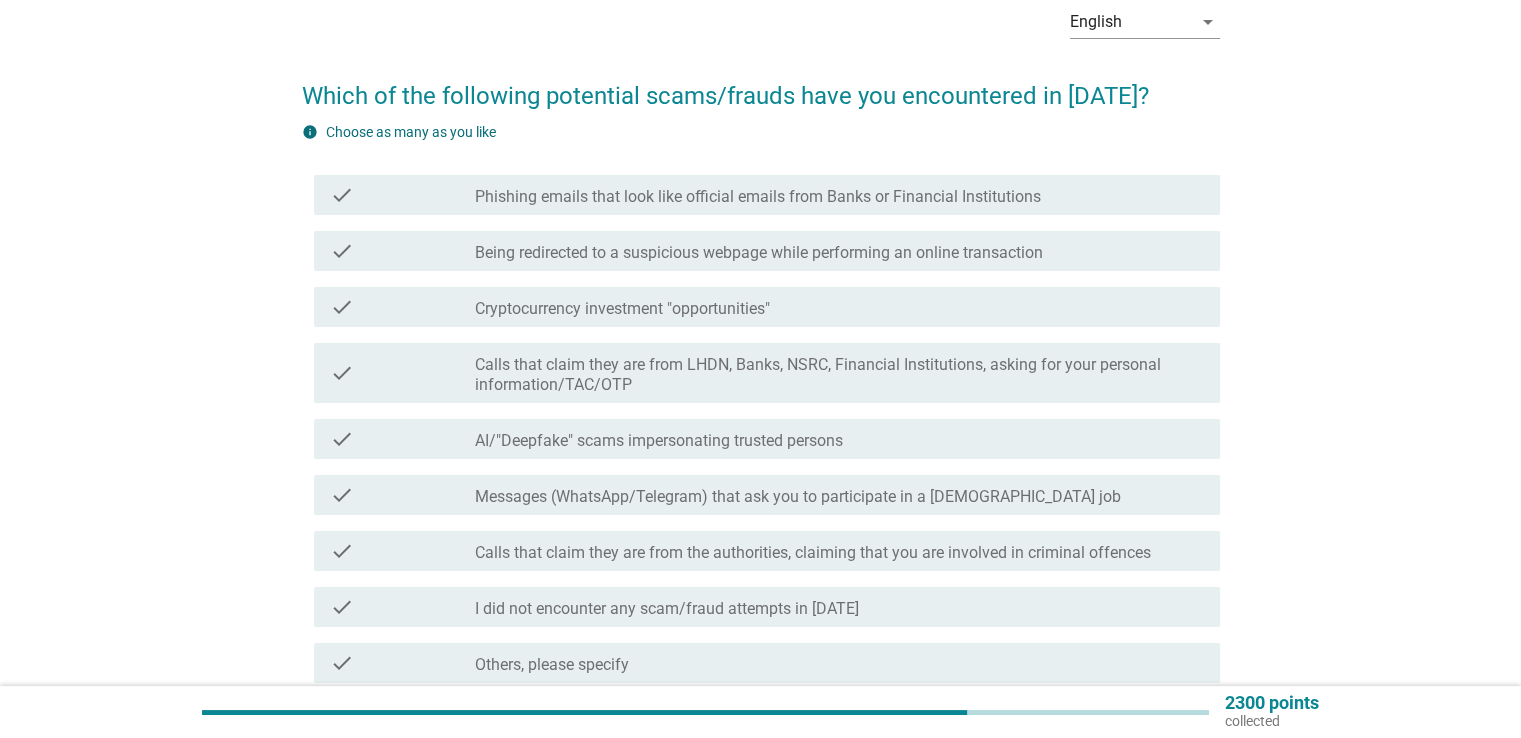 click on "check" at bounding box center [342, 195] 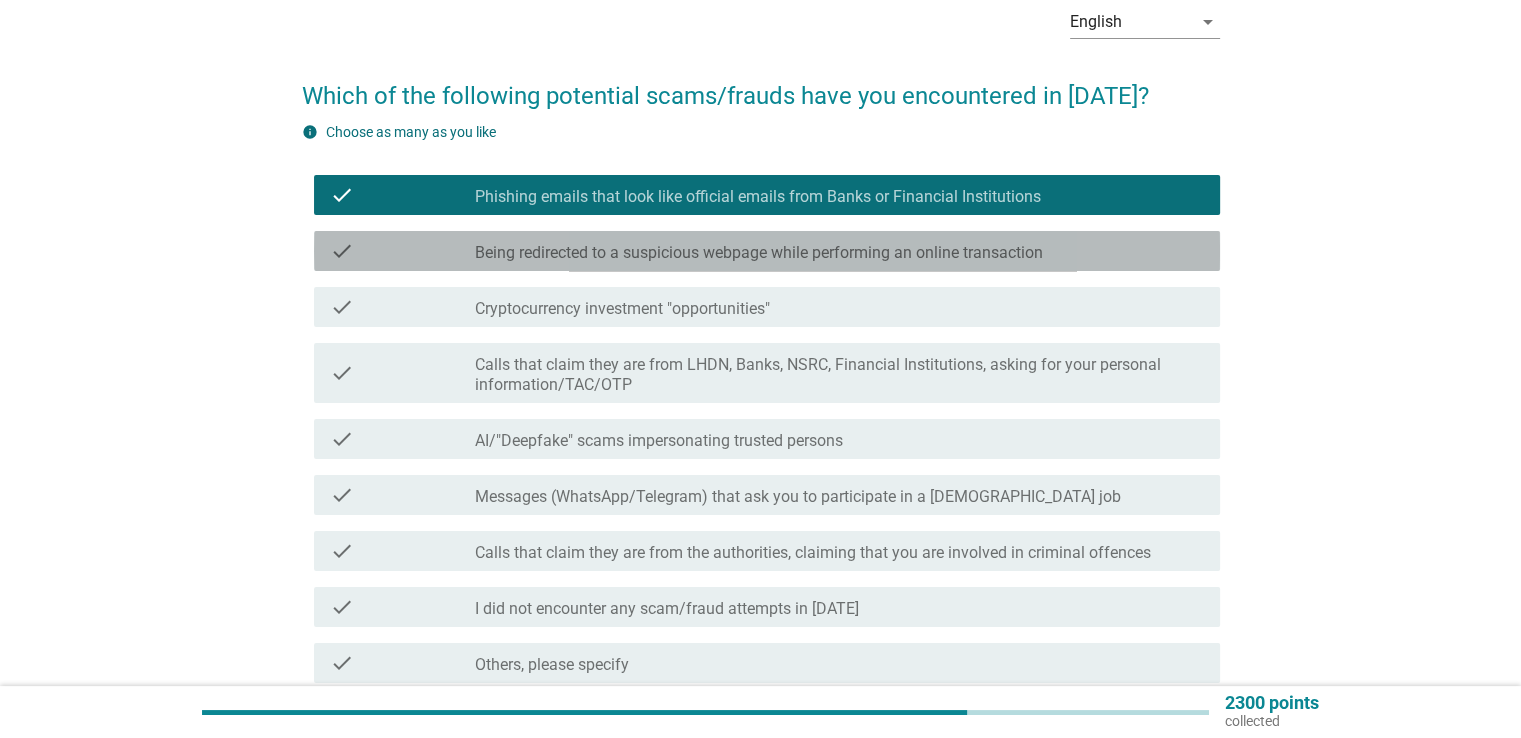 click on "check" at bounding box center (342, 251) 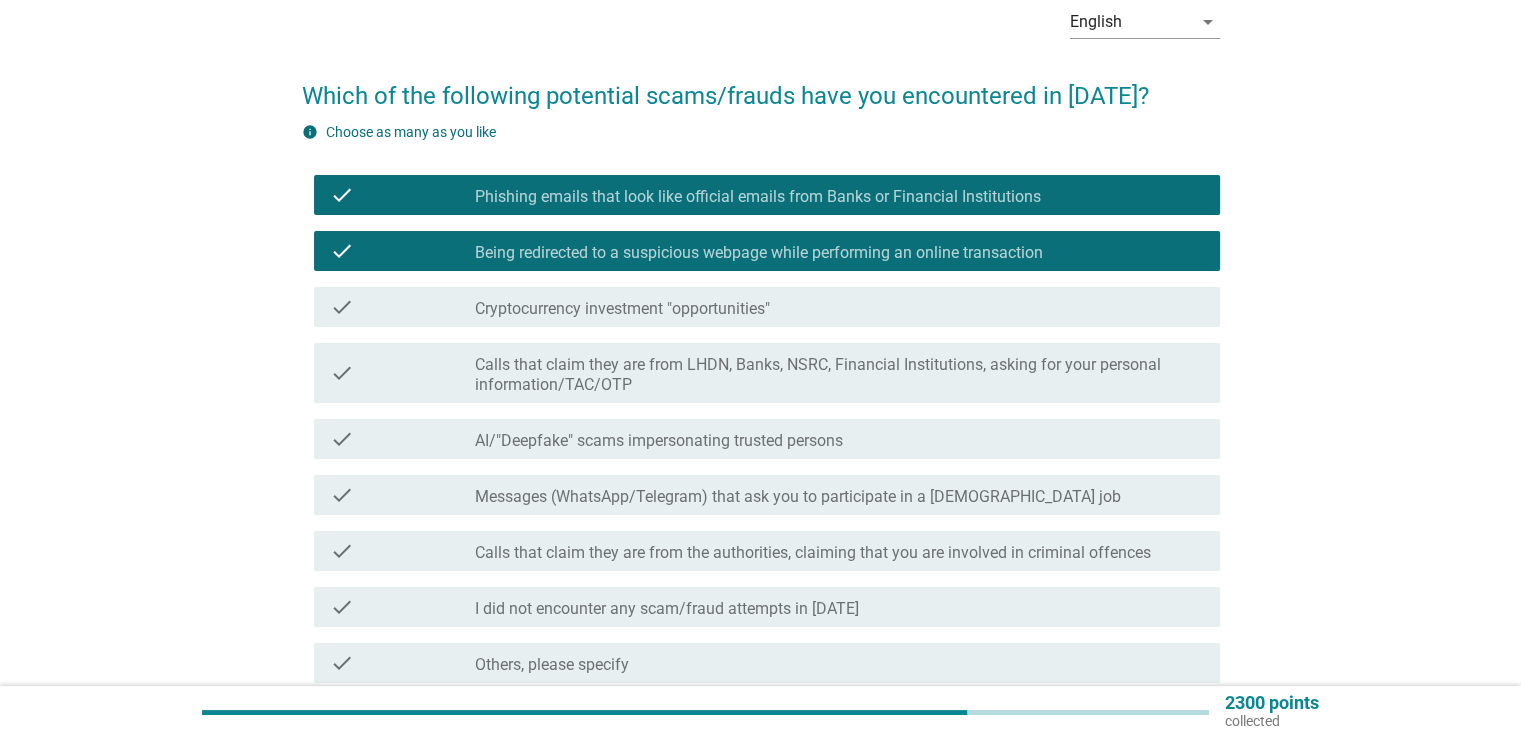 click on "check" at bounding box center (342, 373) 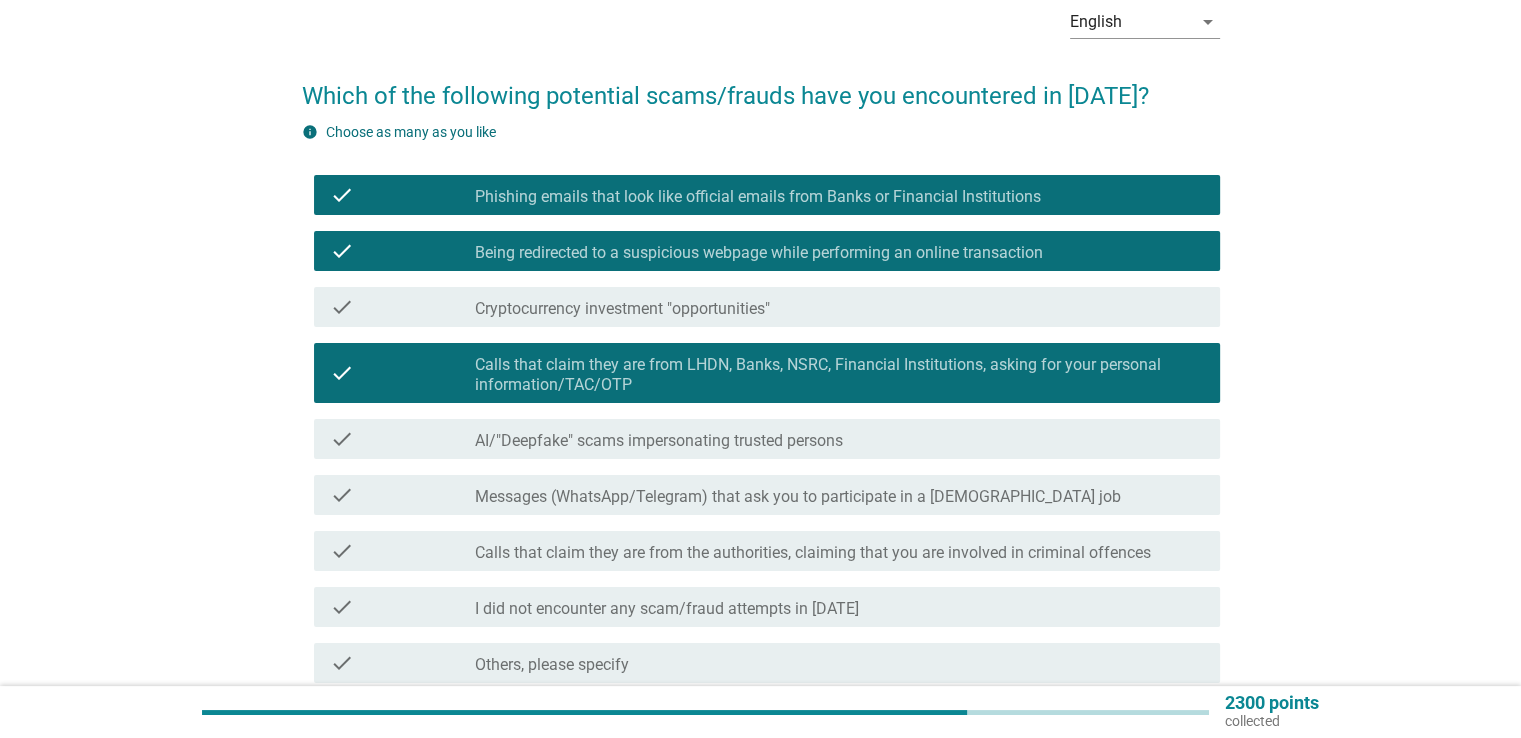 click on "check" at bounding box center (342, 439) 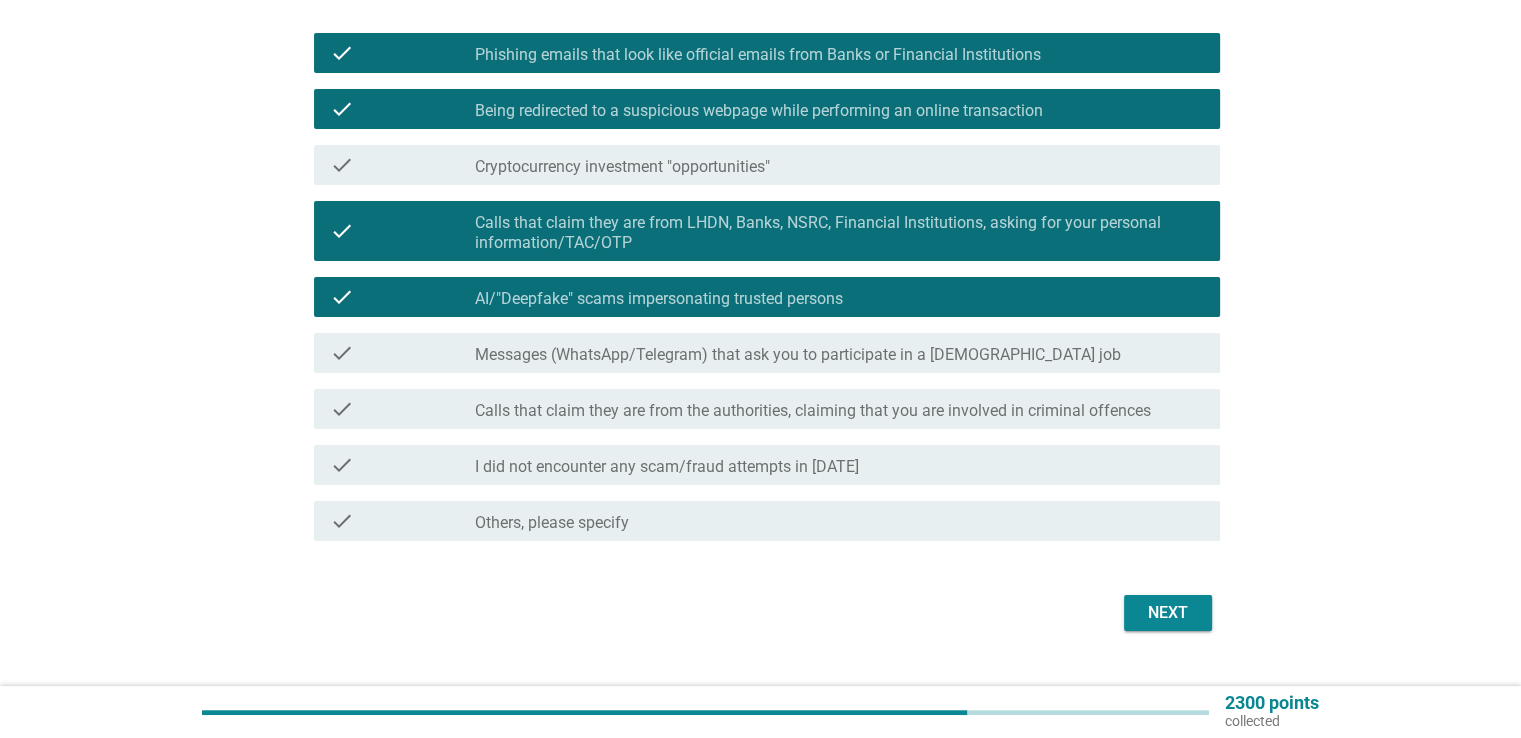 scroll, scrollTop: 283, scrollLeft: 0, axis: vertical 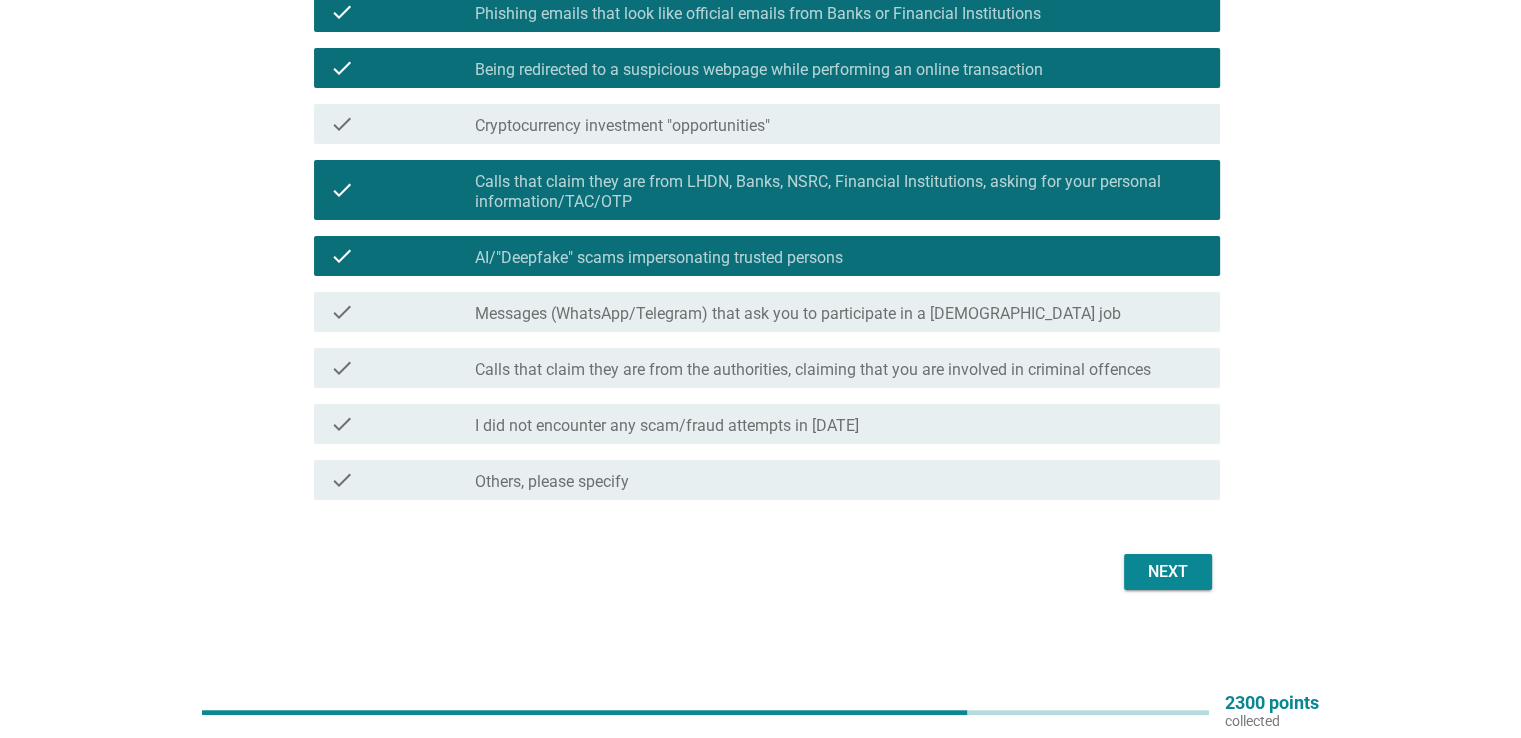 click on "check" at bounding box center (342, 312) 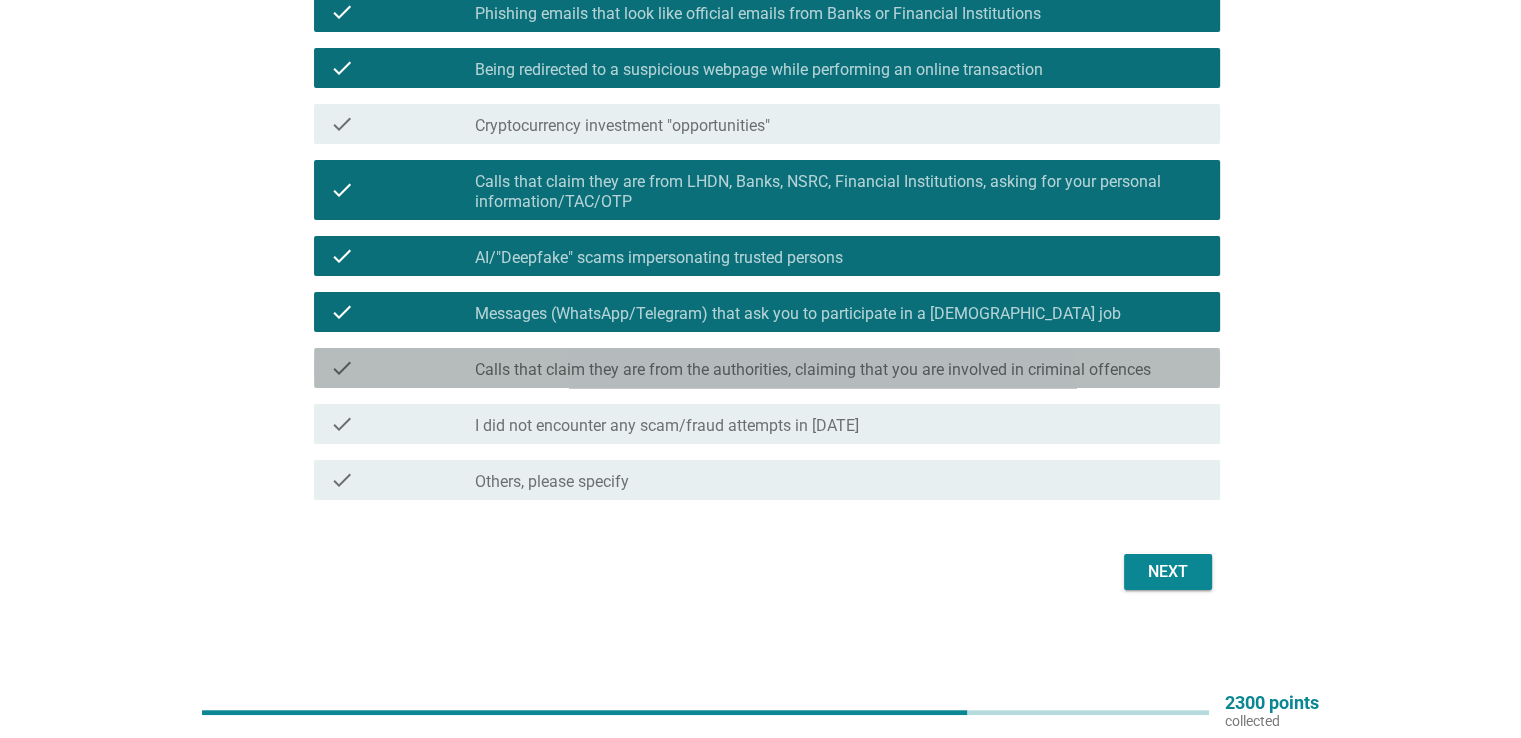 click on "check" at bounding box center (342, 368) 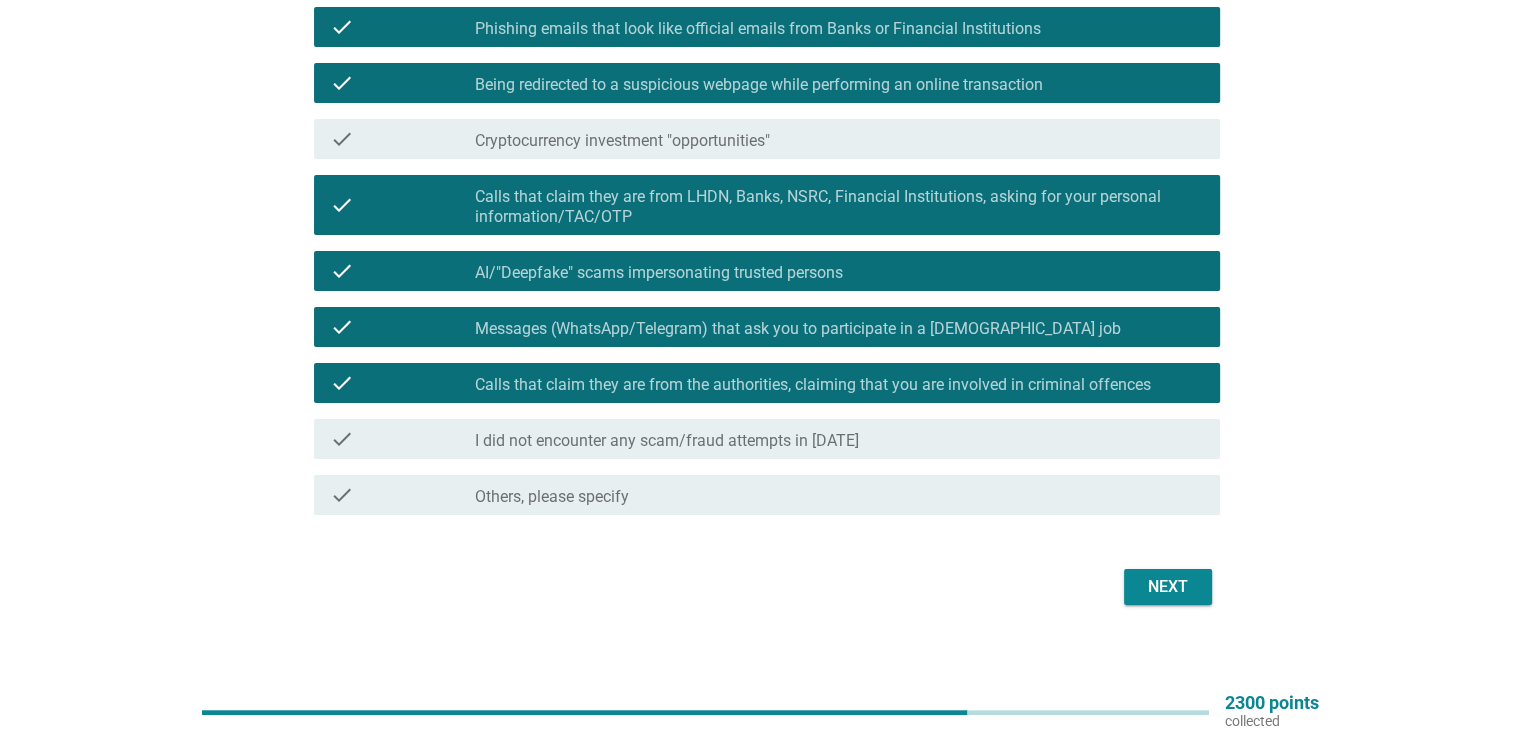 scroll, scrollTop: 83, scrollLeft: 0, axis: vertical 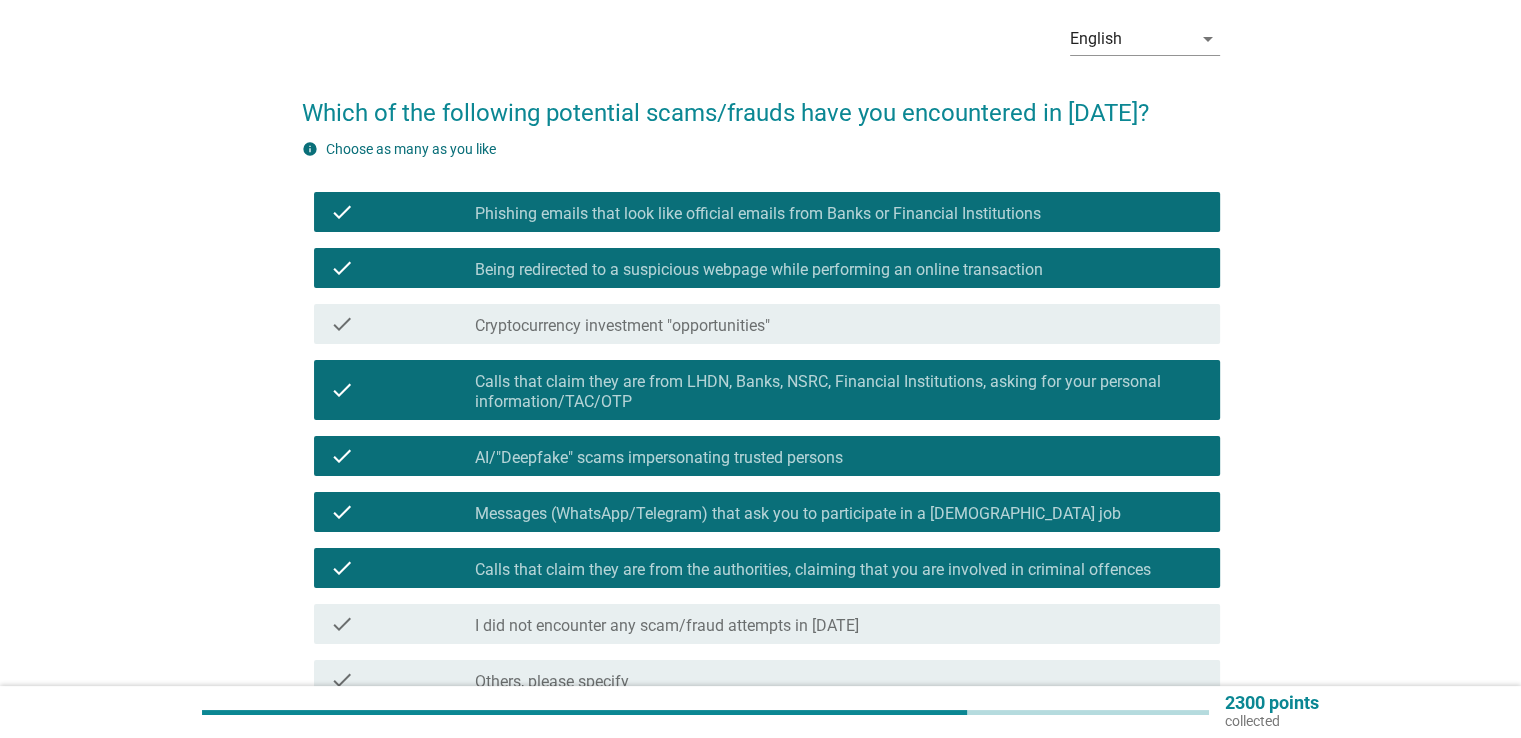 click on "check" at bounding box center (342, 324) 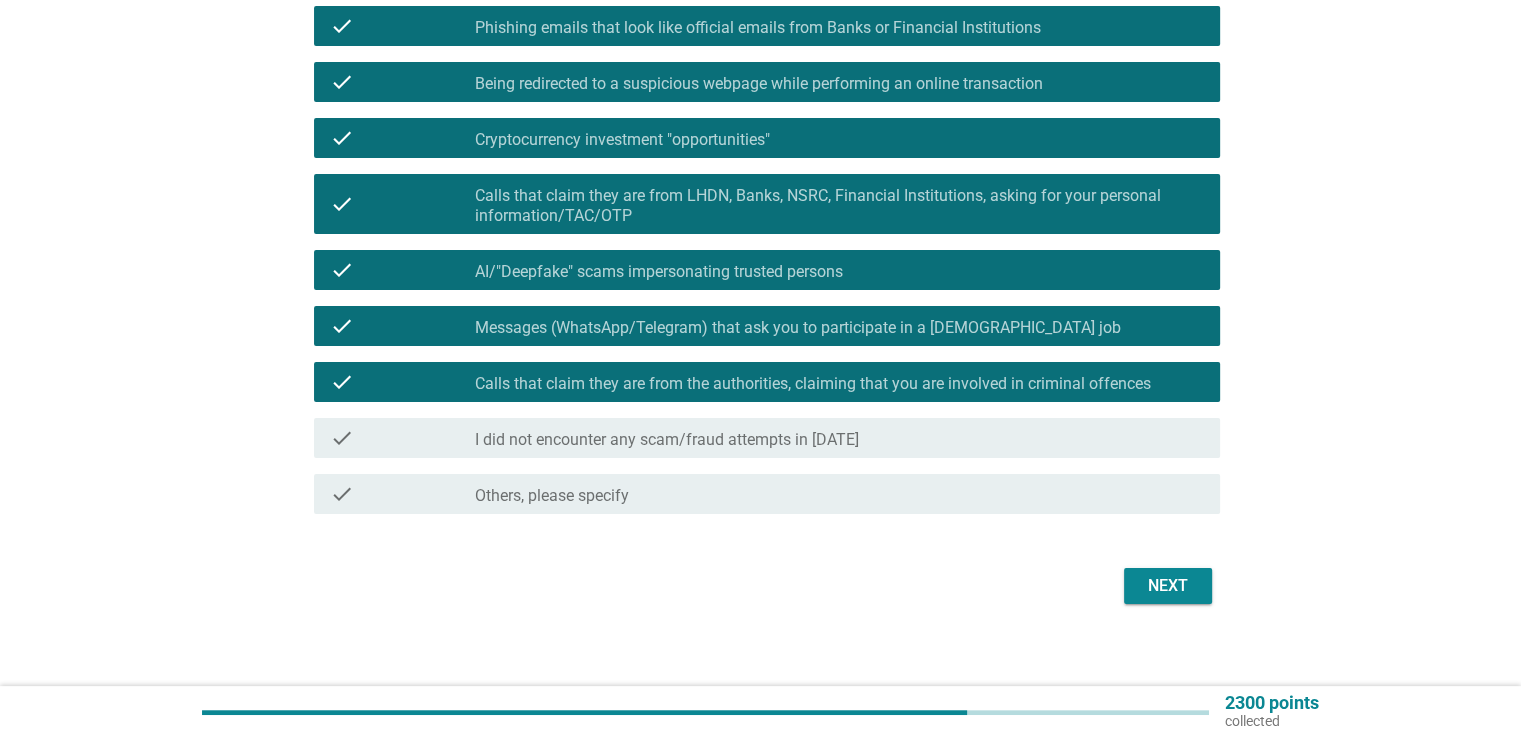 scroll, scrollTop: 283, scrollLeft: 0, axis: vertical 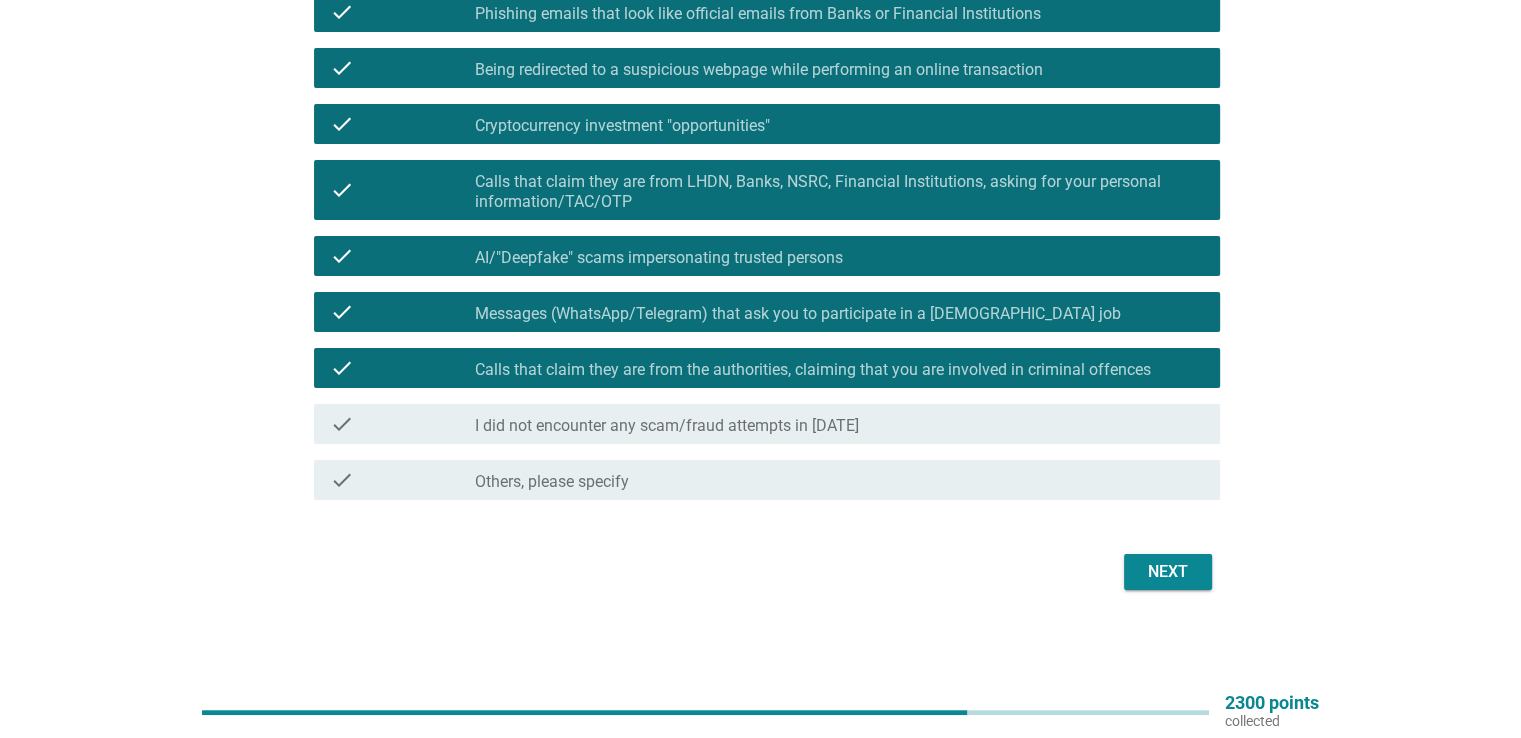 click on "Next" at bounding box center (1168, 572) 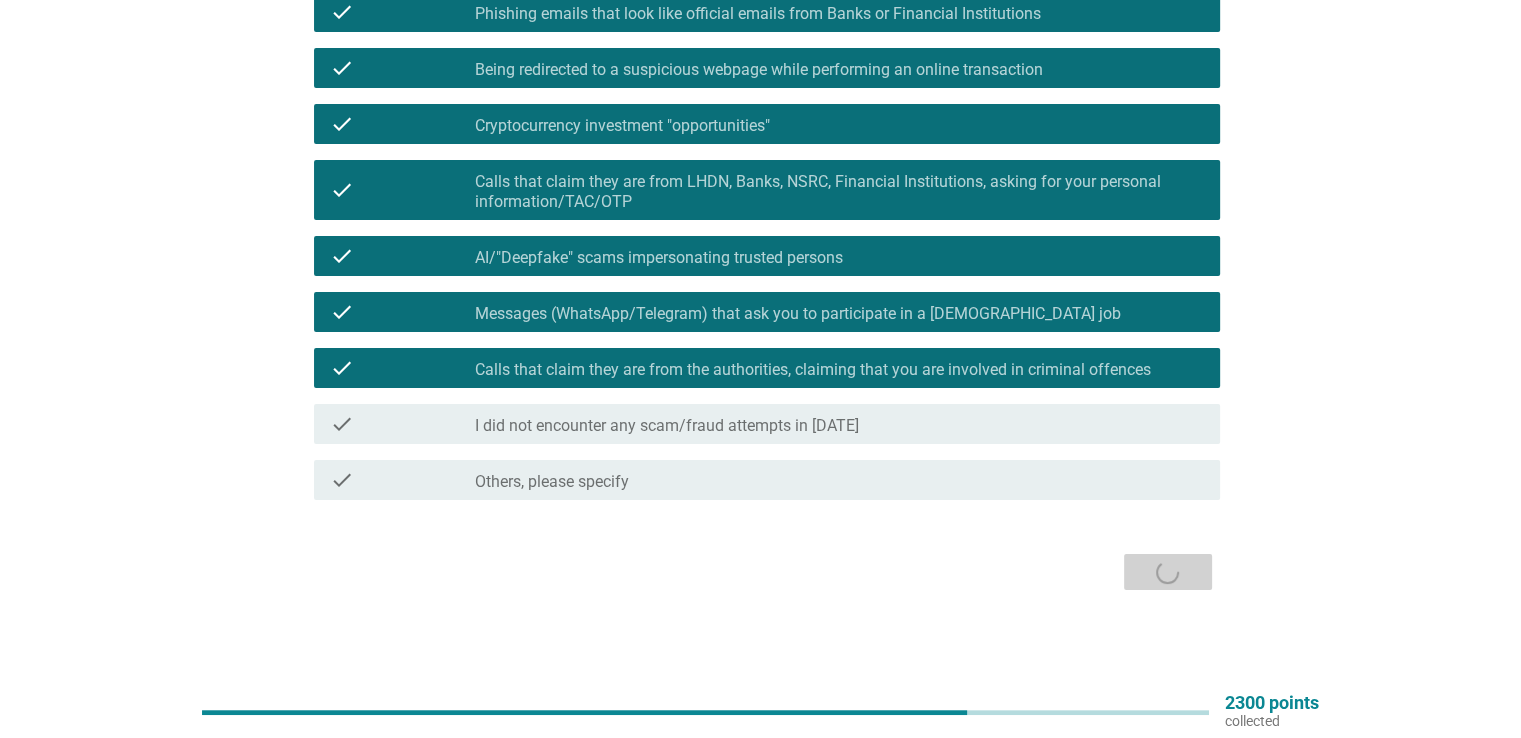 scroll, scrollTop: 0, scrollLeft: 0, axis: both 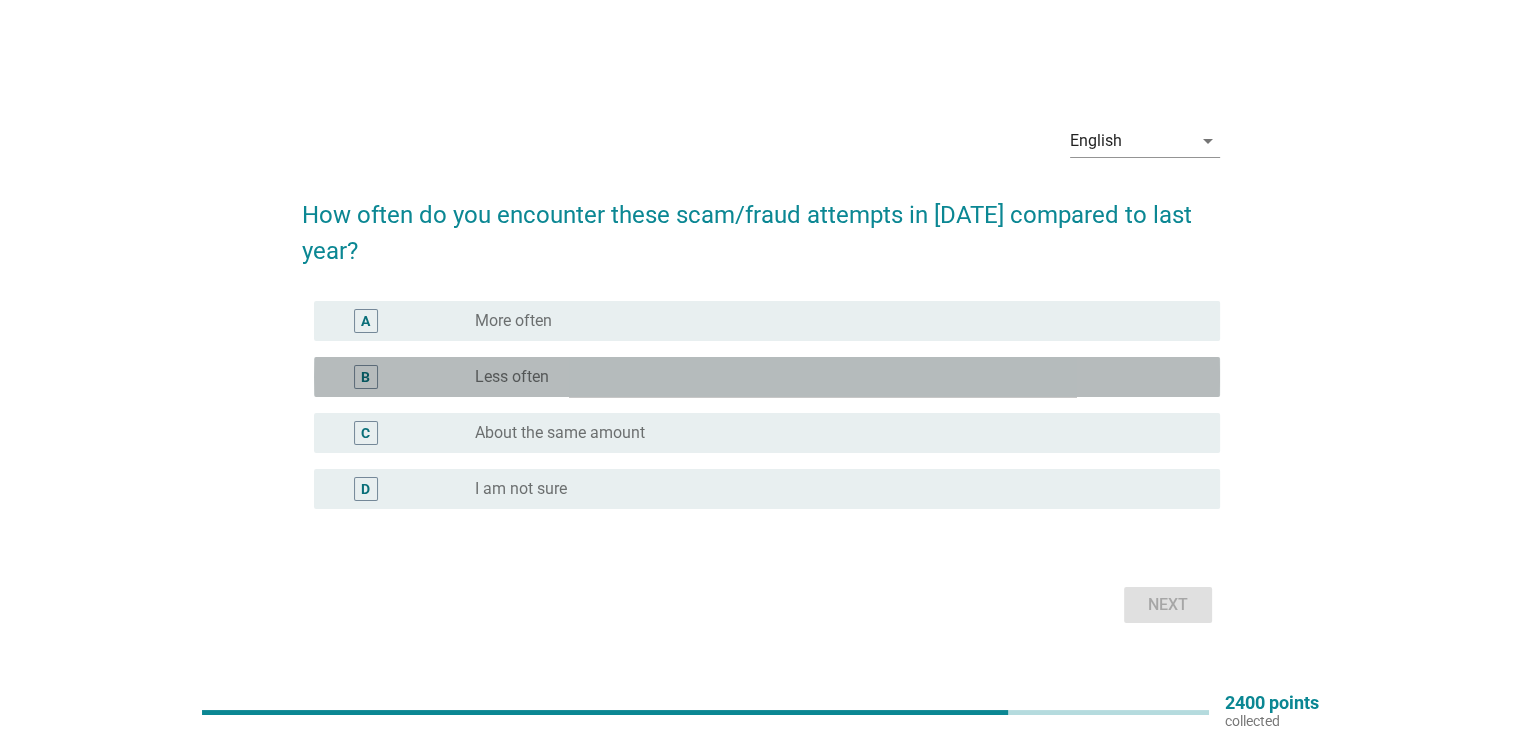 click on "B" at bounding box center (366, 377) 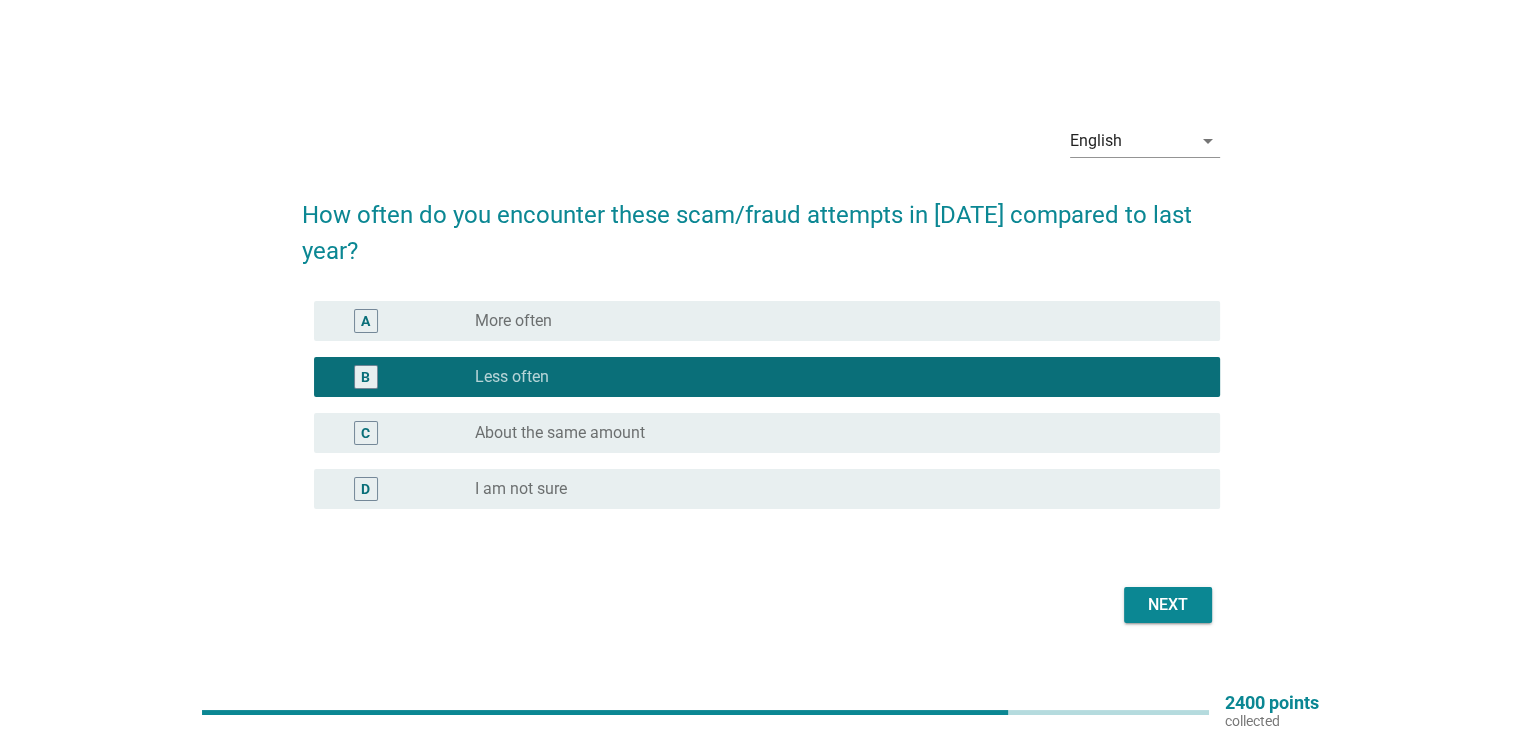 click on "Next" at bounding box center [1168, 605] 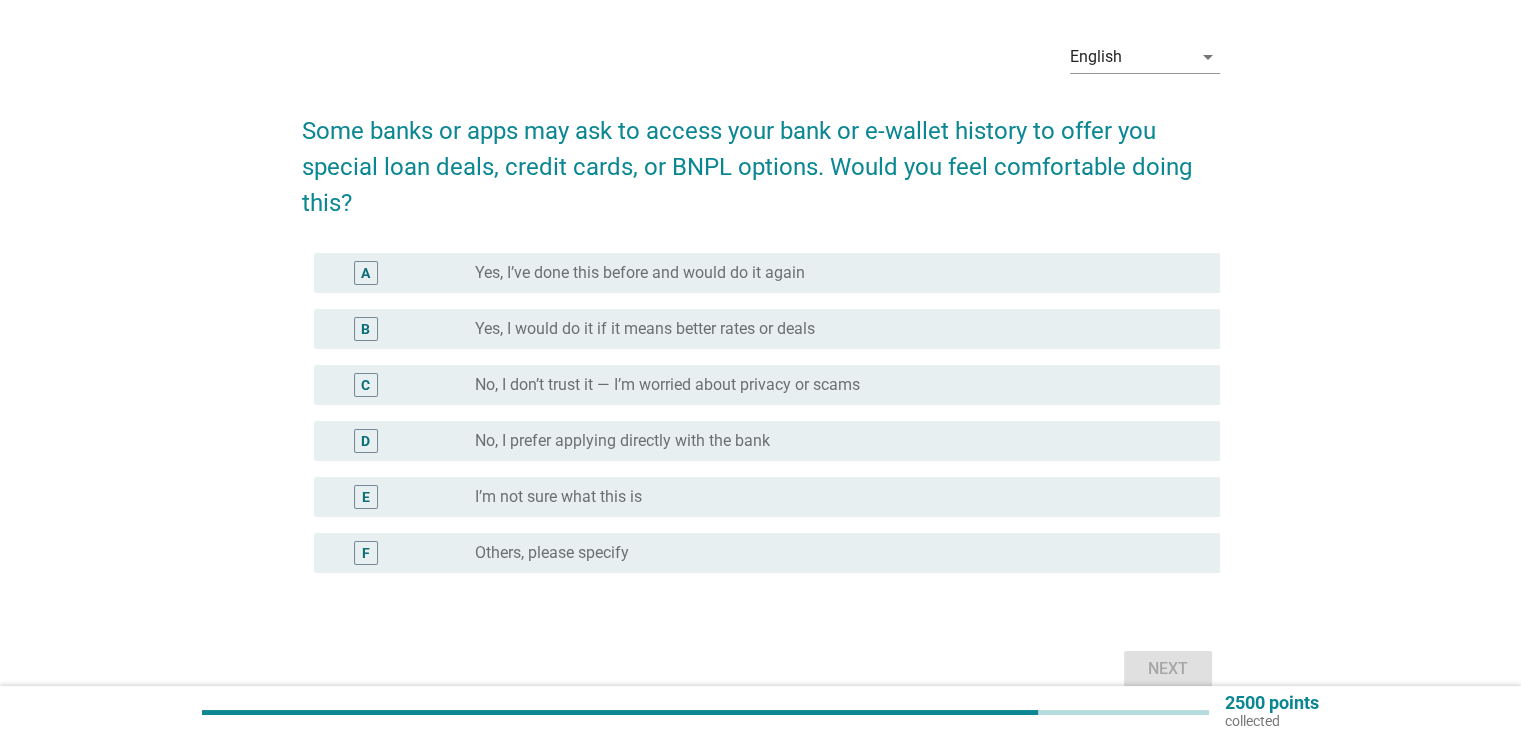scroll, scrollTop: 100, scrollLeft: 0, axis: vertical 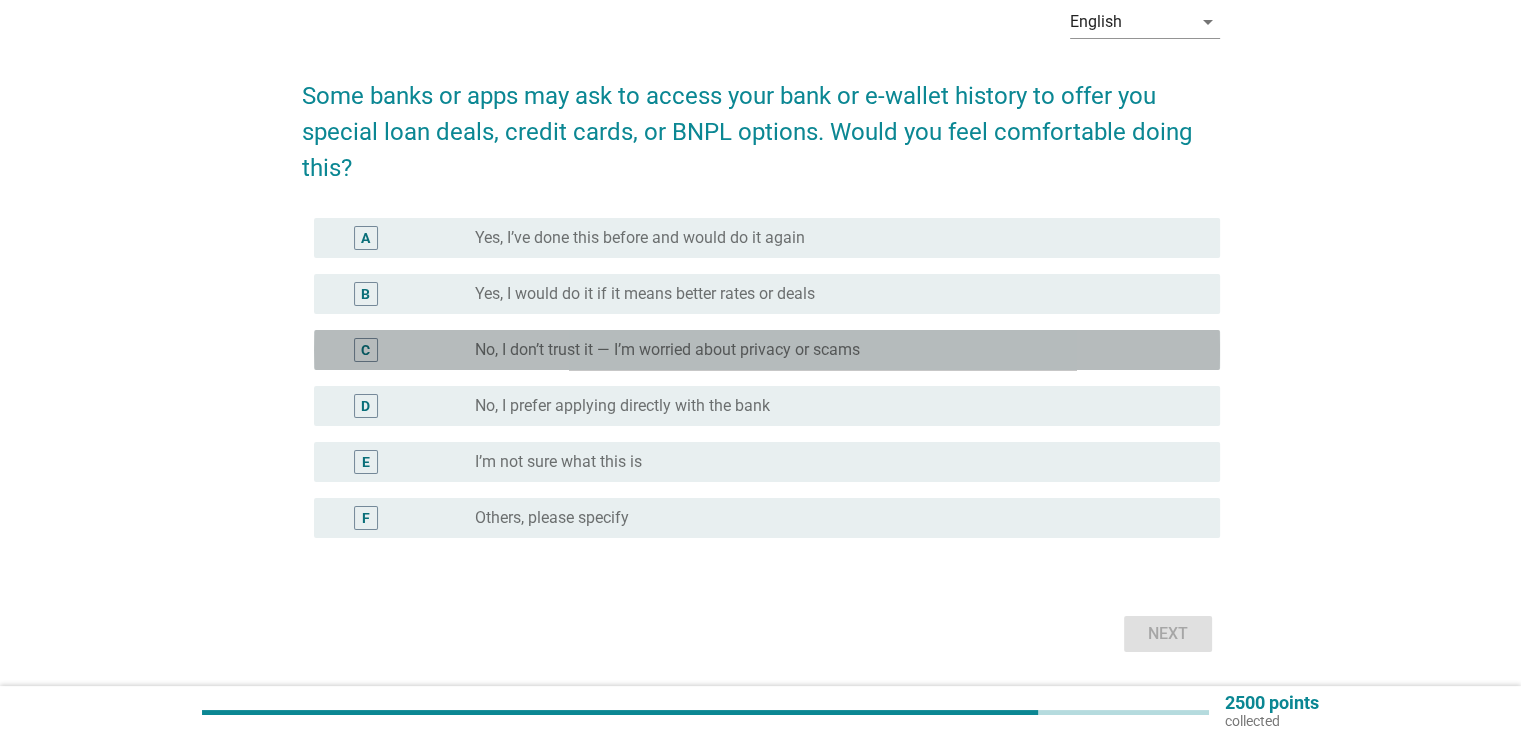 click on "C" at bounding box center (365, 350) 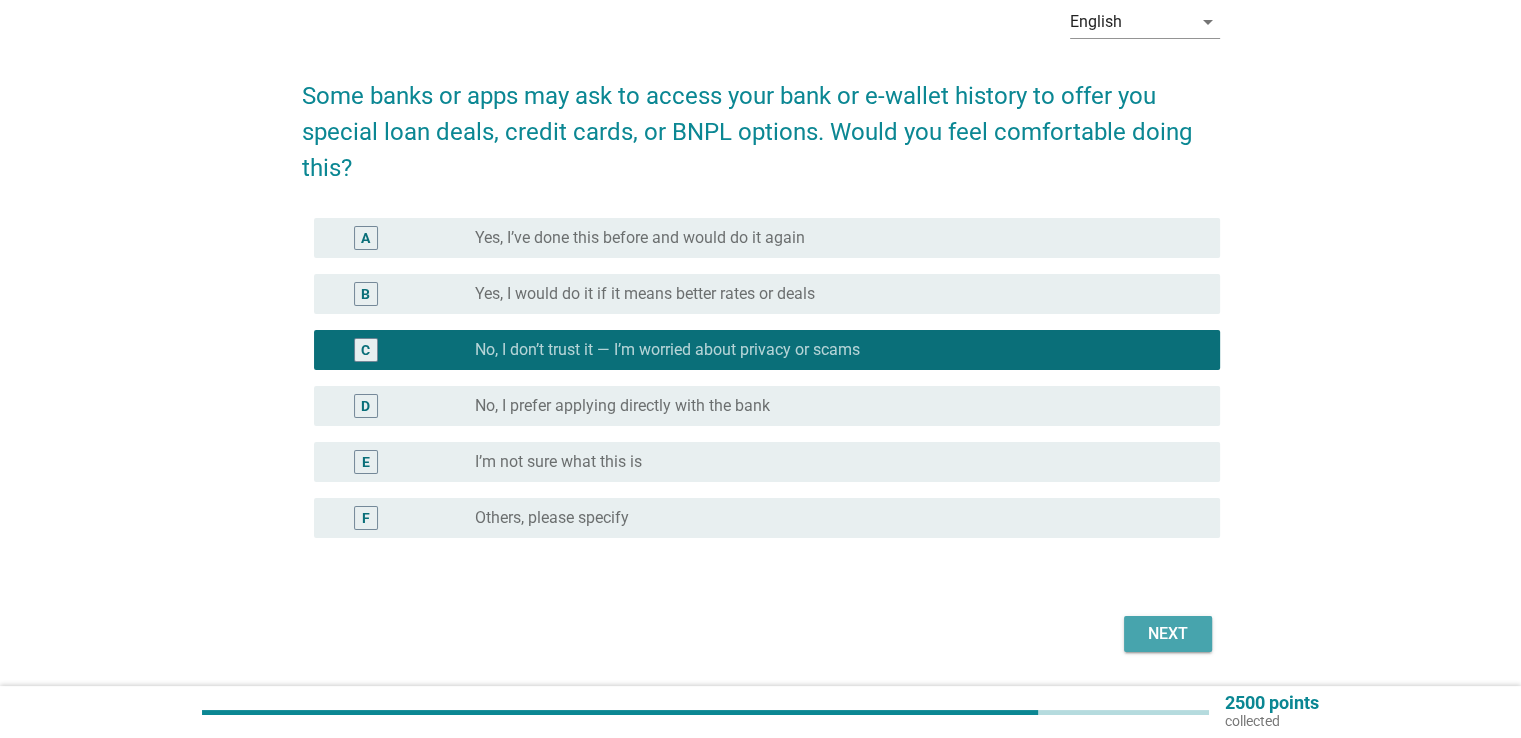 click on "Next" at bounding box center [1168, 634] 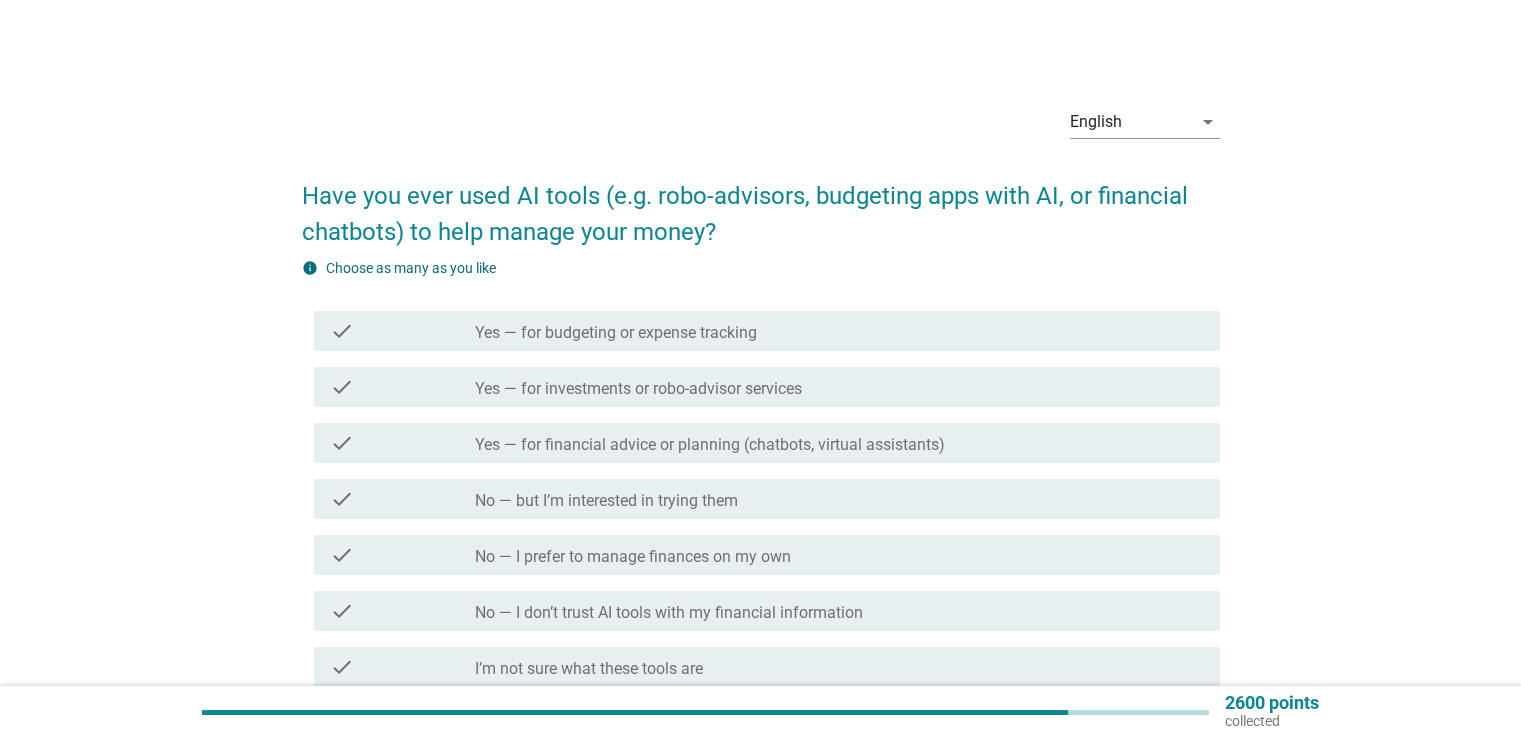 scroll, scrollTop: 100, scrollLeft: 0, axis: vertical 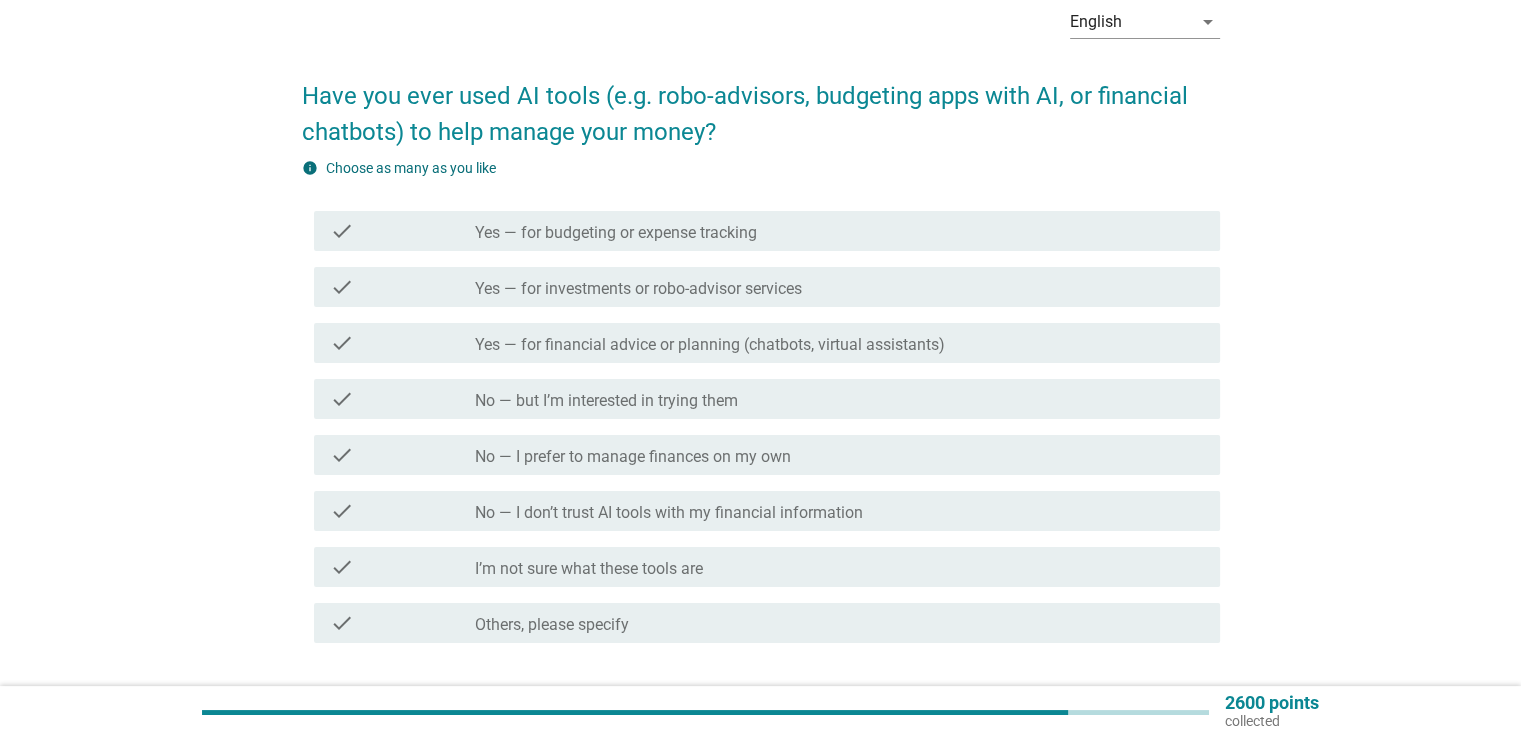 click on "check" at bounding box center (342, 231) 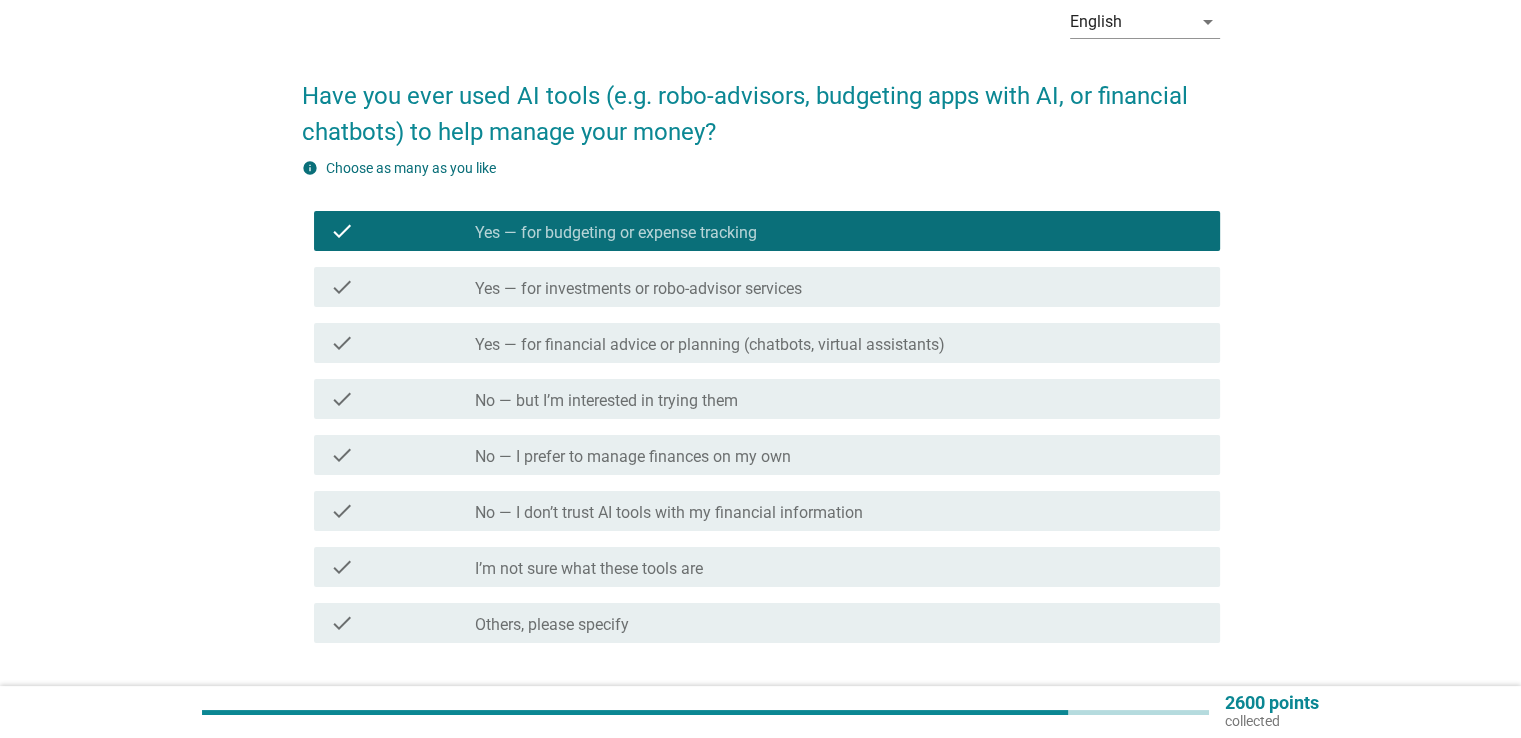 click on "check" at bounding box center (342, 343) 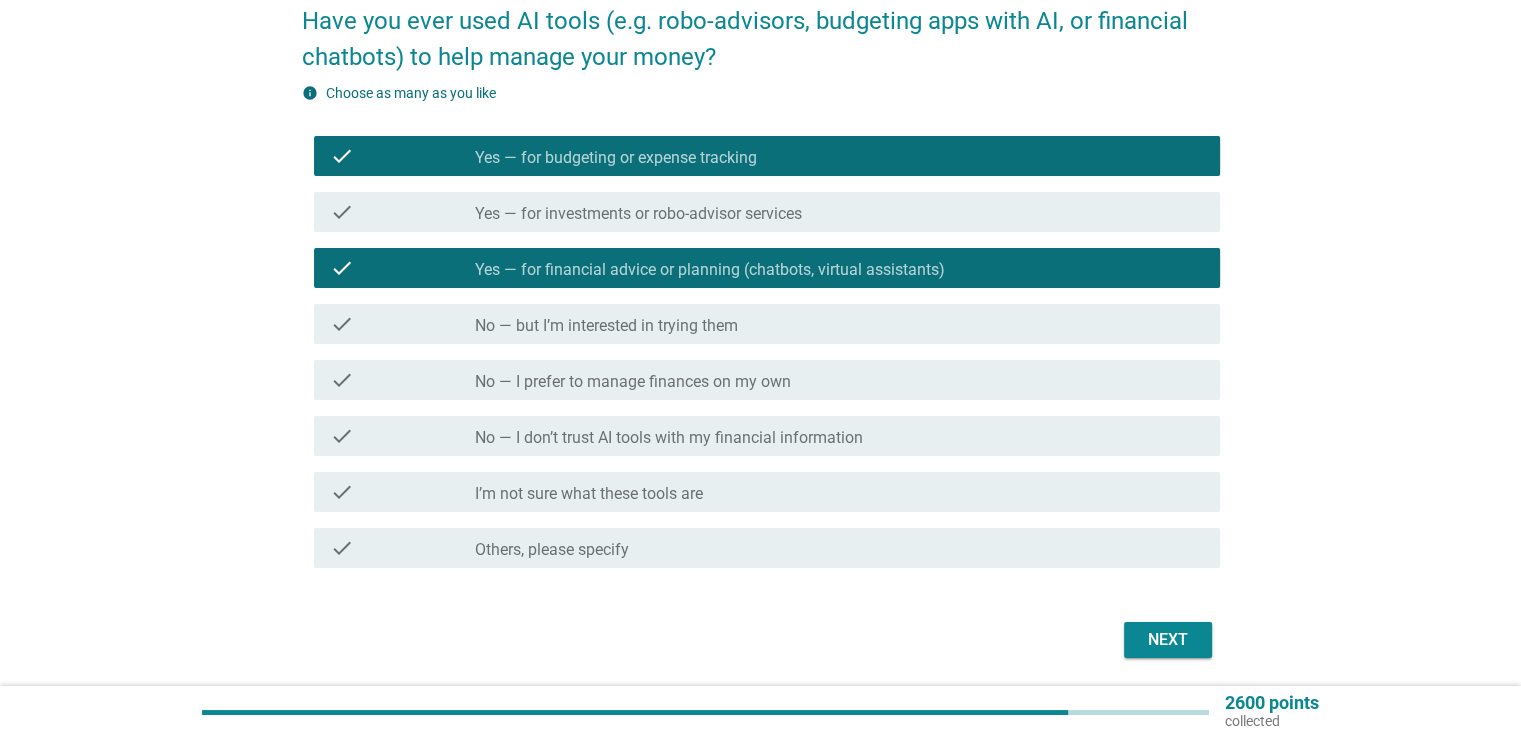 scroll, scrollTop: 243, scrollLeft: 0, axis: vertical 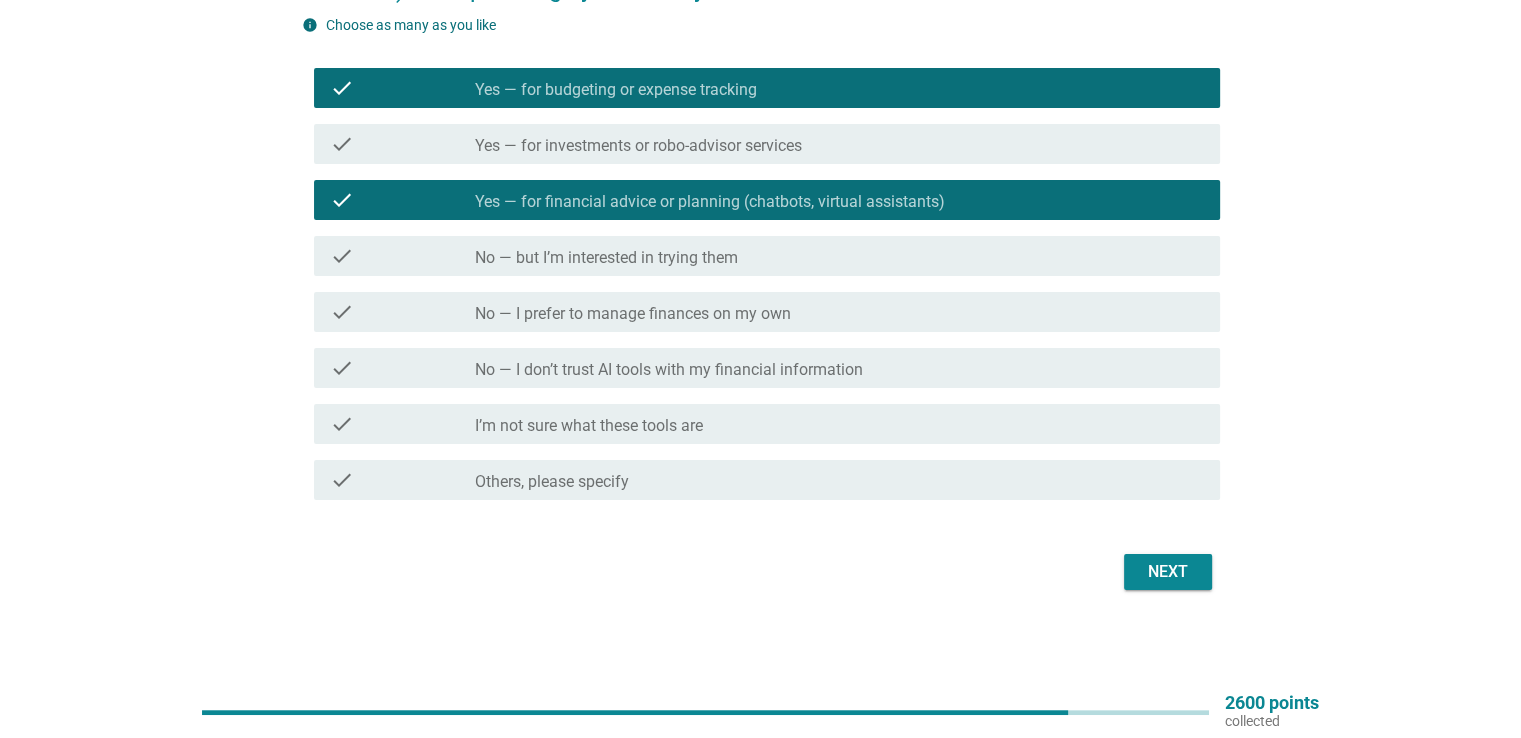 click on "Next" at bounding box center [1168, 572] 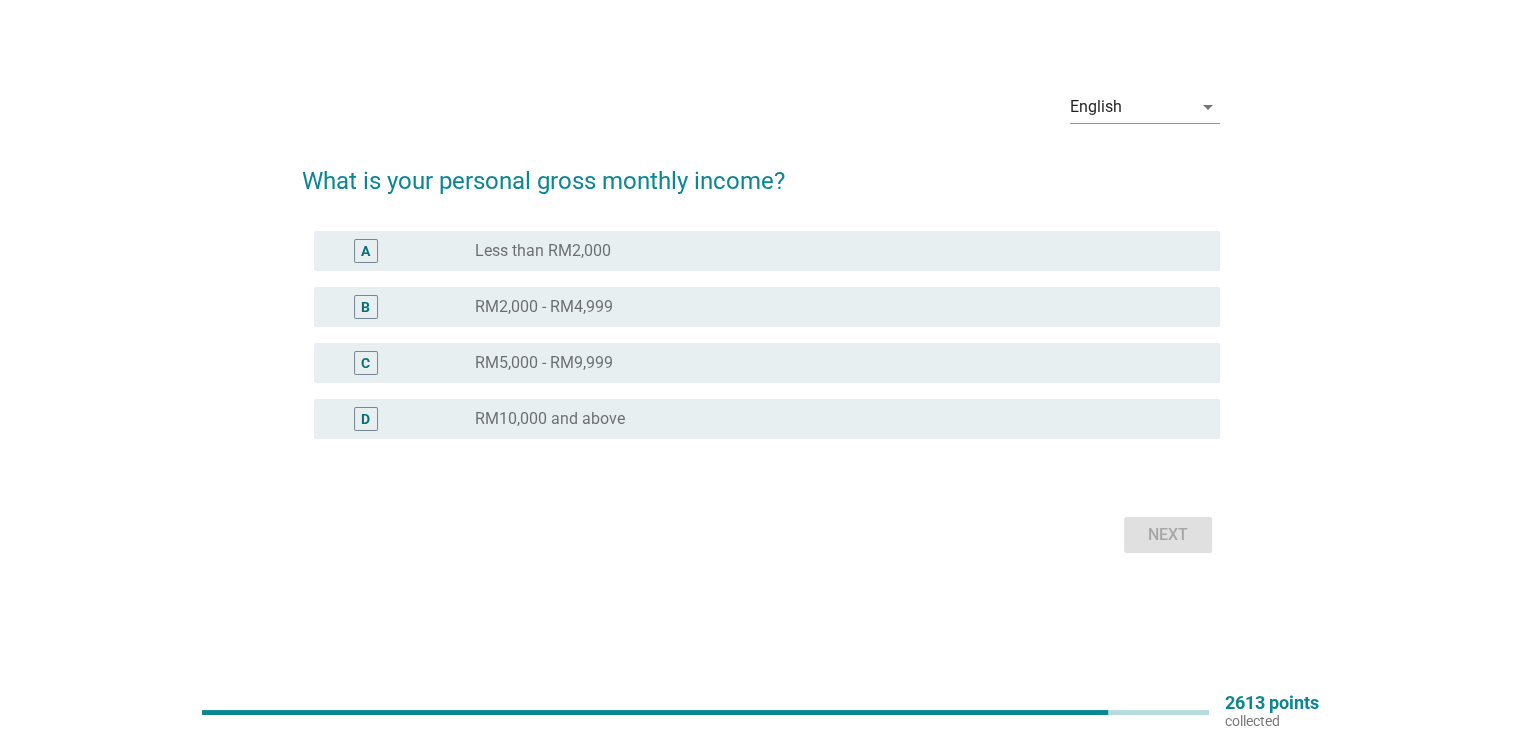 scroll, scrollTop: 0, scrollLeft: 0, axis: both 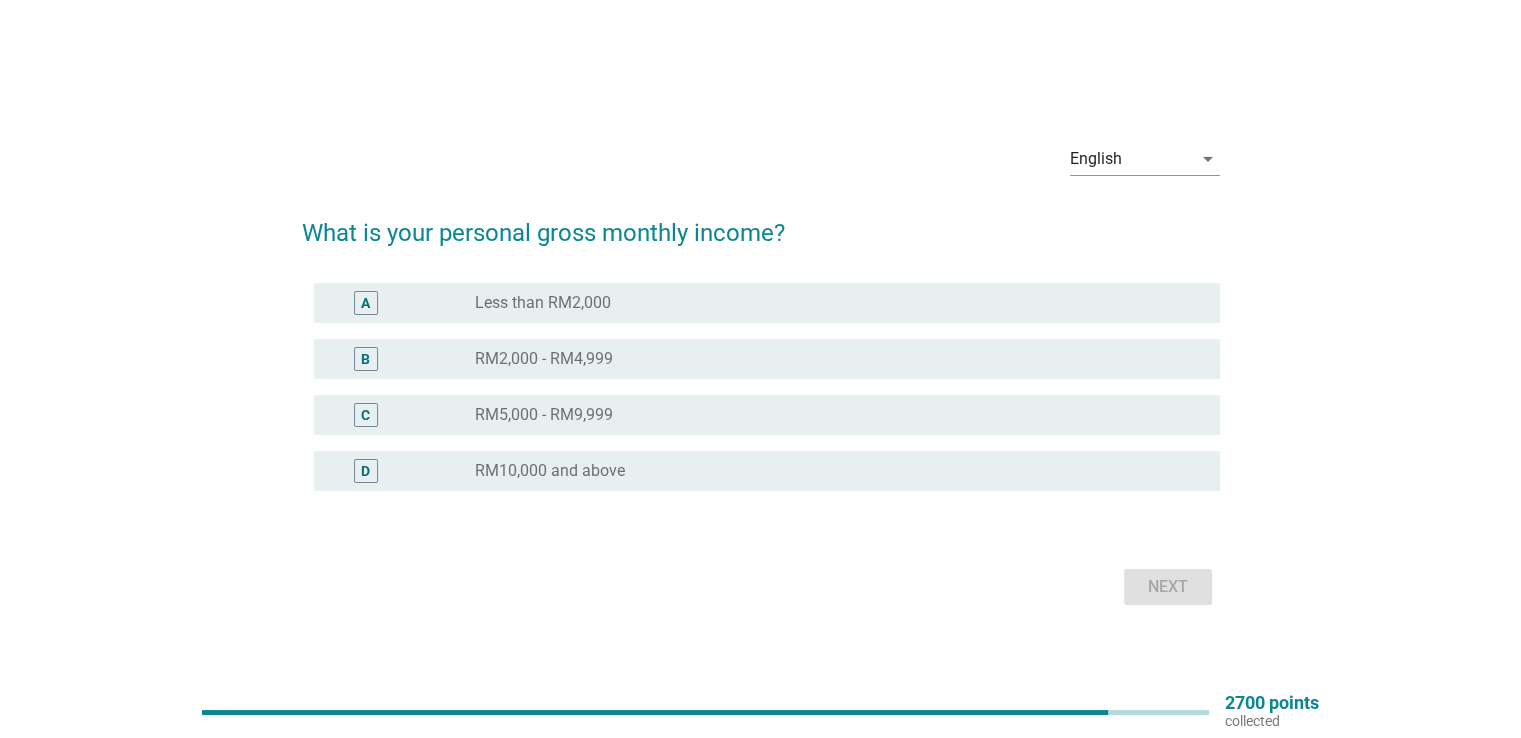 click on "C" at bounding box center (366, 415) 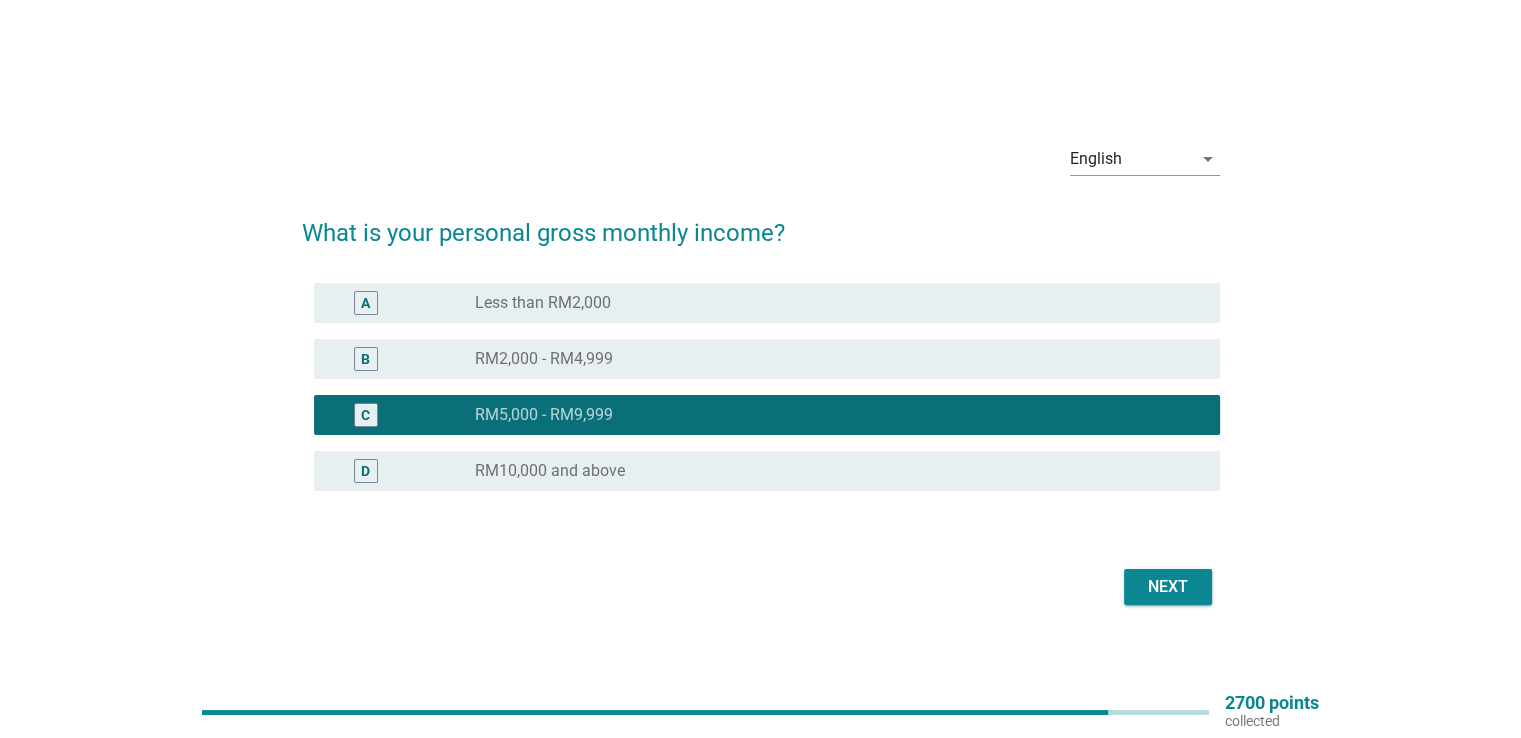 click on "Next" at bounding box center [1168, 587] 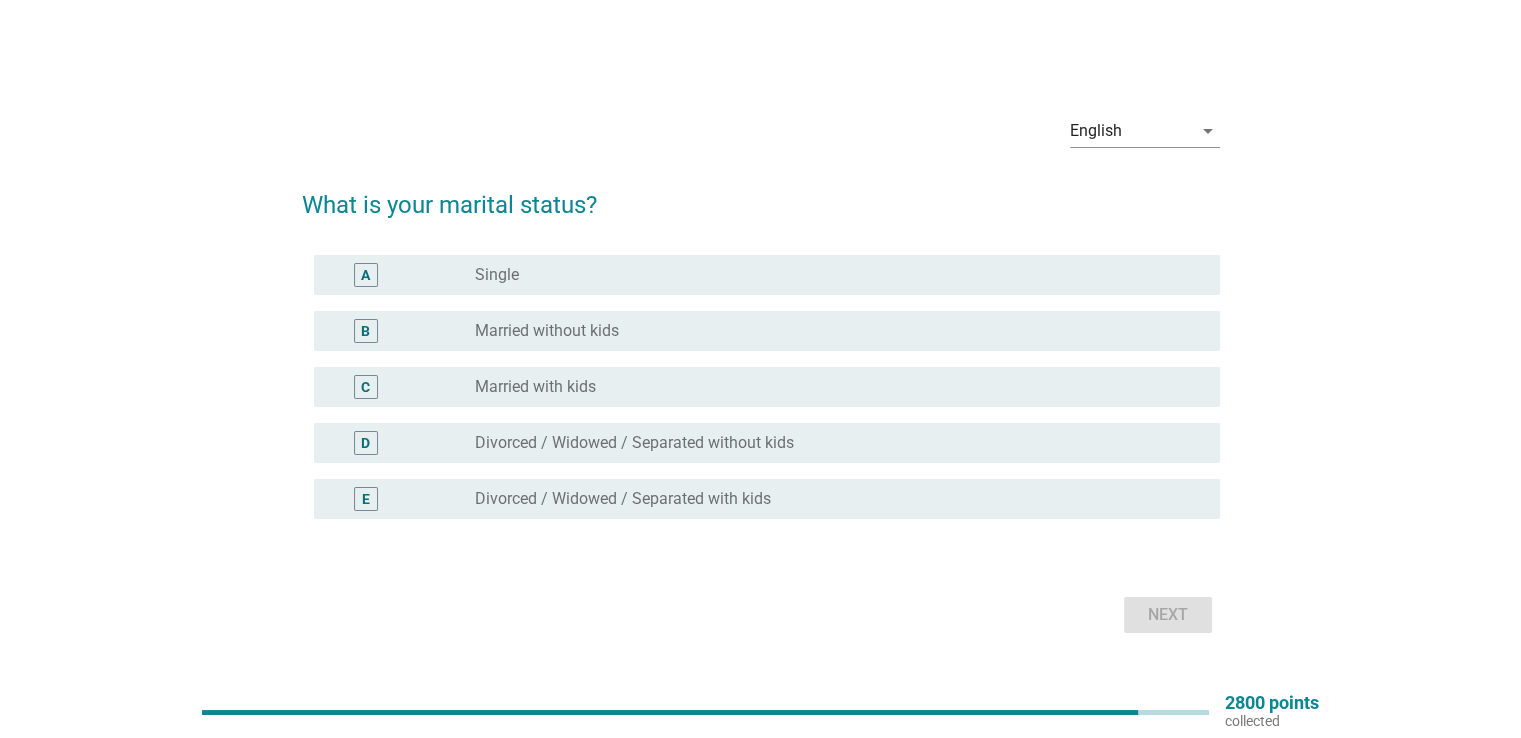 click on "B" at bounding box center [365, 331] 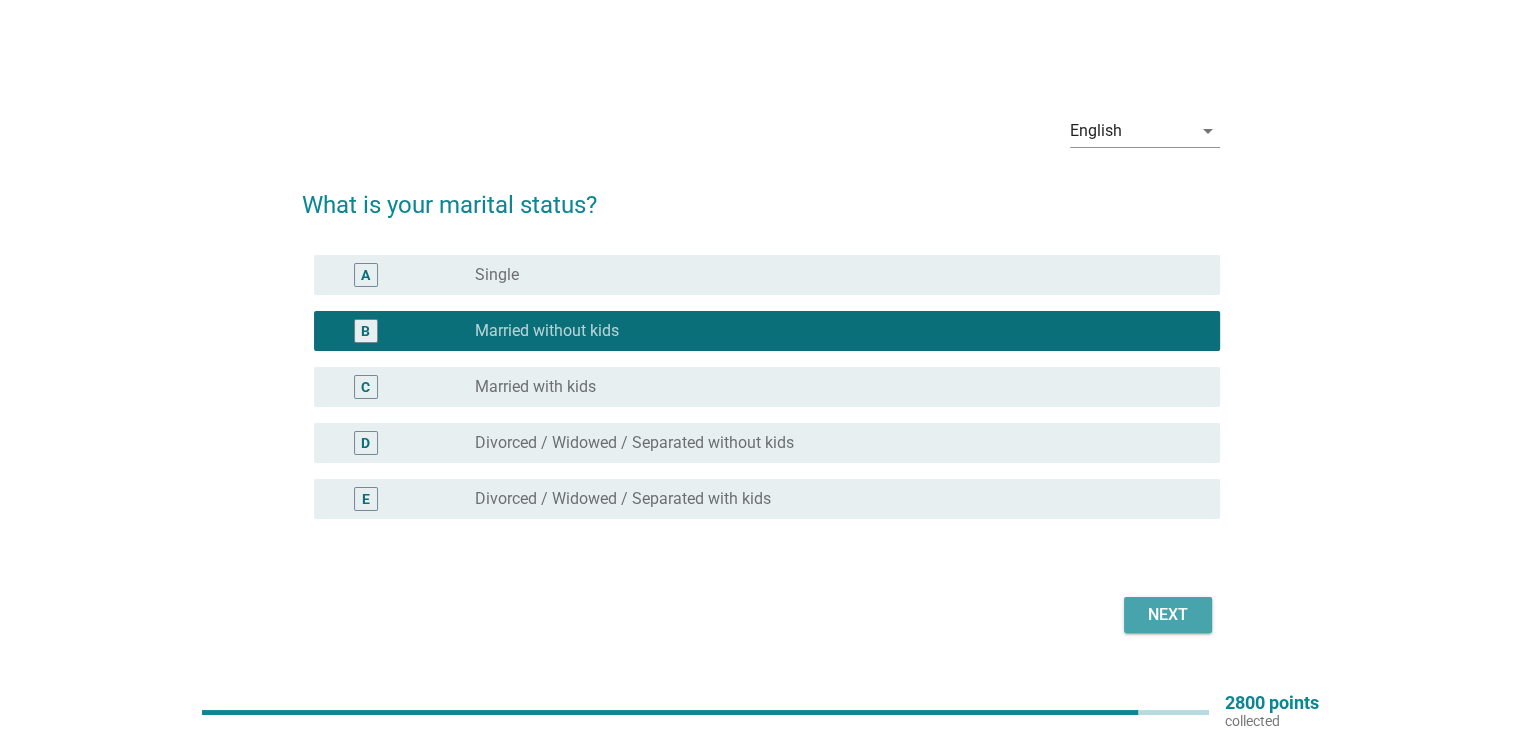 click on "Next" at bounding box center [1168, 615] 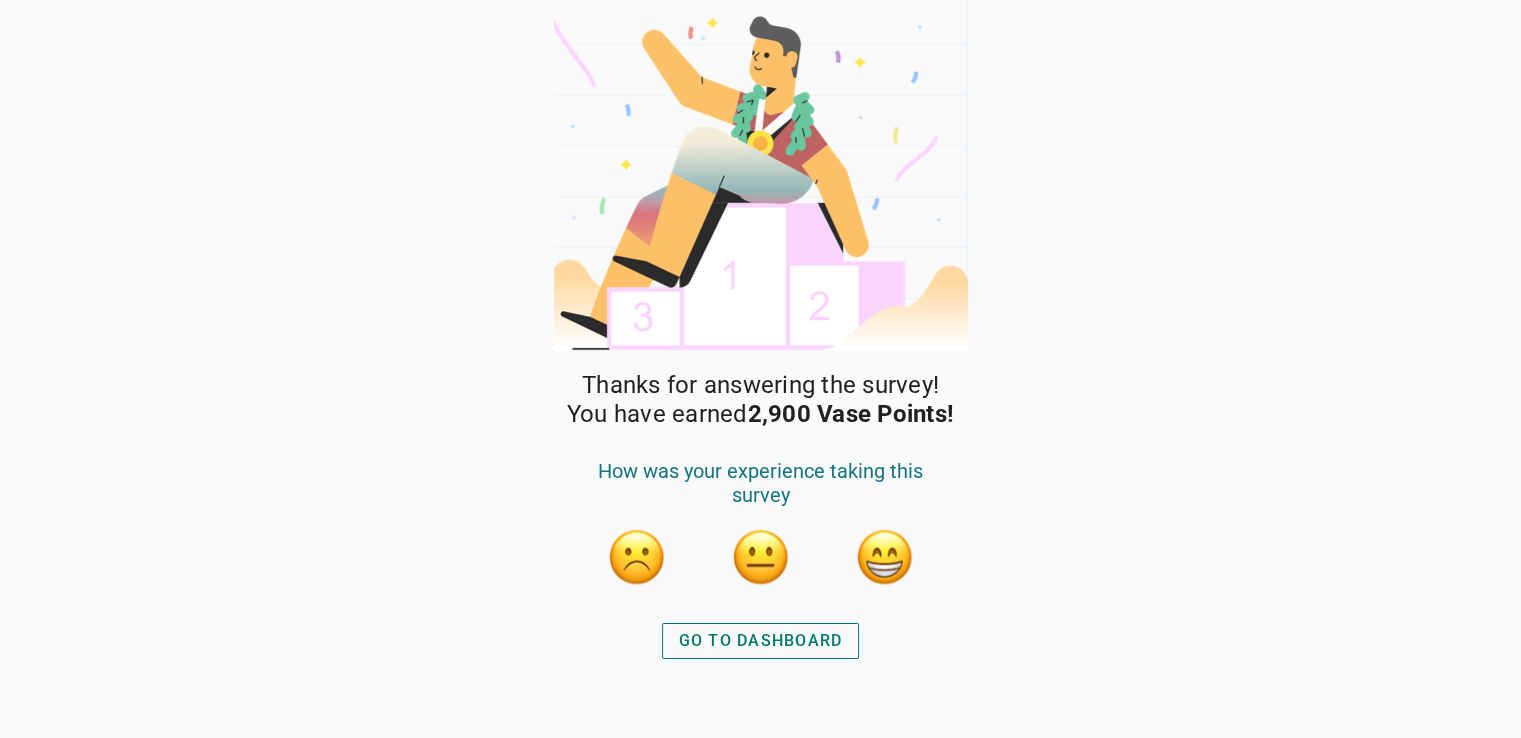 click at bounding box center (885, 557) 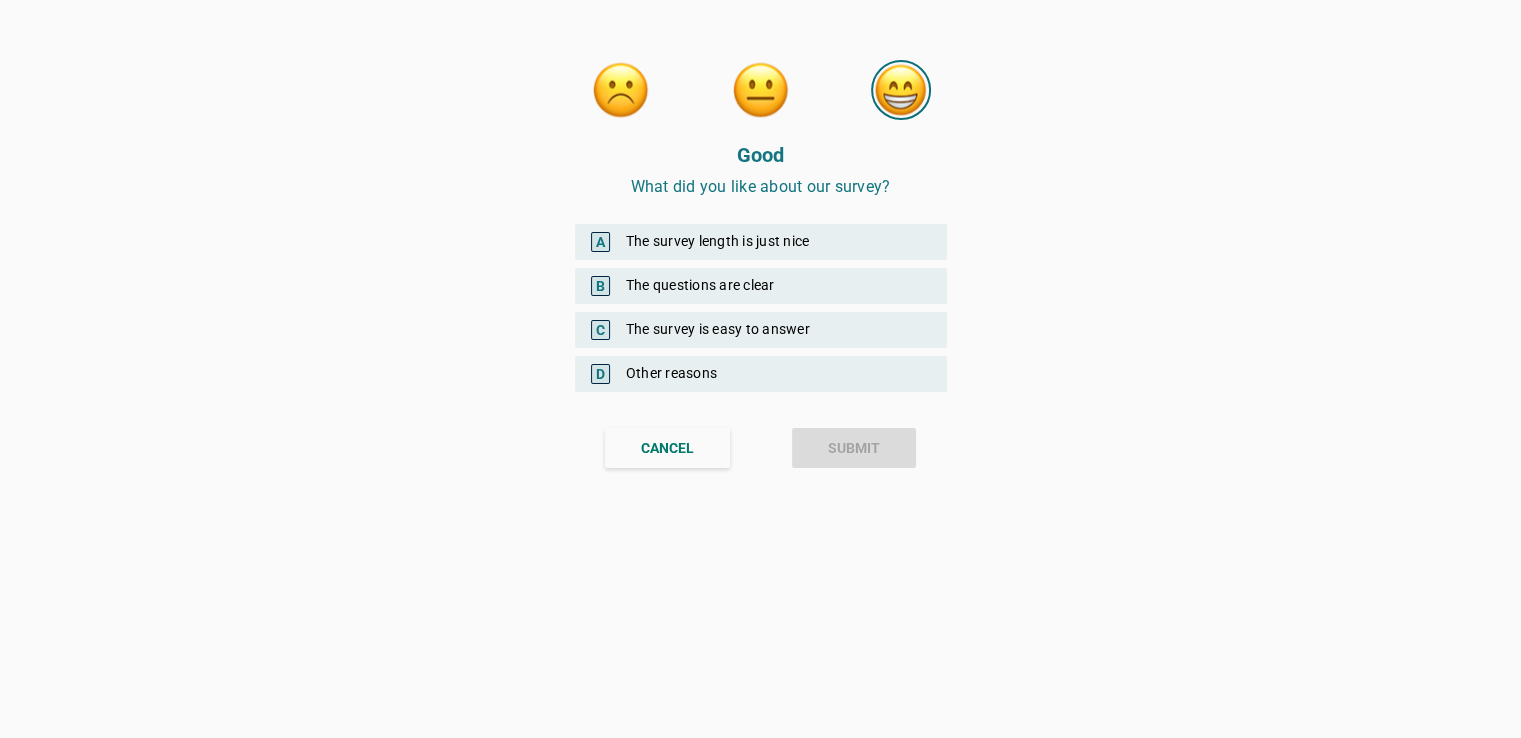 click on "A" at bounding box center (600, 242) 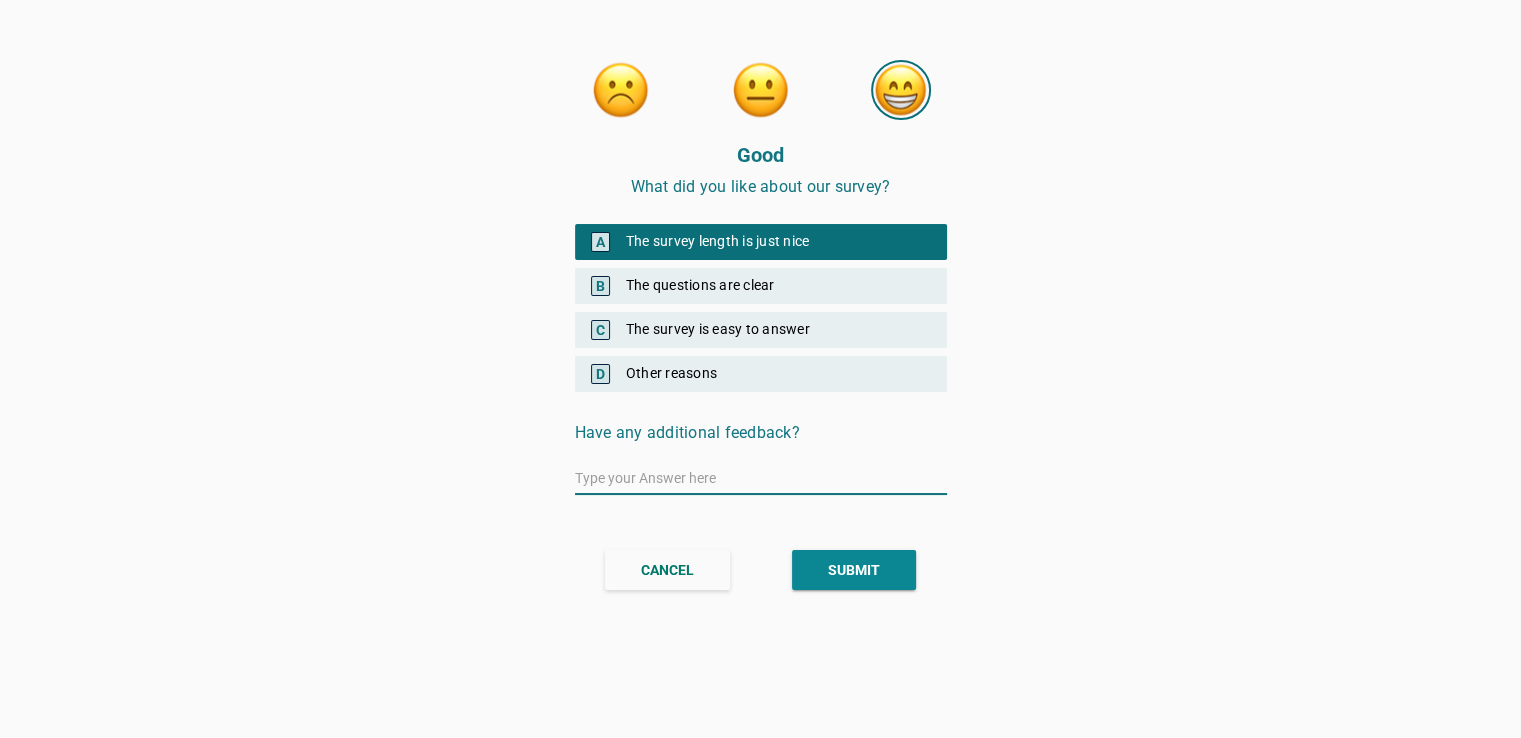 click on "B" at bounding box center (600, 286) 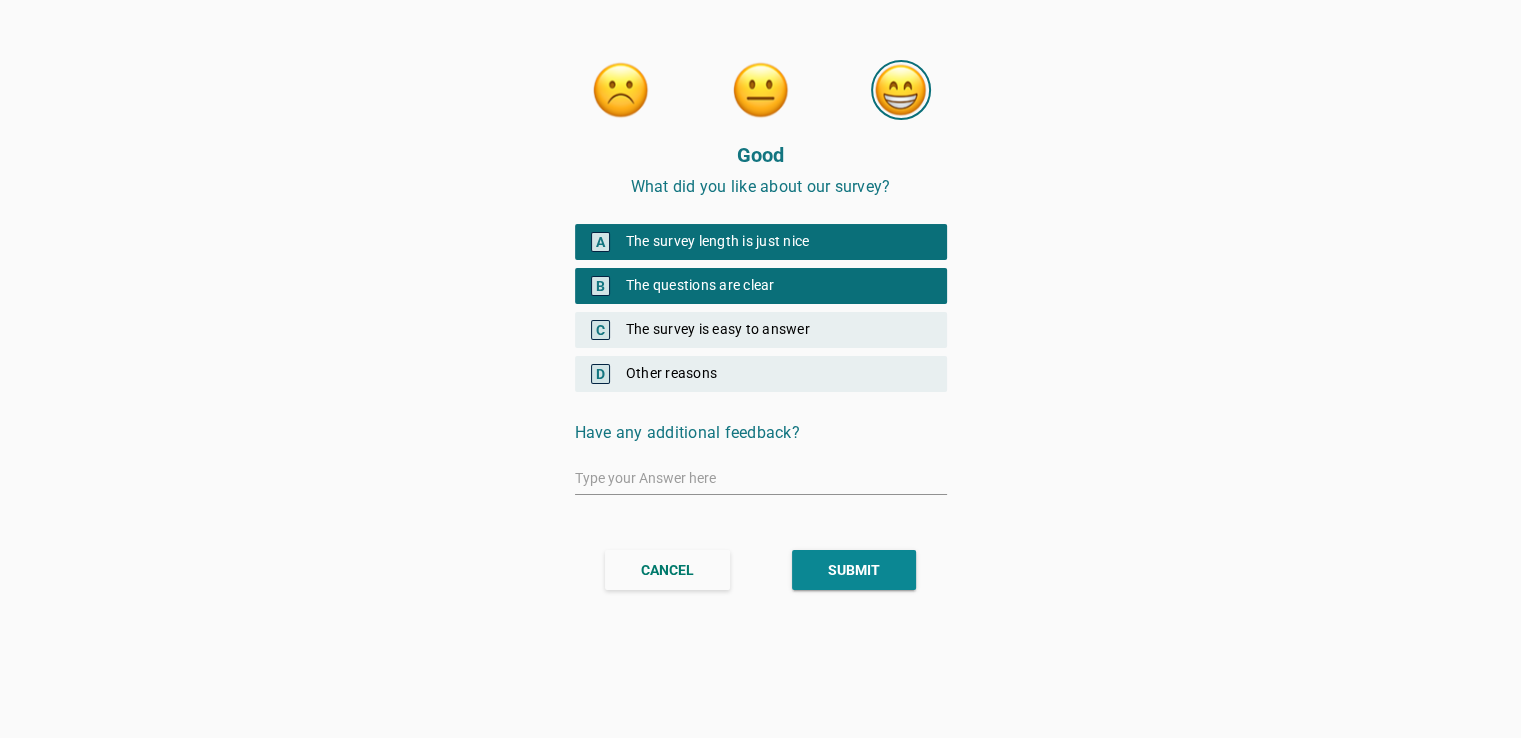 click on "C" at bounding box center [600, 330] 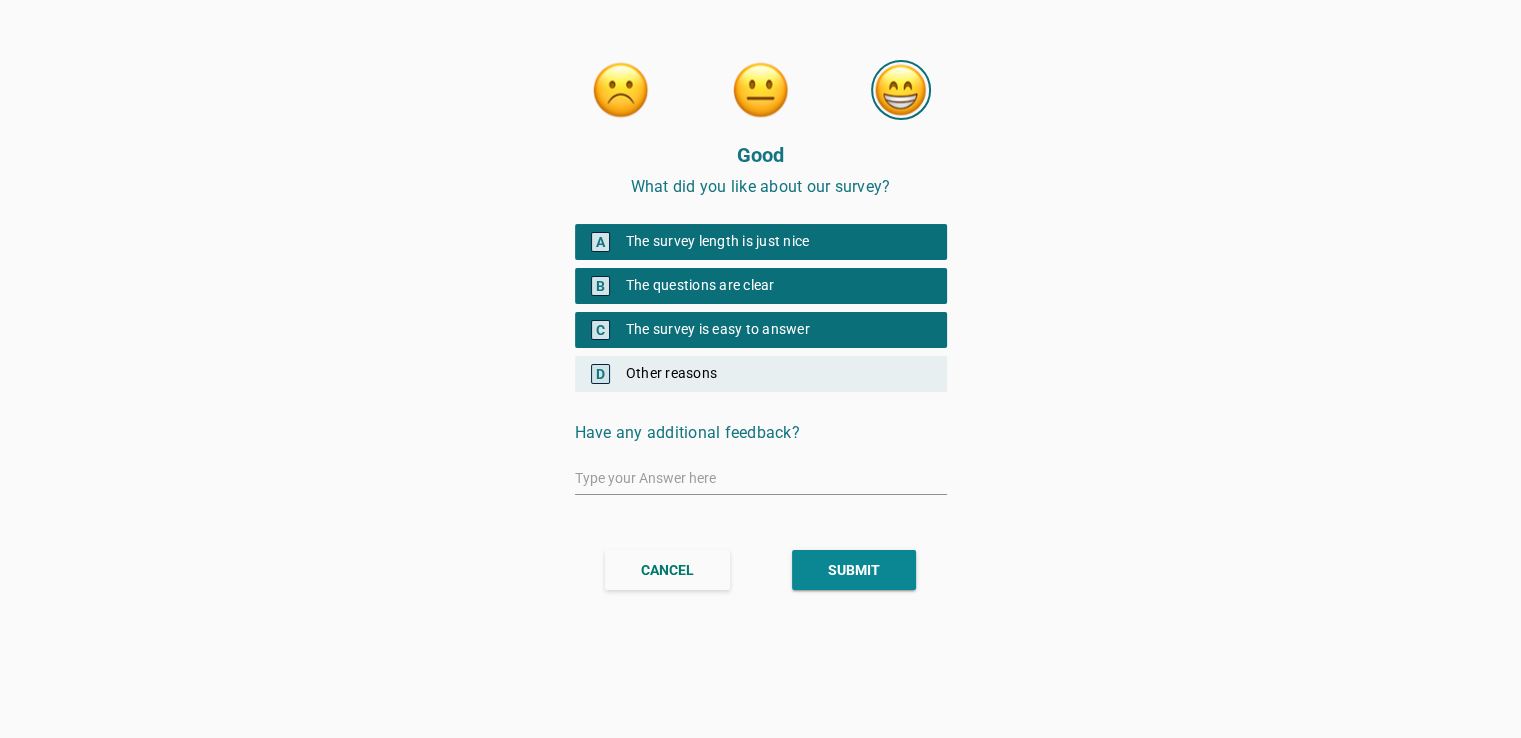 click on "SUBMIT" at bounding box center (854, 570) 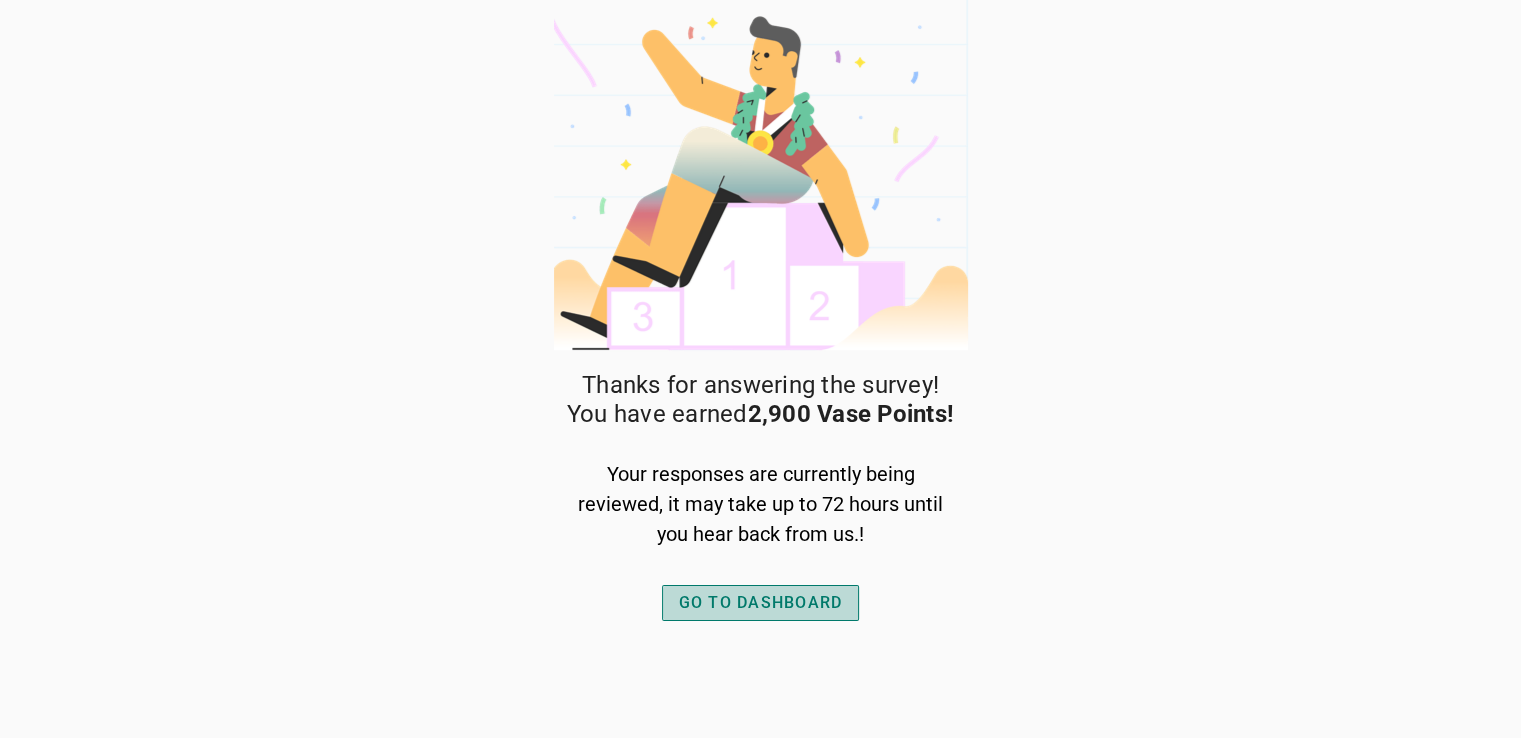 click on "GO TO DASHBOARD" at bounding box center (761, 603) 